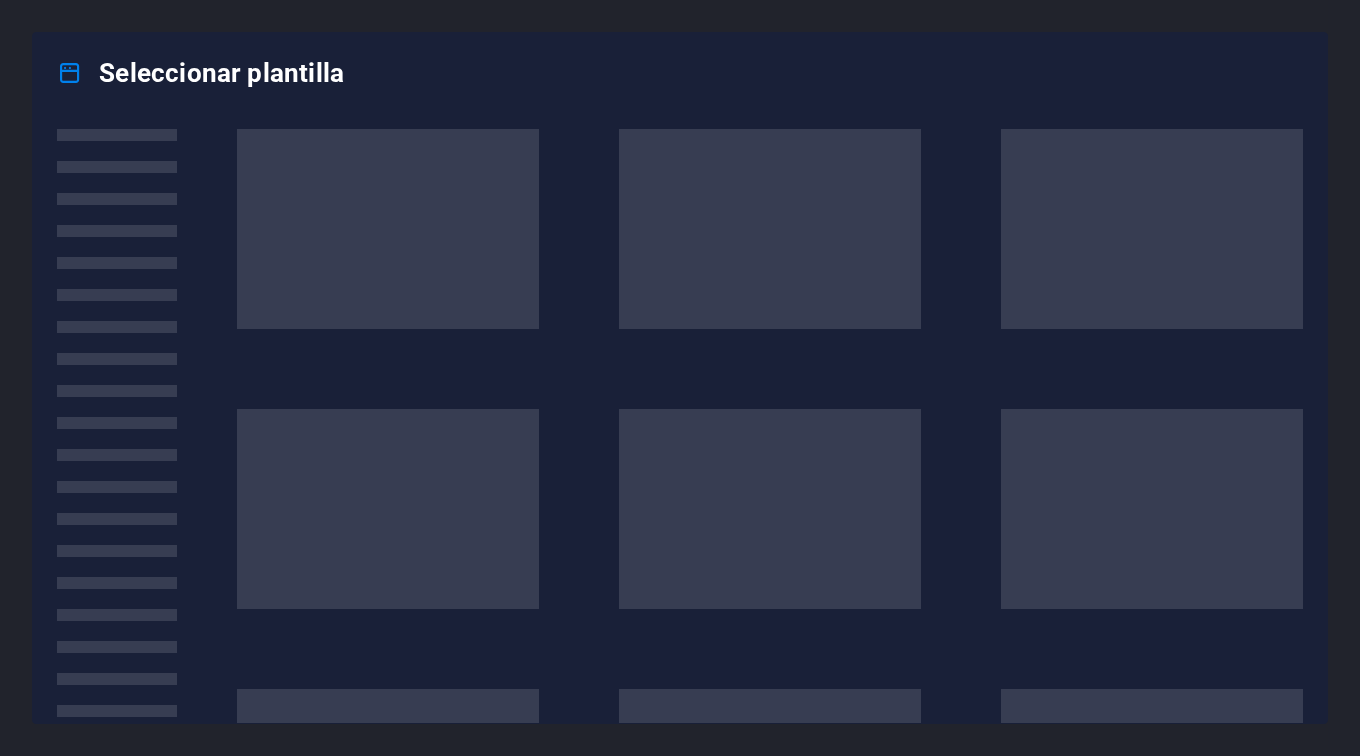 scroll, scrollTop: 0, scrollLeft: 0, axis: both 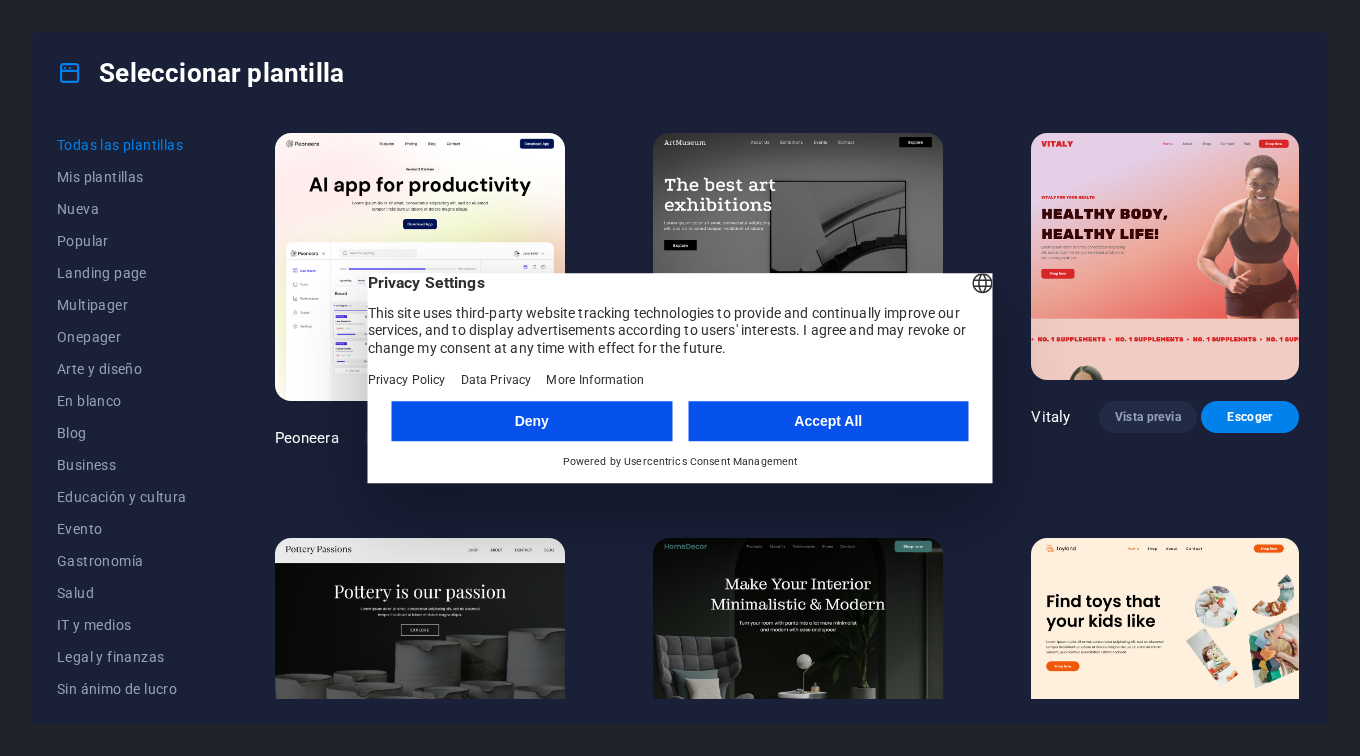 click on "Accept All" at bounding box center [828, 421] 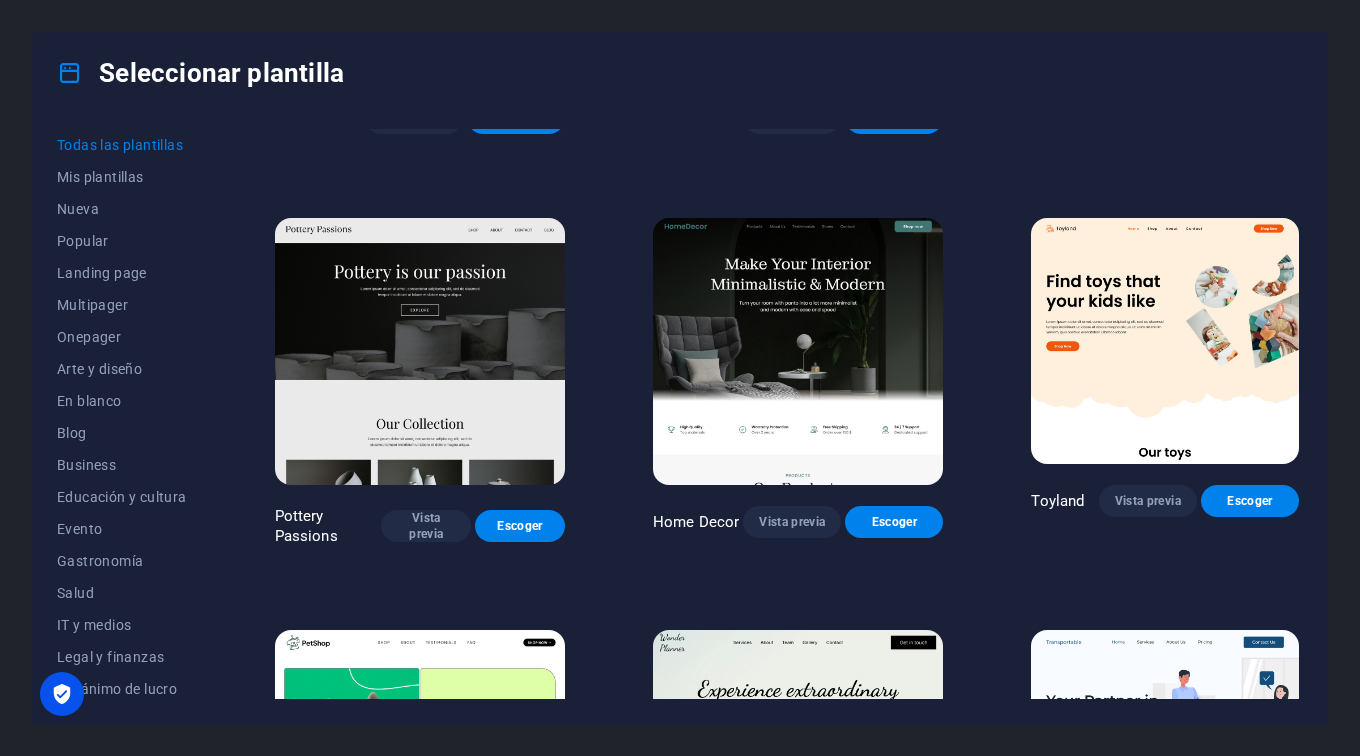 scroll, scrollTop: 558, scrollLeft: 0, axis: vertical 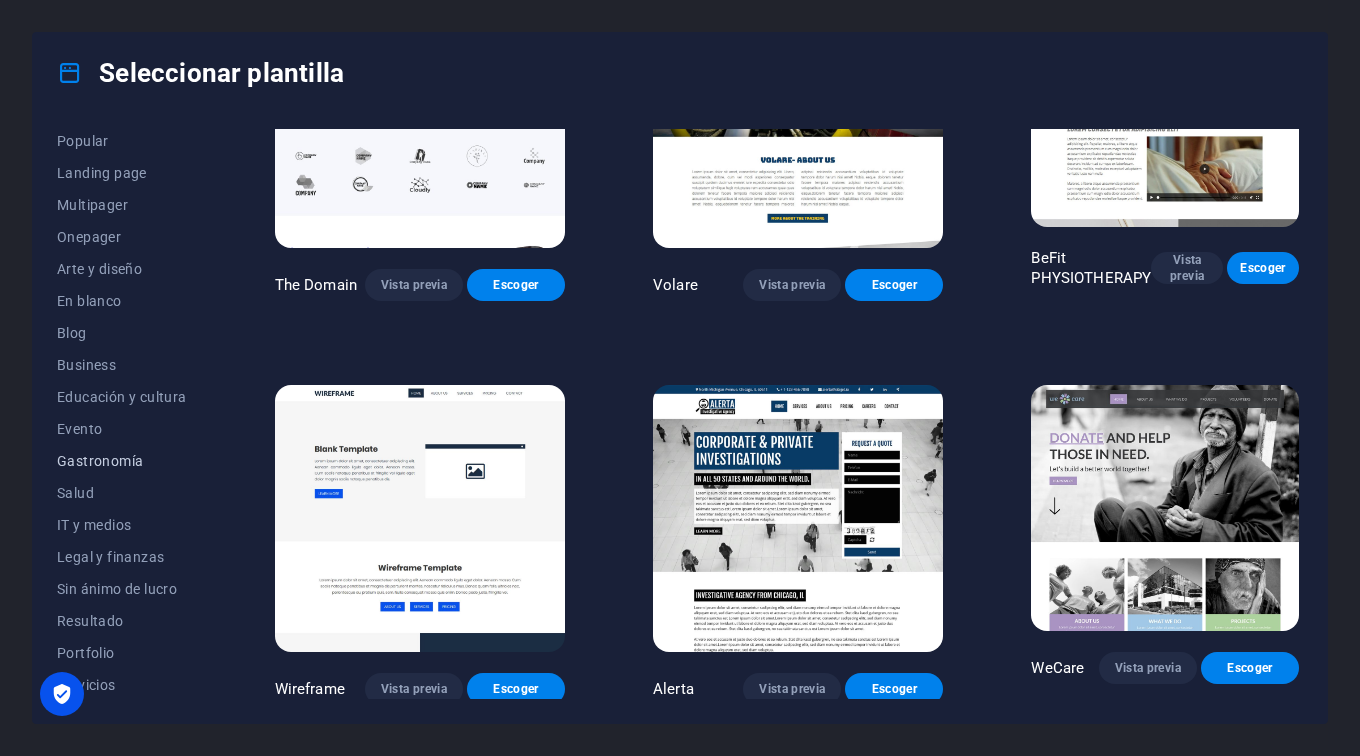 click on "Gastronomía" at bounding box center (122, 461) 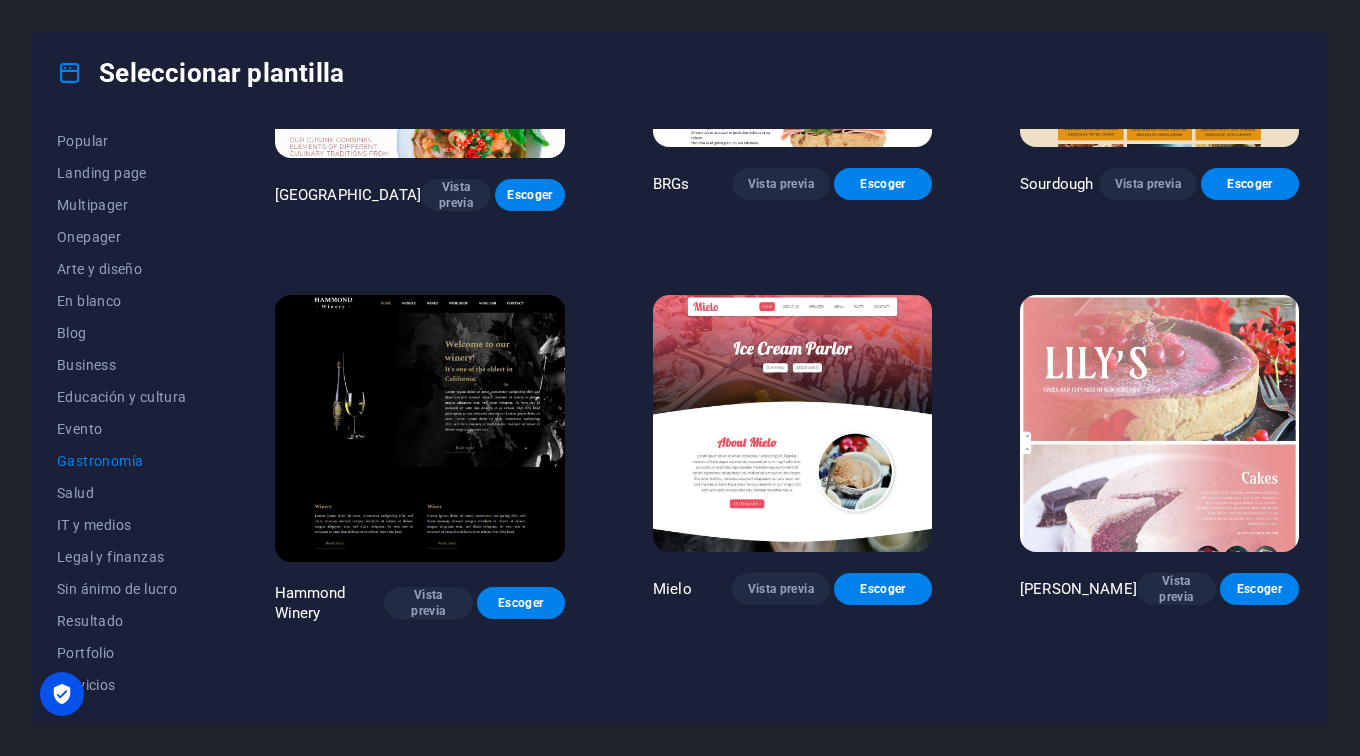 scroll, scrollTop: 883, scrollLeft: 0, axis: vertical 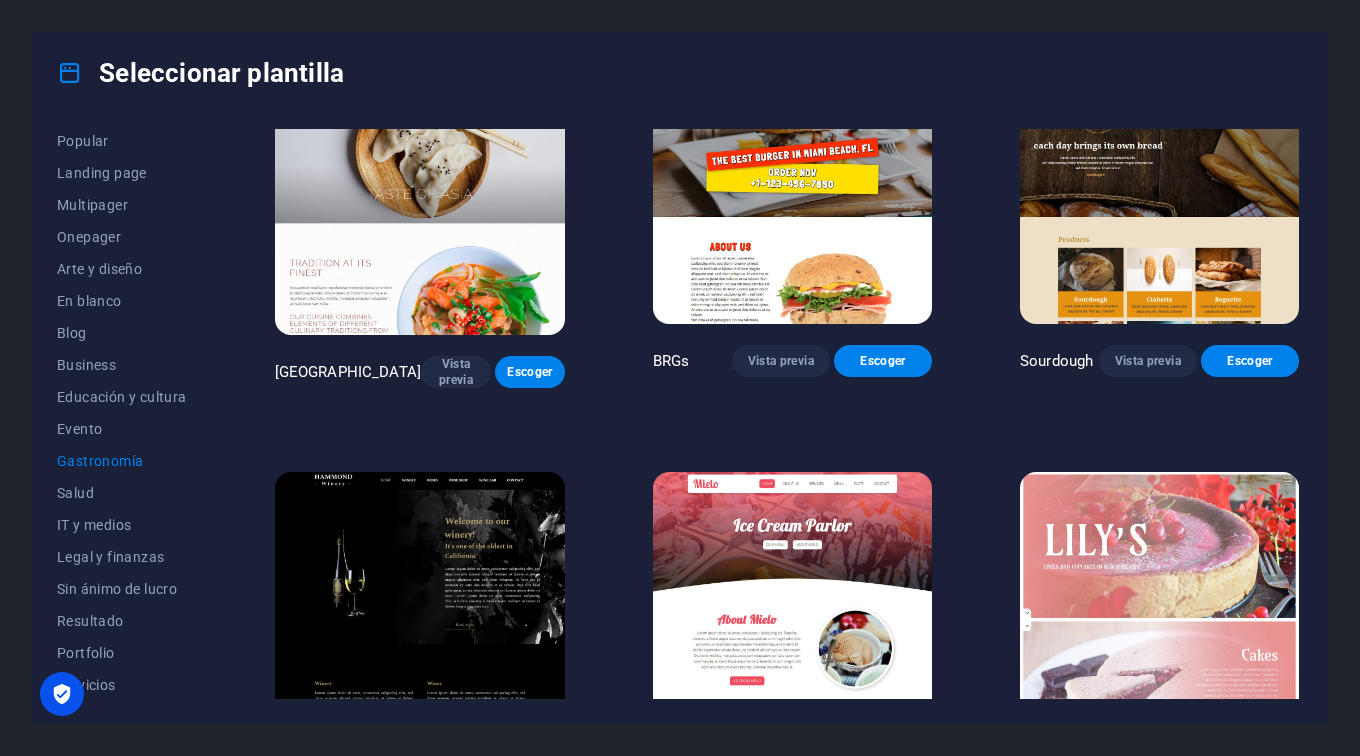 click at bounding box center [792, 600] 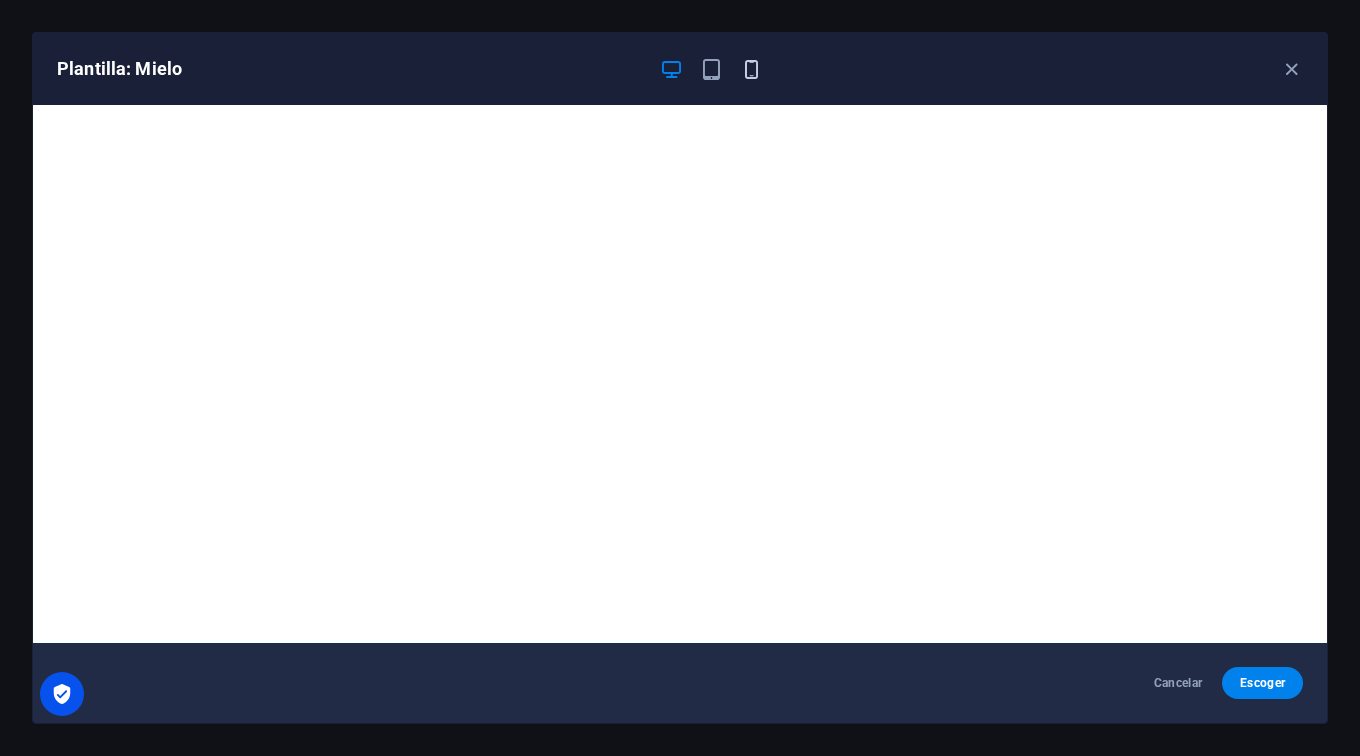 click at bounding box center (751, 69) 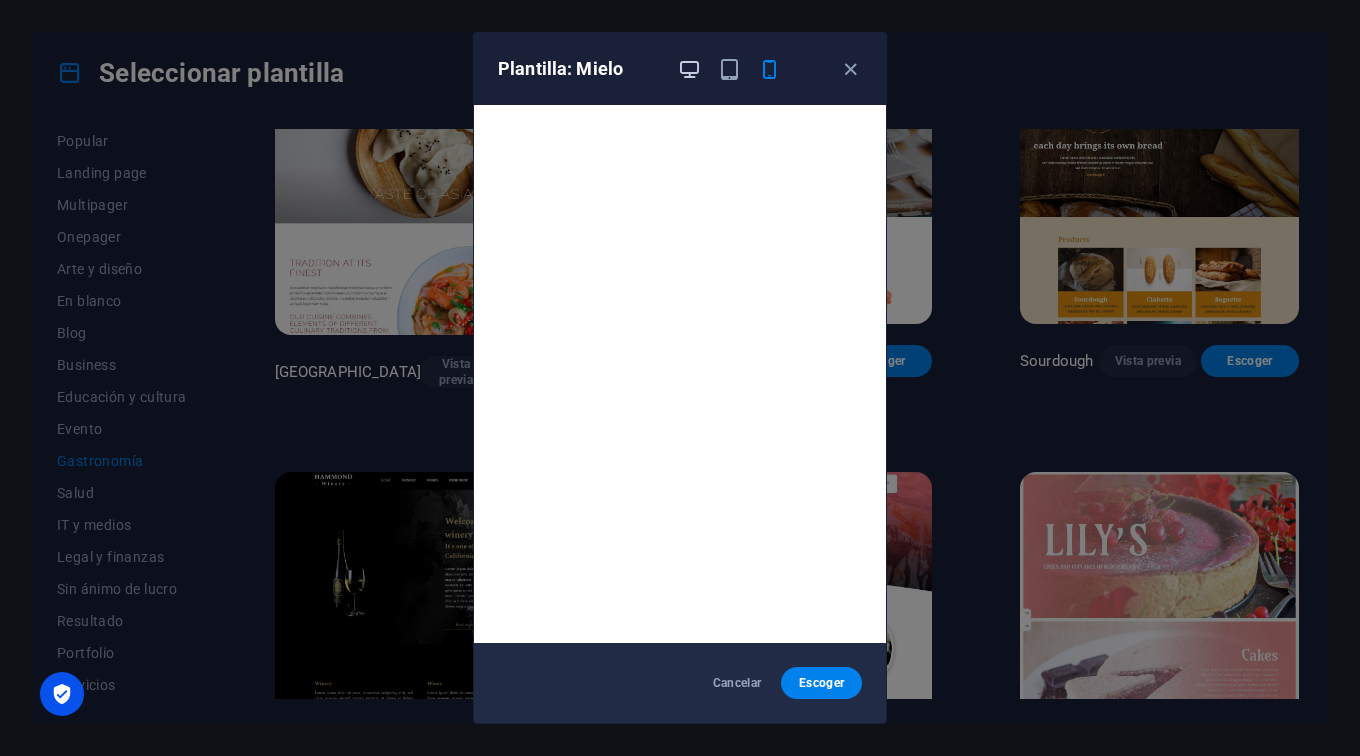 click at bounding box center (689, 69) 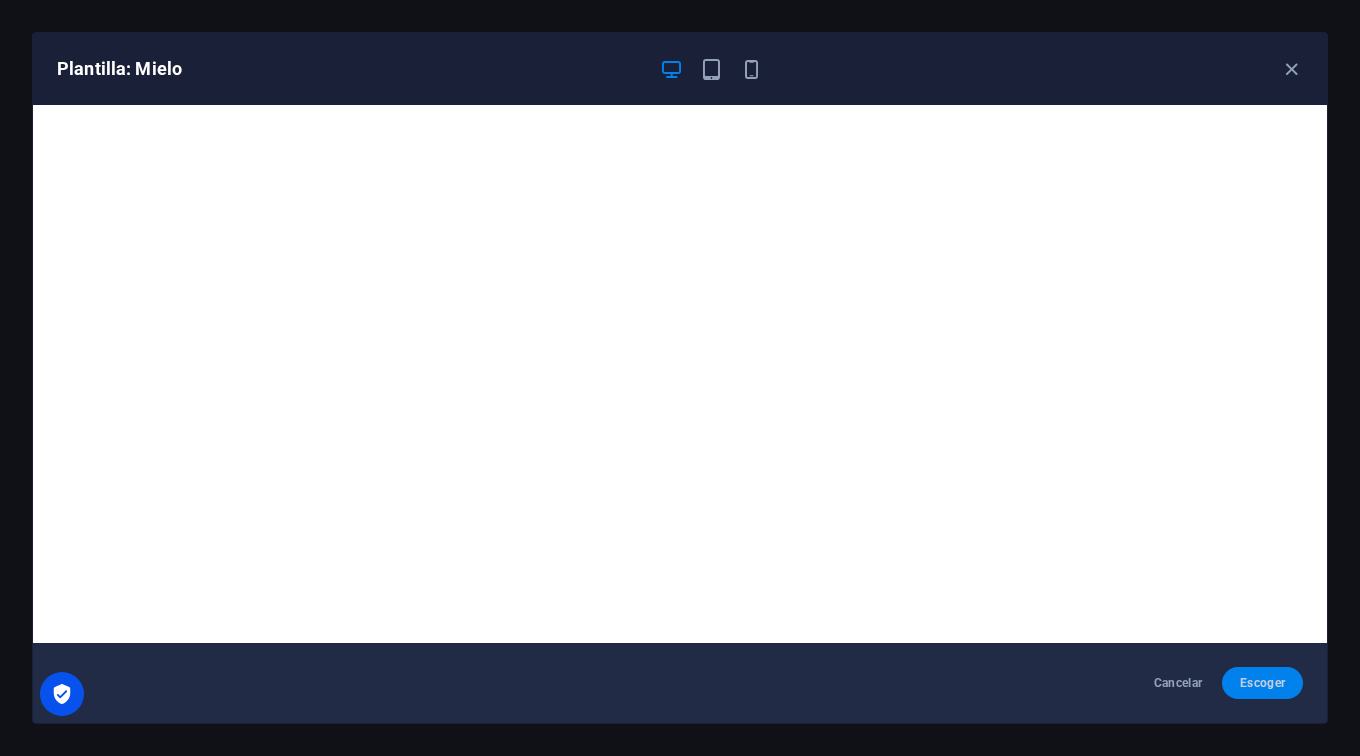 click on "Escoger" 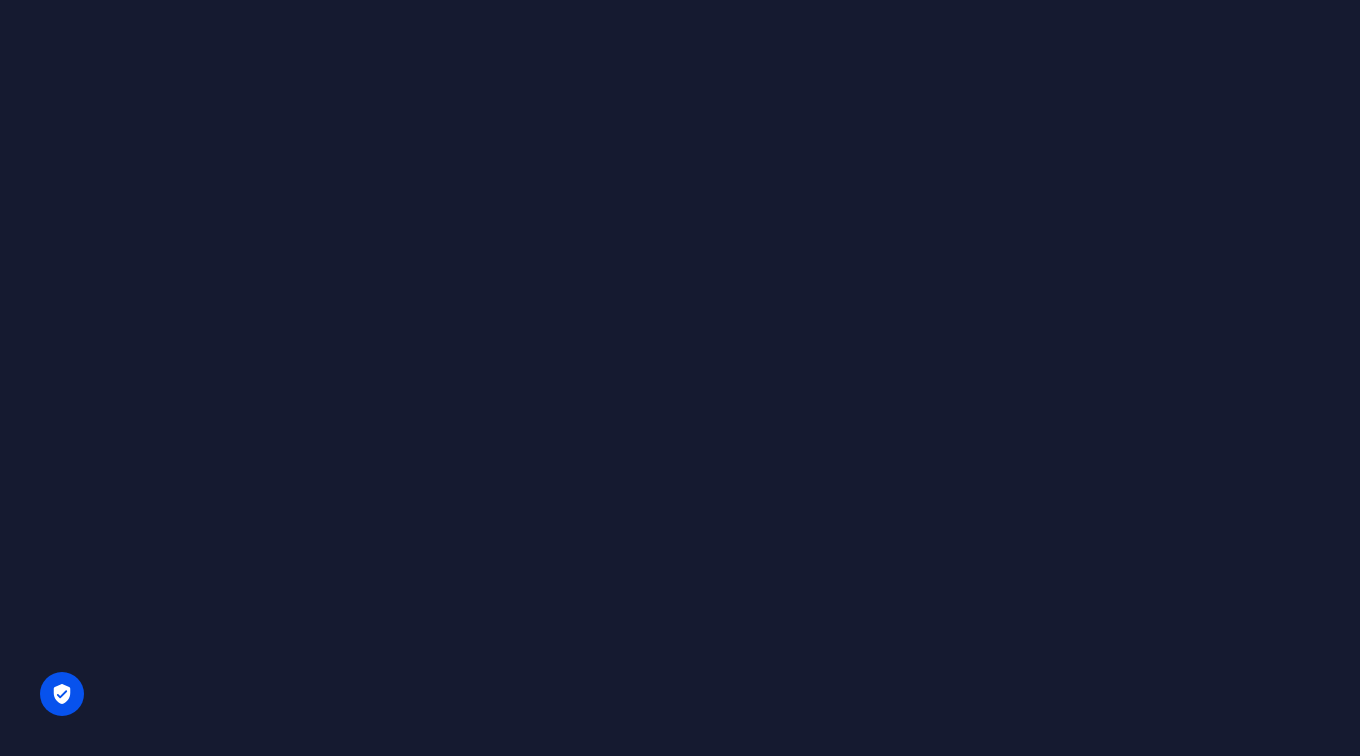 scroll, scrollTop: 0, scrollLeft: 0, axis: both 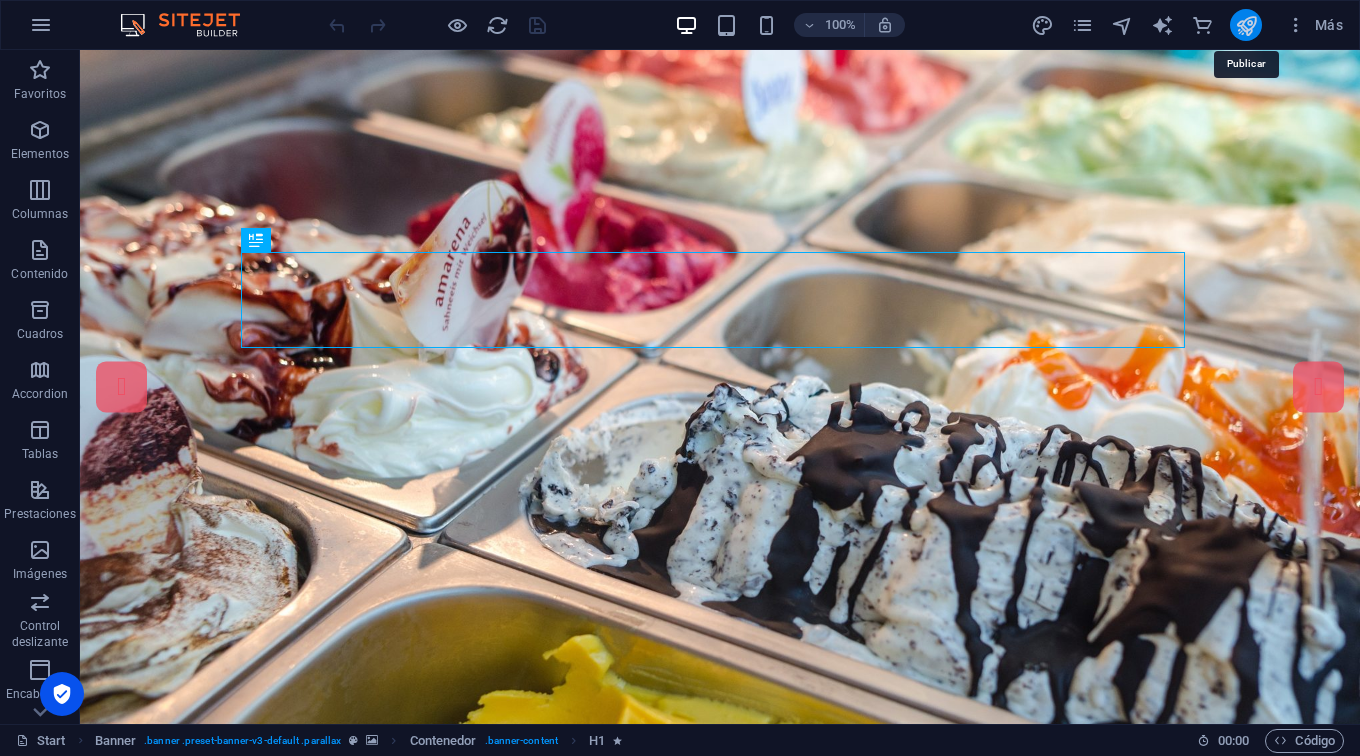 click at bounding box center [1246, 25] 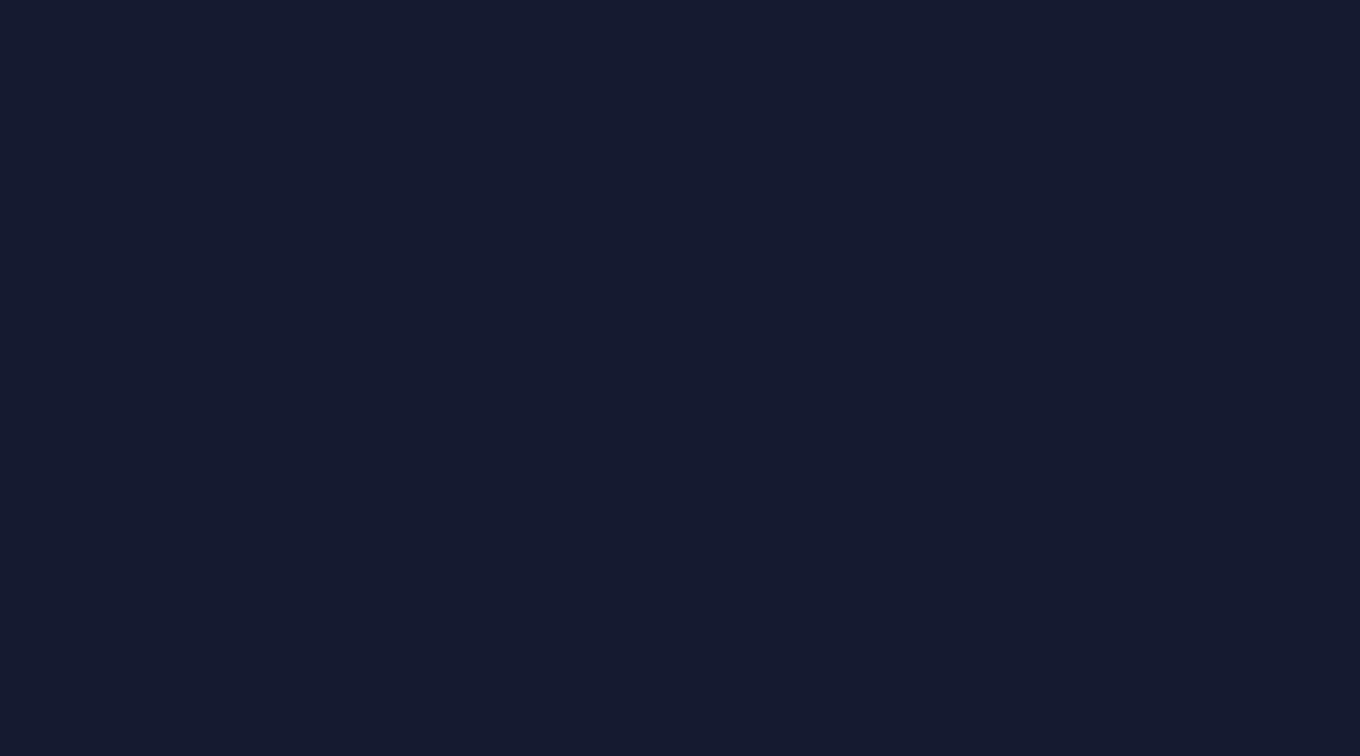 scroll, scrollTop: 0, scrollLeft: 0, axis: both 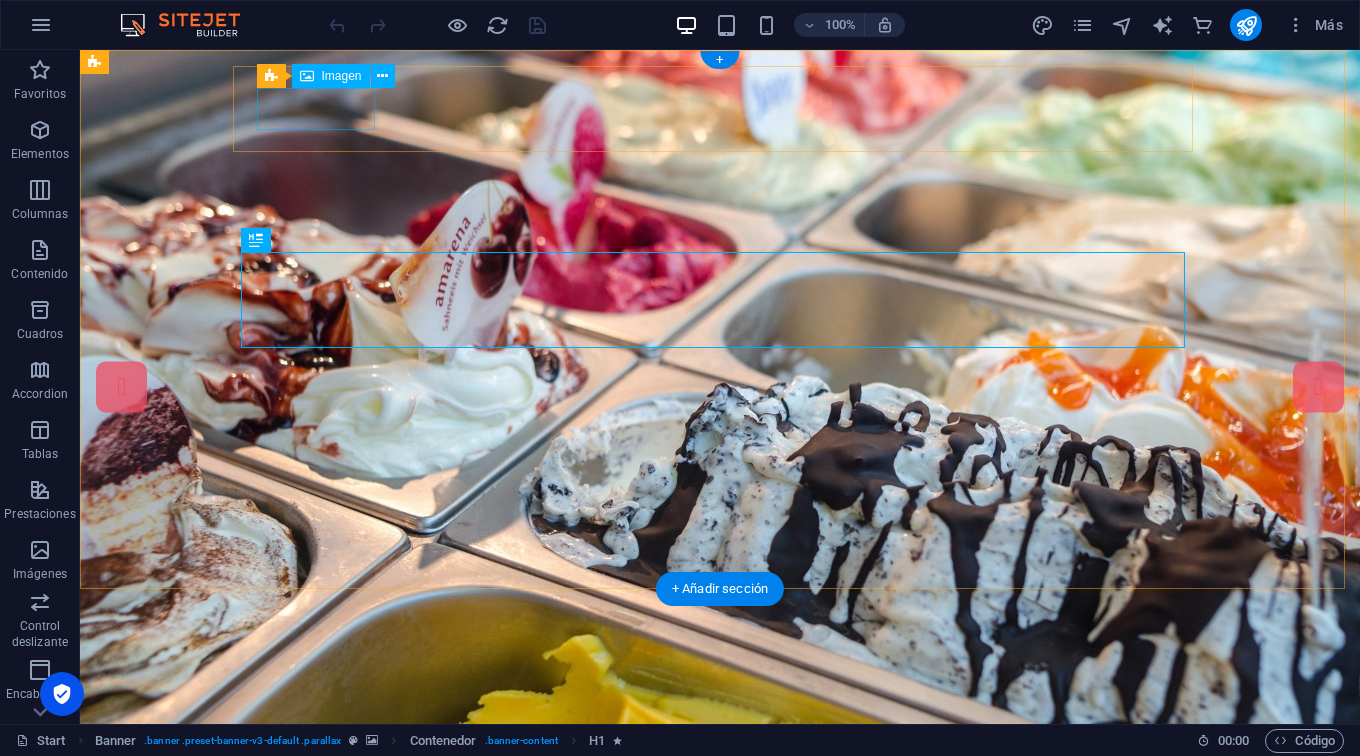 click at bounding box center (560, 750) 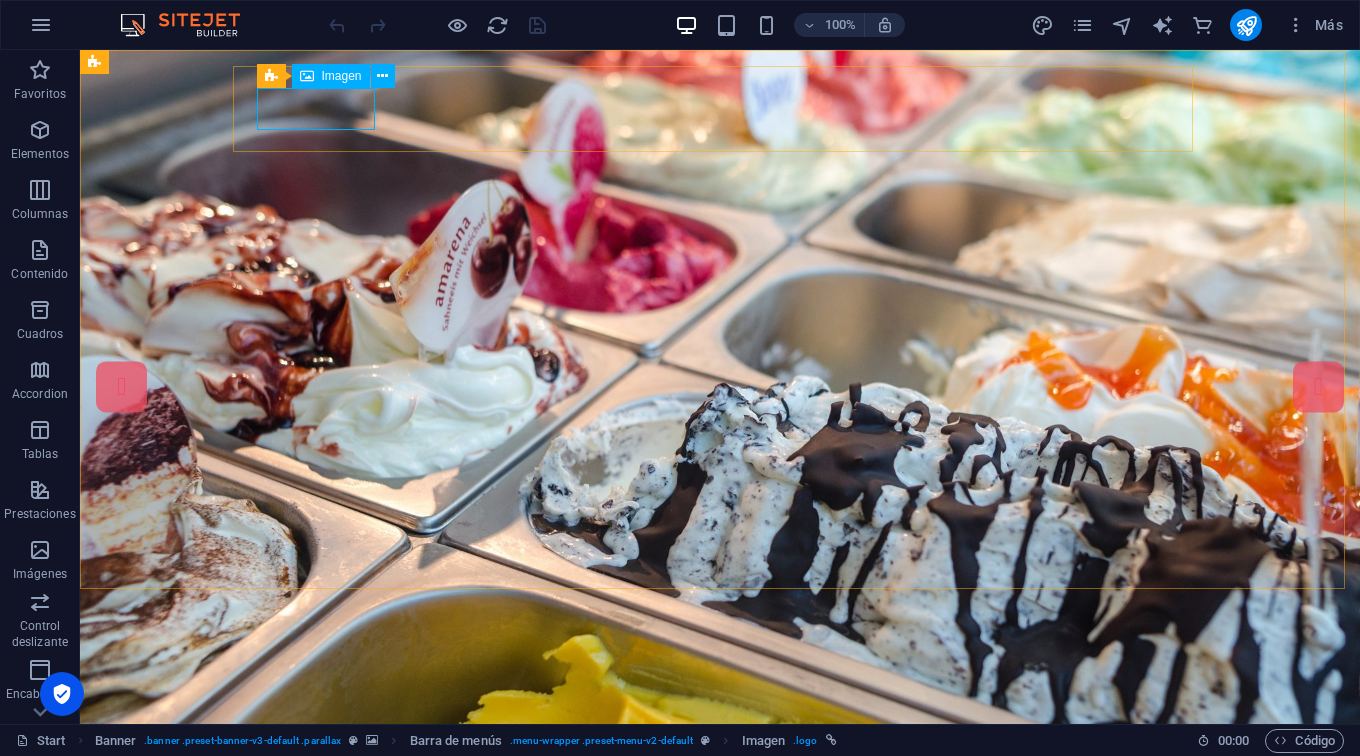 click on "Imagen" at bounding box center (342, 76) 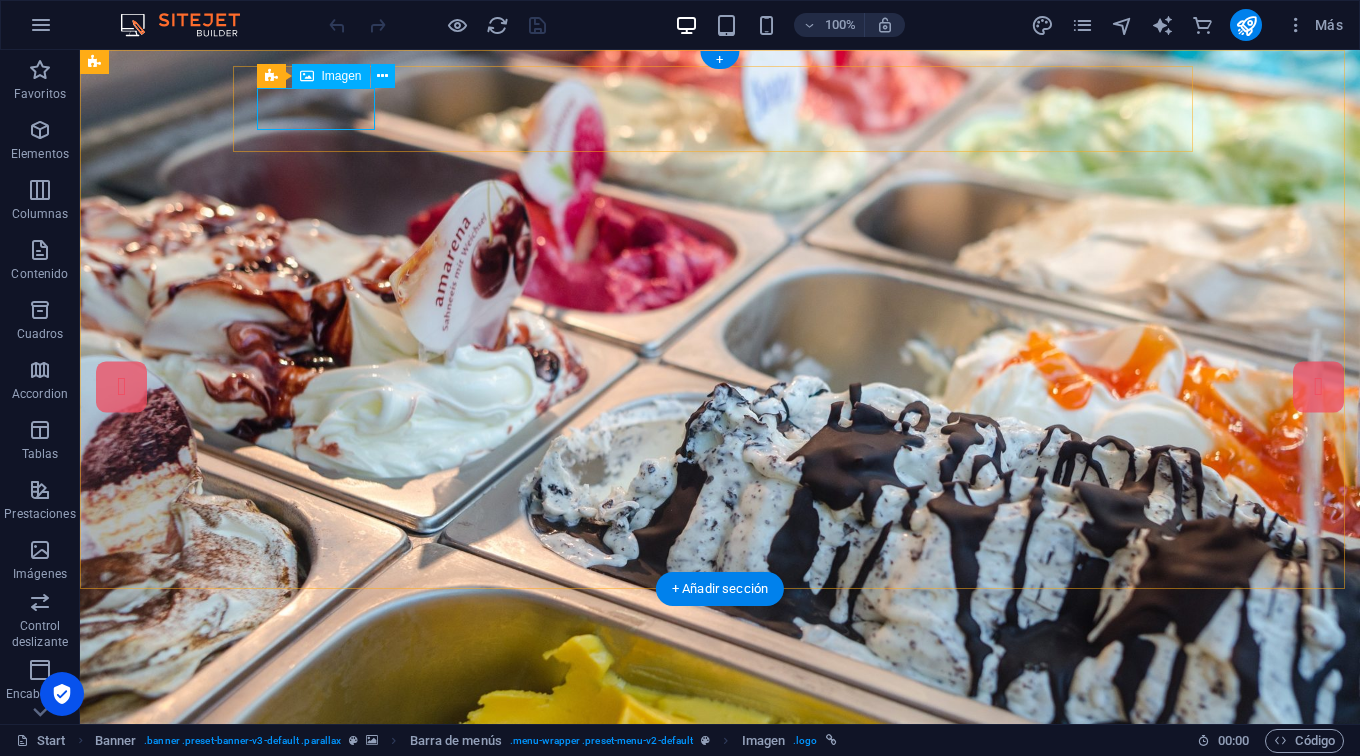 click at bounding box center [560, 750] 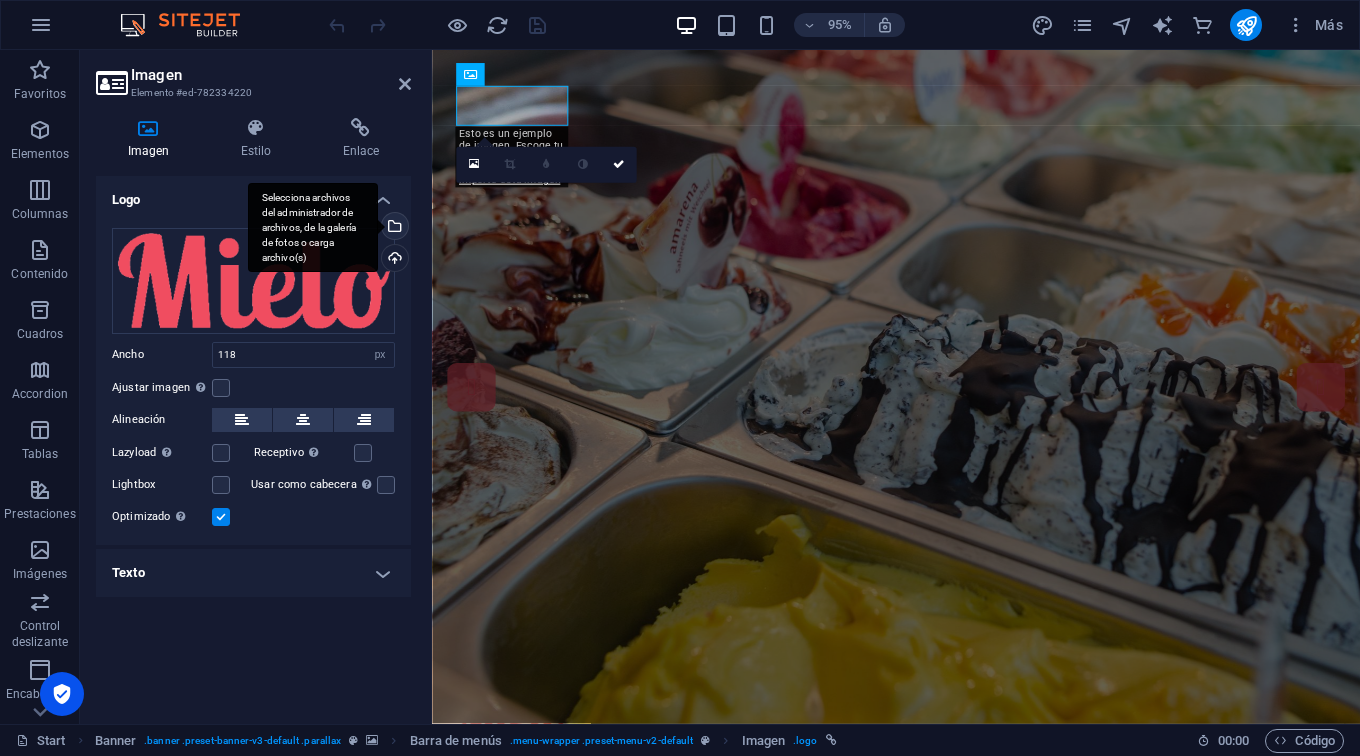 click on "Selecciona archivos del administrador de archivos, de la galería de fotos o carga archivo(s)" at bounding box center (393, 228) 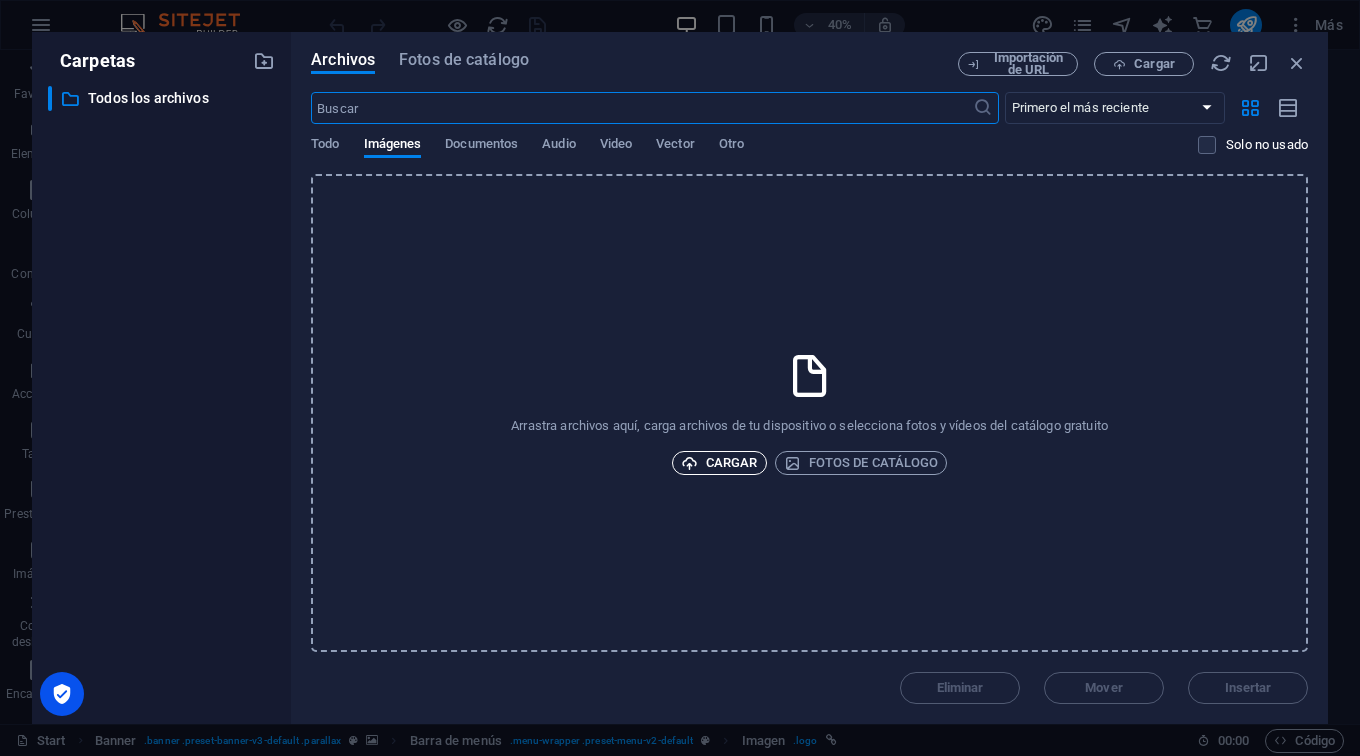 click on "Cargar" at bounding box center (719, 463) 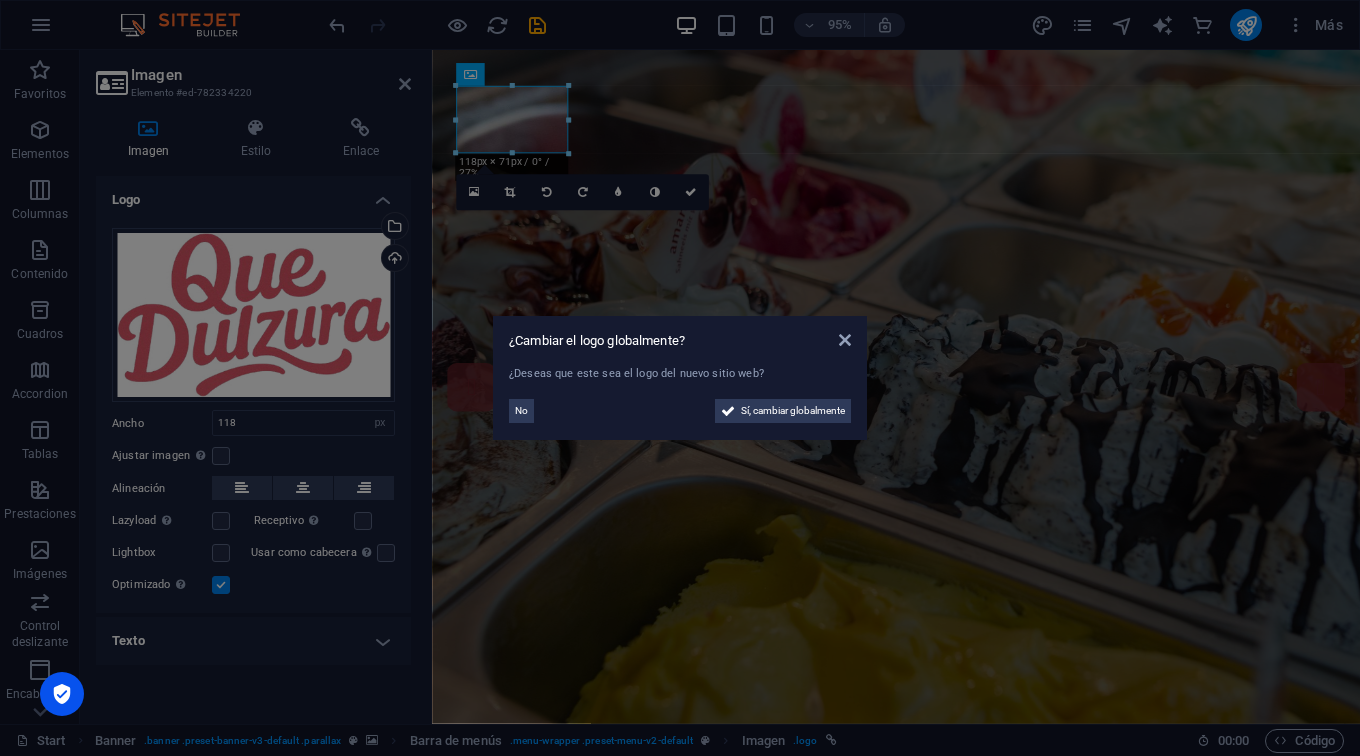 click on "¿Cambiar el logo globalmente? ¿Deseas que este sea el logo del nuevo sitio web? No Sí, cambiar globalmente" at bounding box center (680, 378) 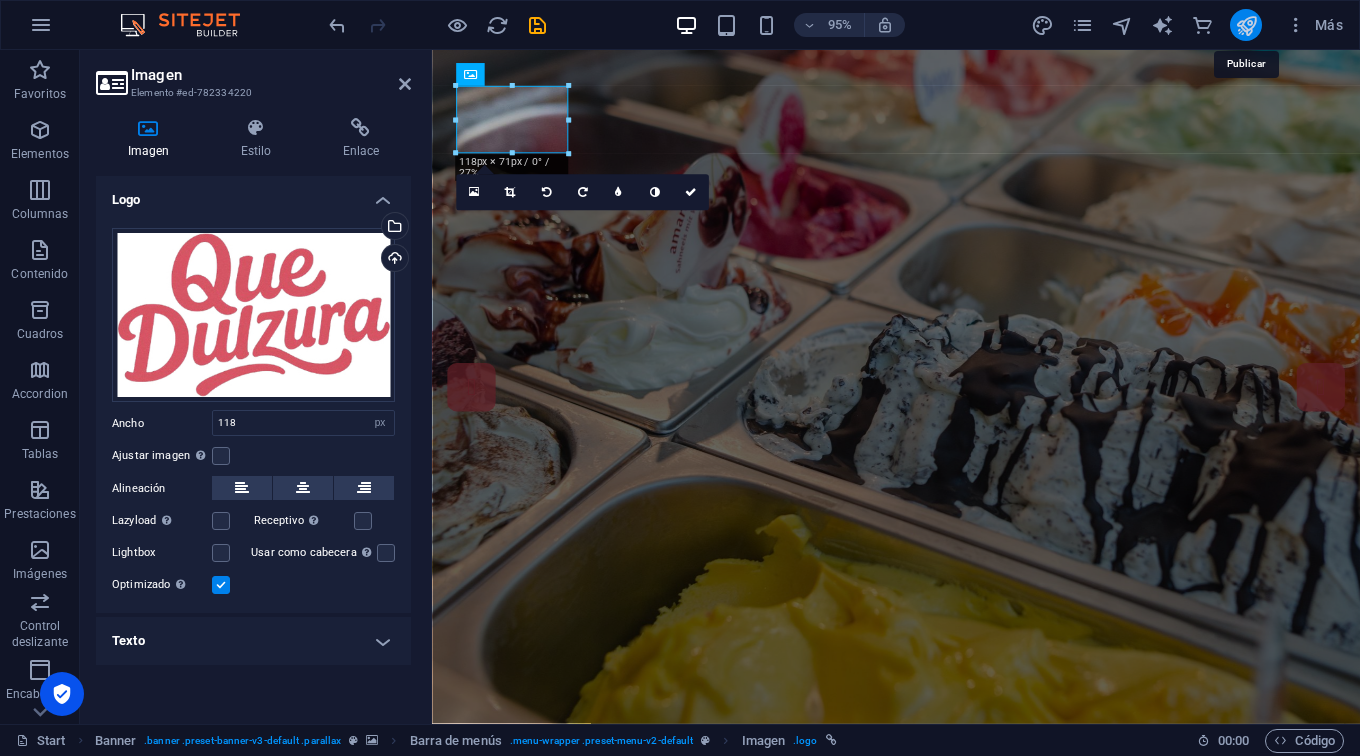 click at bounding box center (1246, 25) 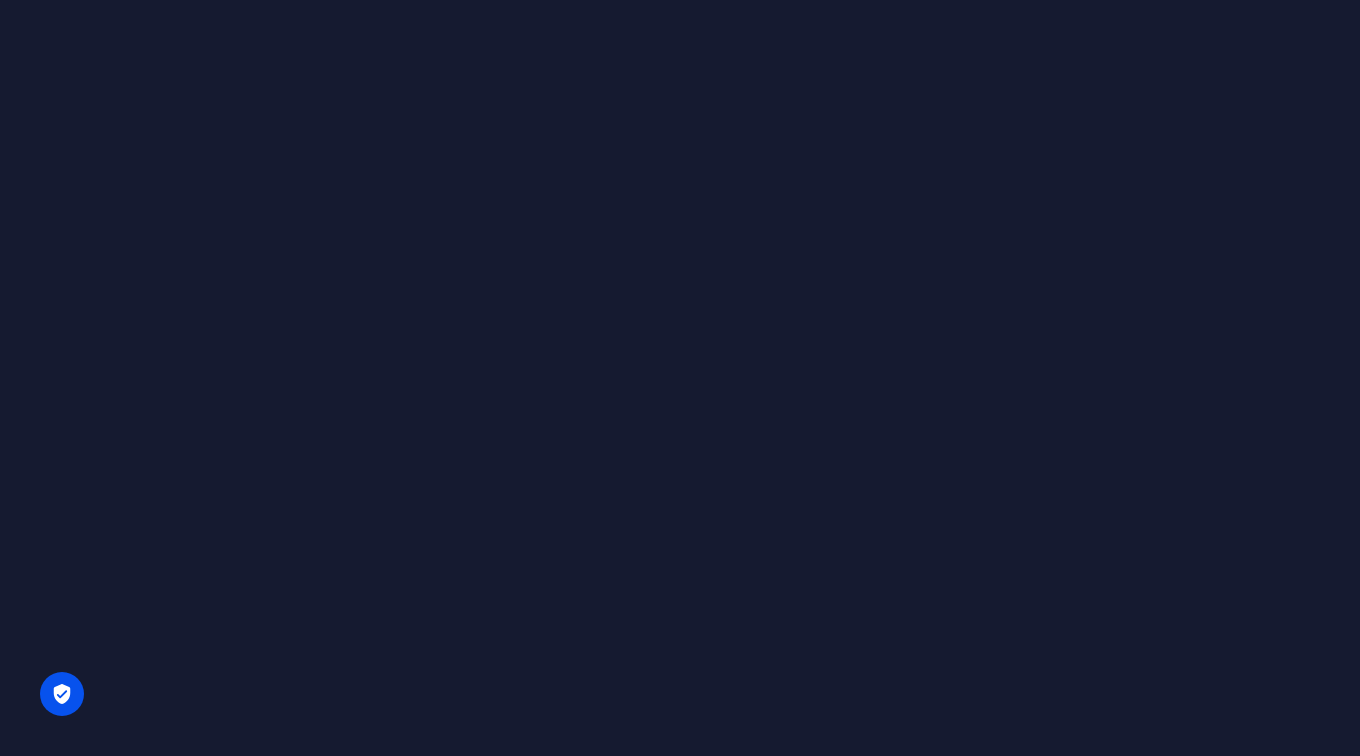 scroll, scrollTop: 0, scrollLeft: 0, axis: both 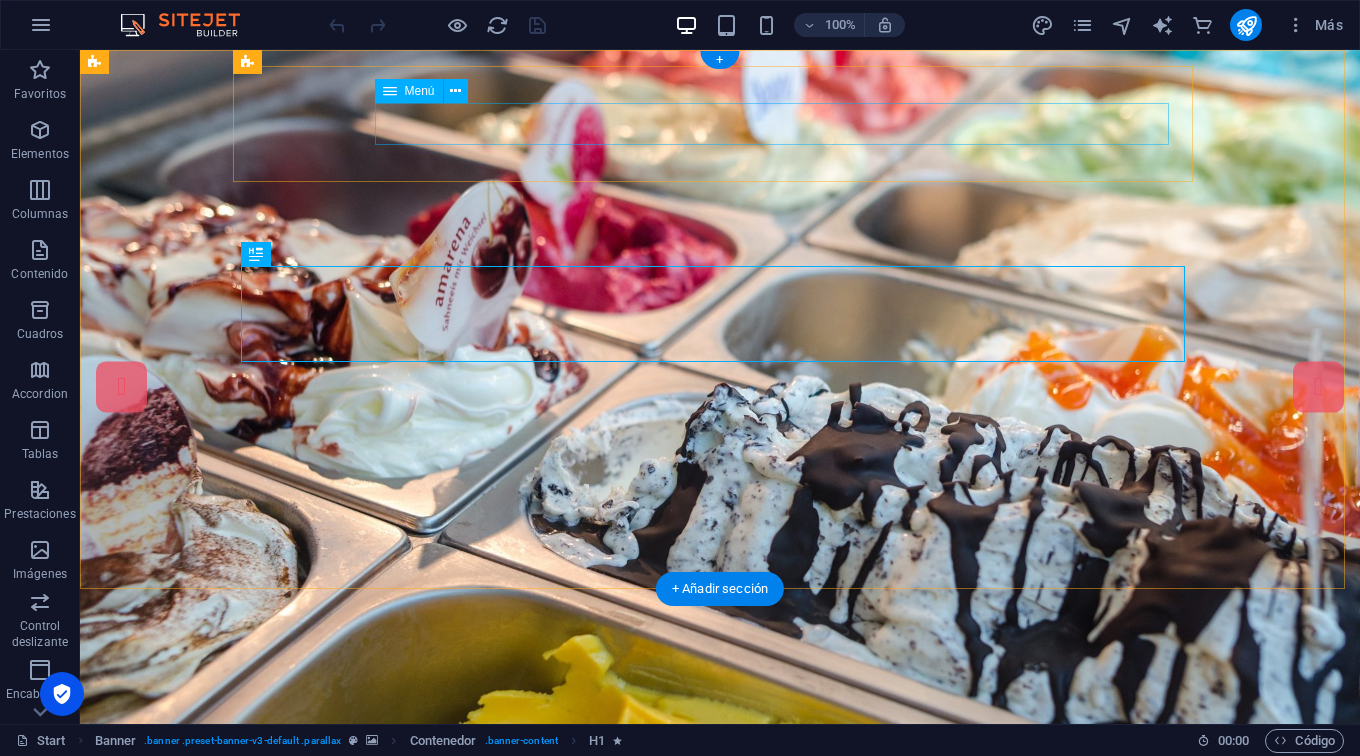 click on "Home About us Services Menu Facts Contact" at bounding box center (560, 821) 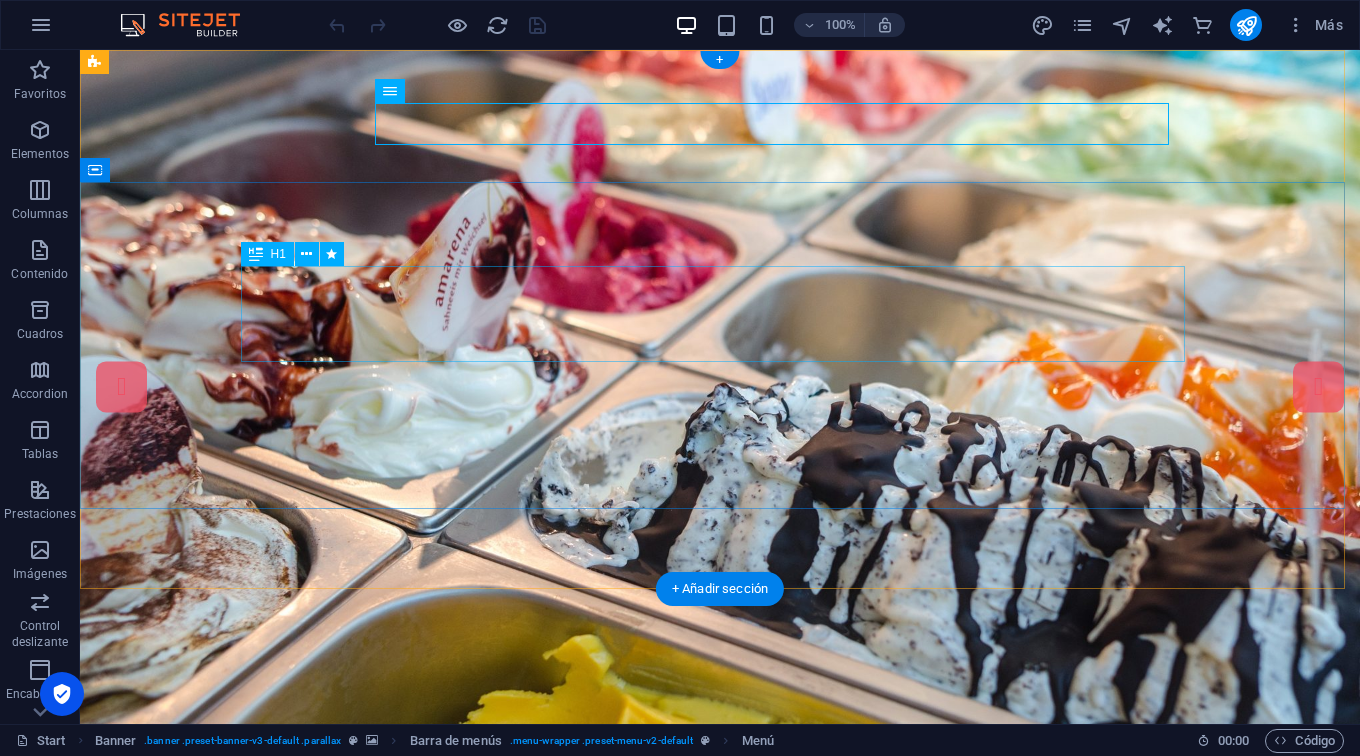 click on "Ice Cream Parlor" at bounding box center (720, 992) 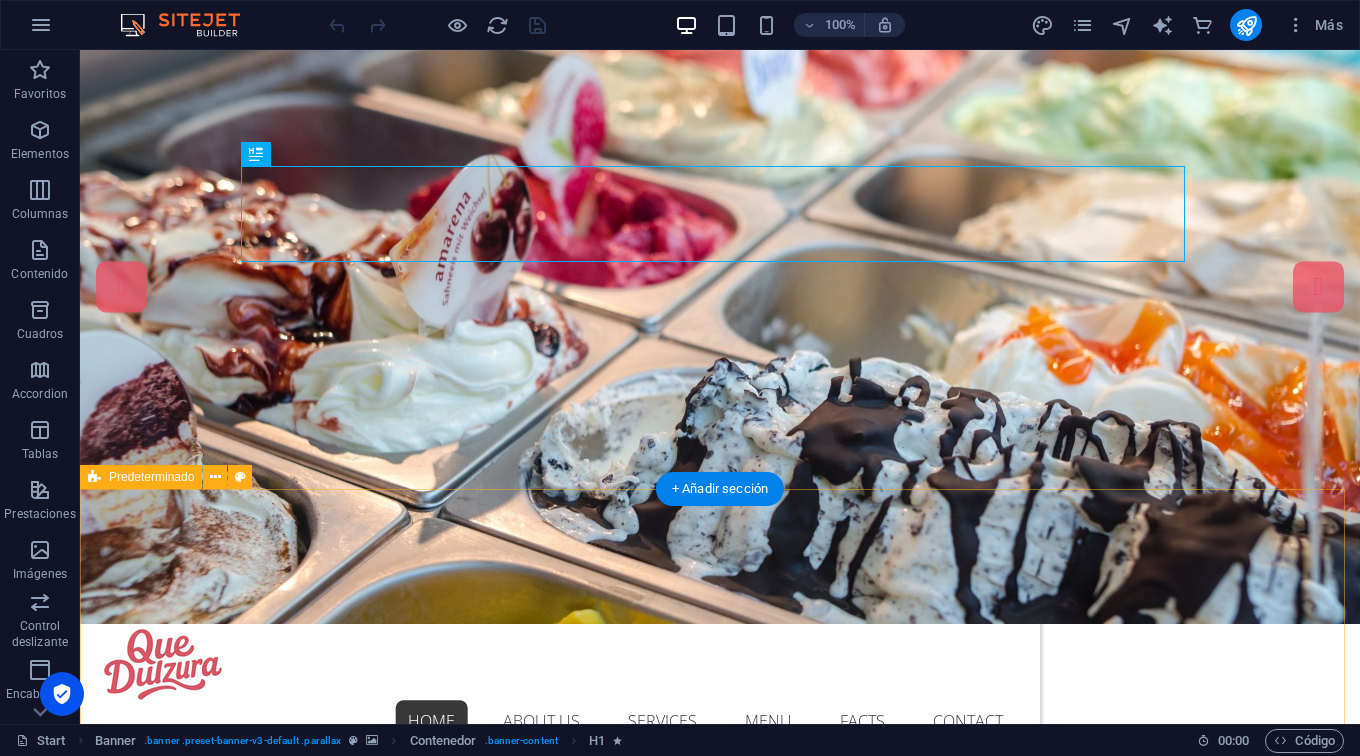 scroll, scrollTop: 101, scrollLeft: 0, axis: vertical 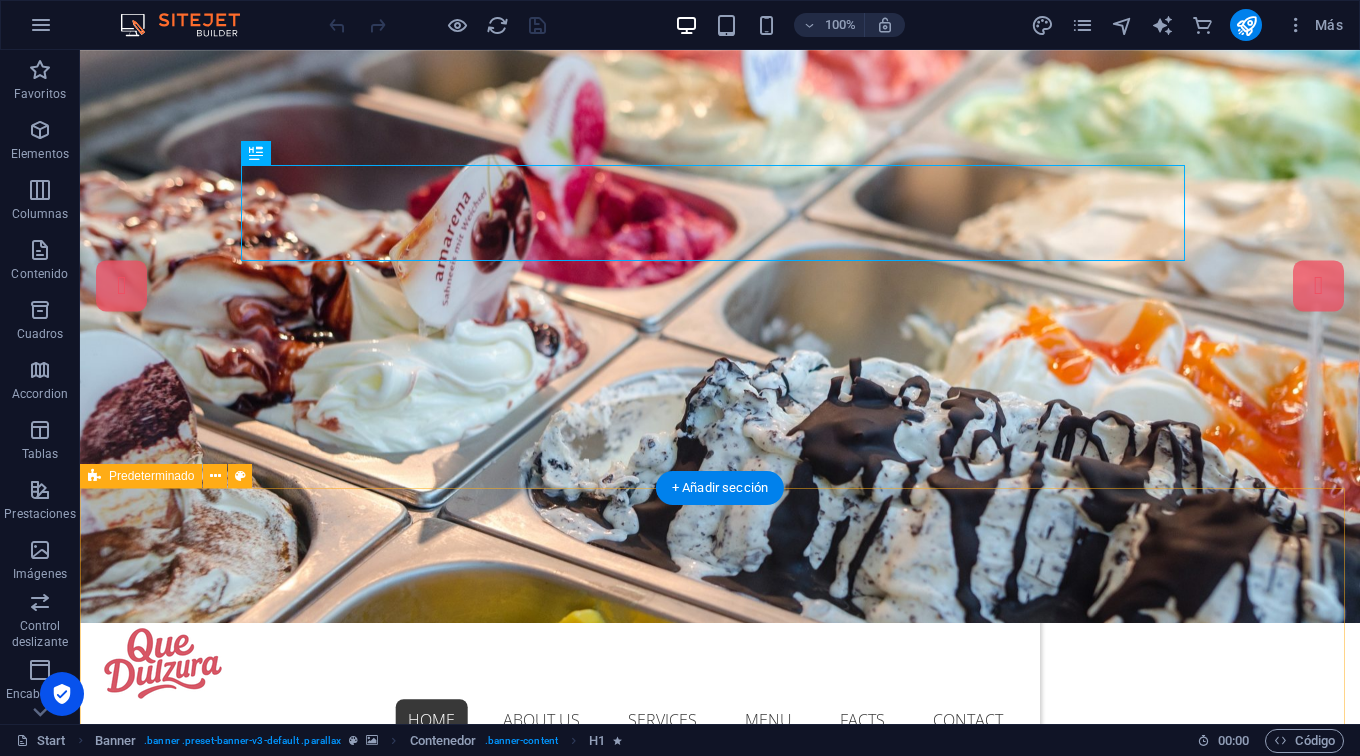drag, startPoint x: 1225, startPoint y: 576, endPoint x: 645, endPoint y: 489, distance: 586.4887 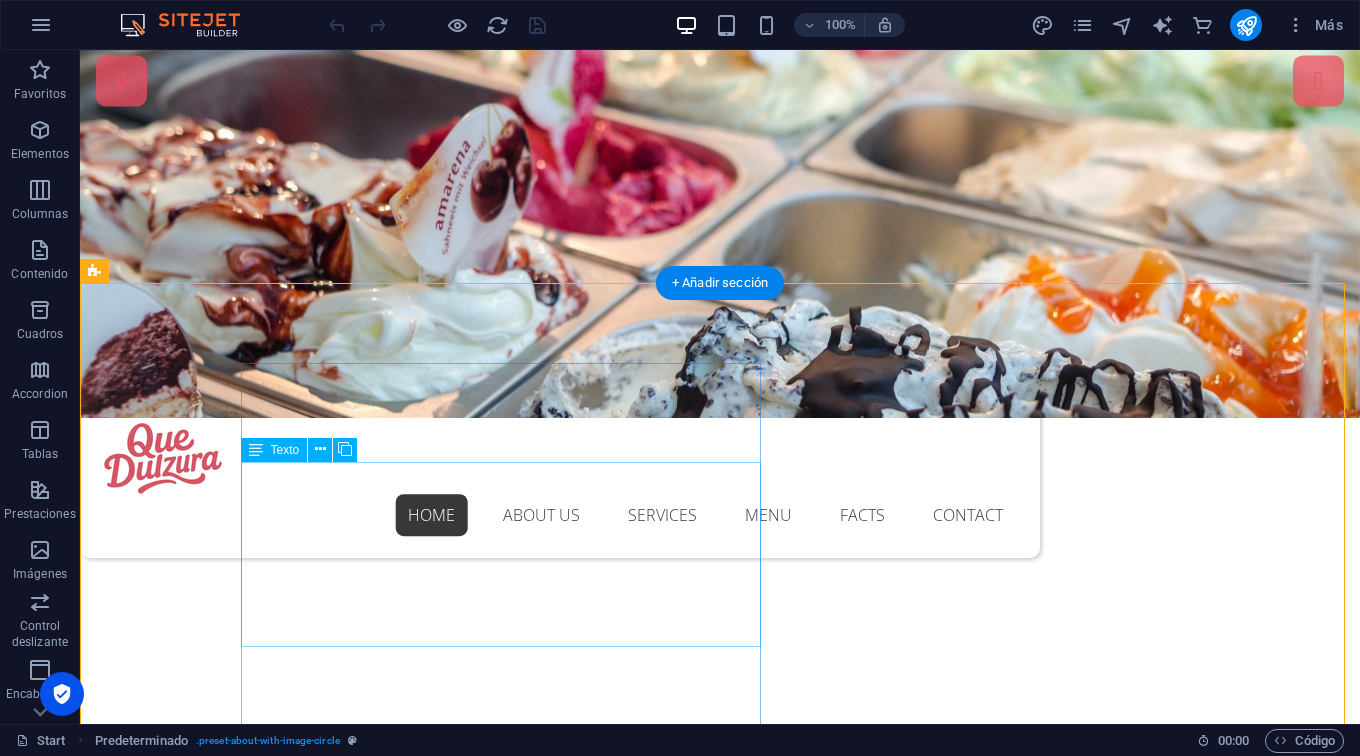 scroll, scrollTop: 307, scrollLeft: 0, axis: vertical 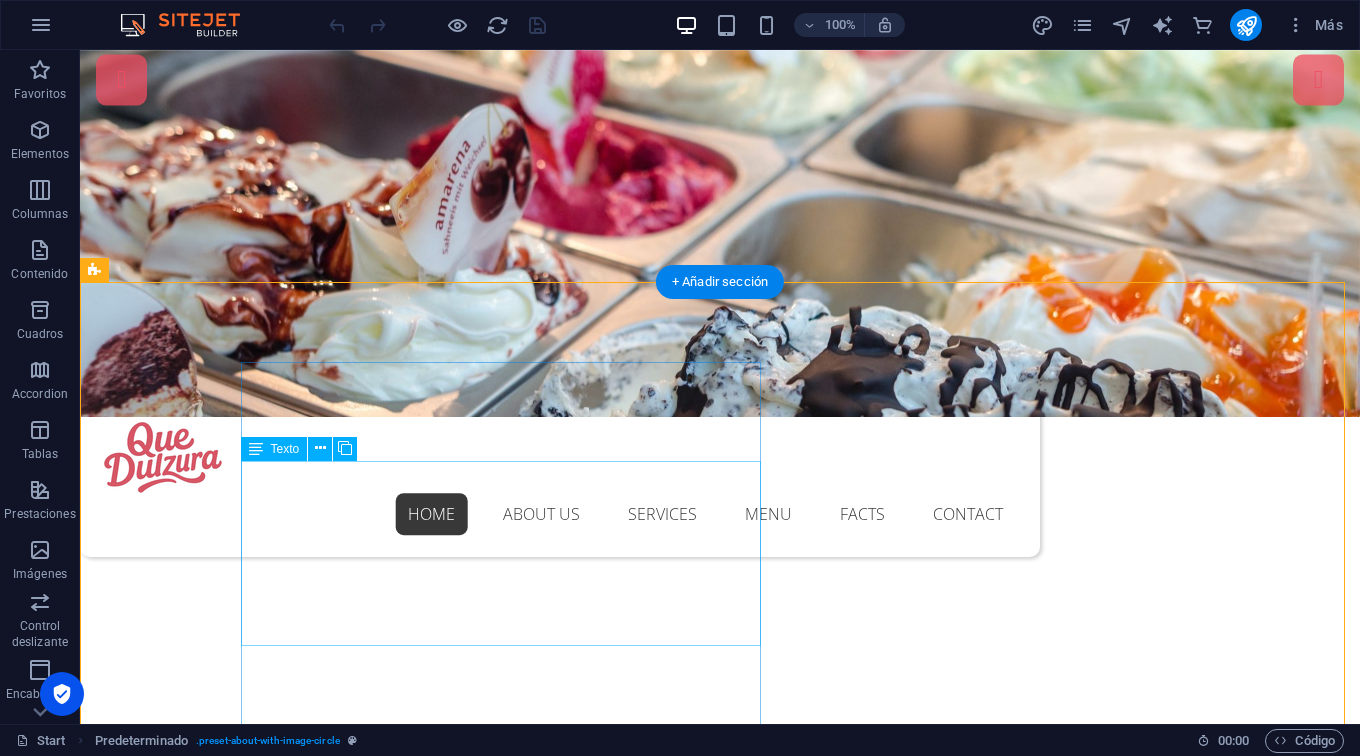 click on "Lorem ipsum dolor sit amet, consectetur adipisicing elit. Repellat, maiores, a libero atque assumenda praesentium cum magni odio dolor accusantium explicabo repudiandae molestiae itaque provident sit debitis aspernatur soluta deserunt incidunt ad cumque ex laboriosam.  Distinctio, mollitia, molestias excepturi voluptatem veritatis iusto nam nulla maiores, a libero atque assumenda praesentium cum magni odio dolor accusantium explicabo repudiandae molestiae itaque." at bounding box center [568, 1238] 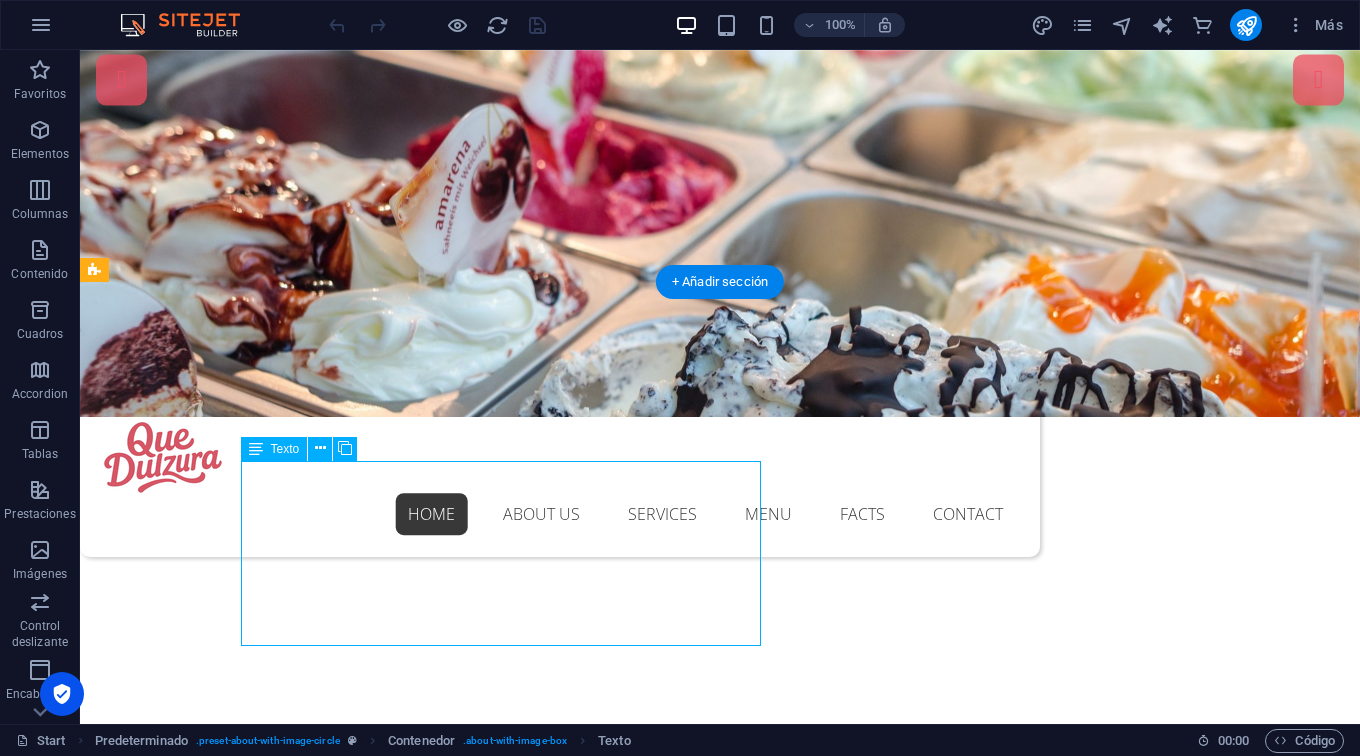 click on "Lorem ipsum dolor sit amet, consectetur adipisicing elit. Repellat, maiores, a libero atque assumenda praesentium cum magni odio dolor accusantium explicabo repudiandae molestiae itaque provident sit debitis aspernatur soluta deserunt incidunt ad cumque ex laboriosam.  Distinctio, mollitia, molestias excepturi voluptatem veritatis iusto nam nulla maiores, a libero atque assumenda praesentium cum magni odio dolor accusantium explicabo repudiandae molestiae itaque." at bounding box center (568, 1238) 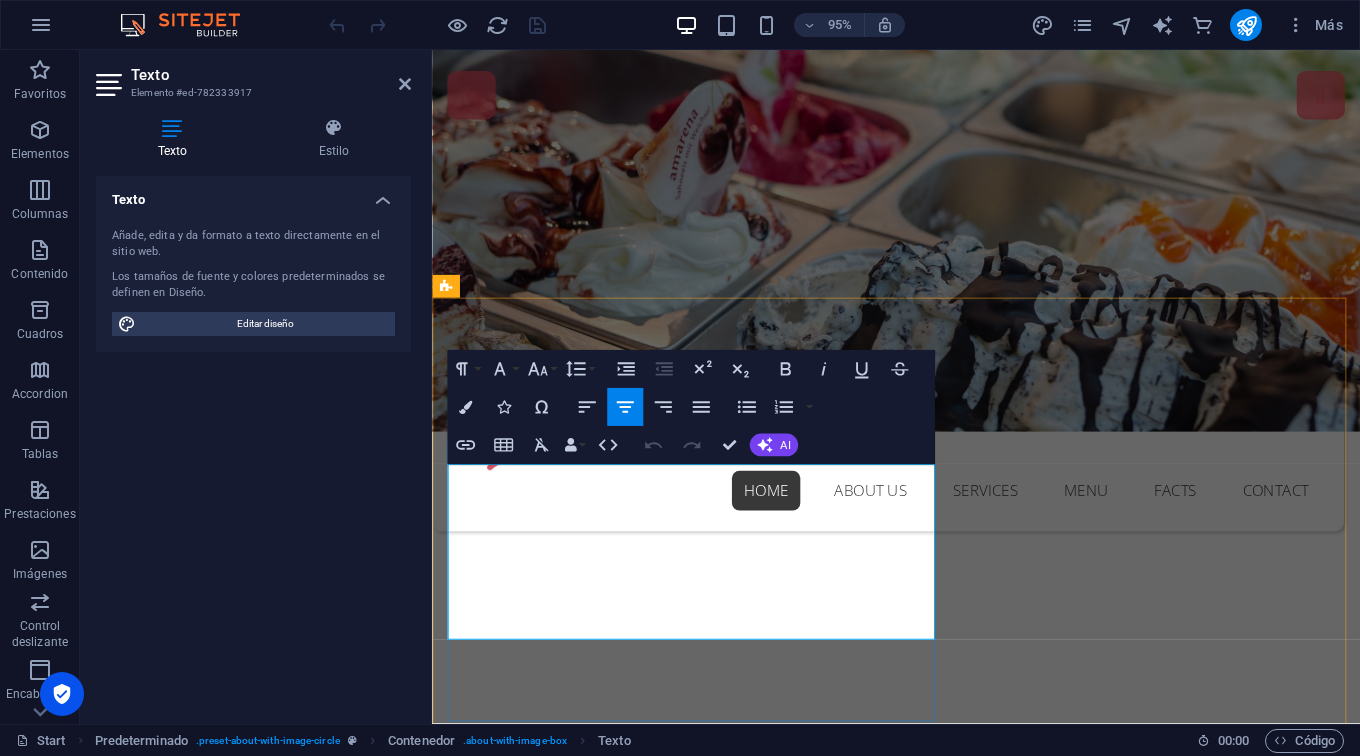 drag, startPoint x: 469, startPoint y: 498, endPoint x: 935, endPoint y: 654, distance: 491.41837 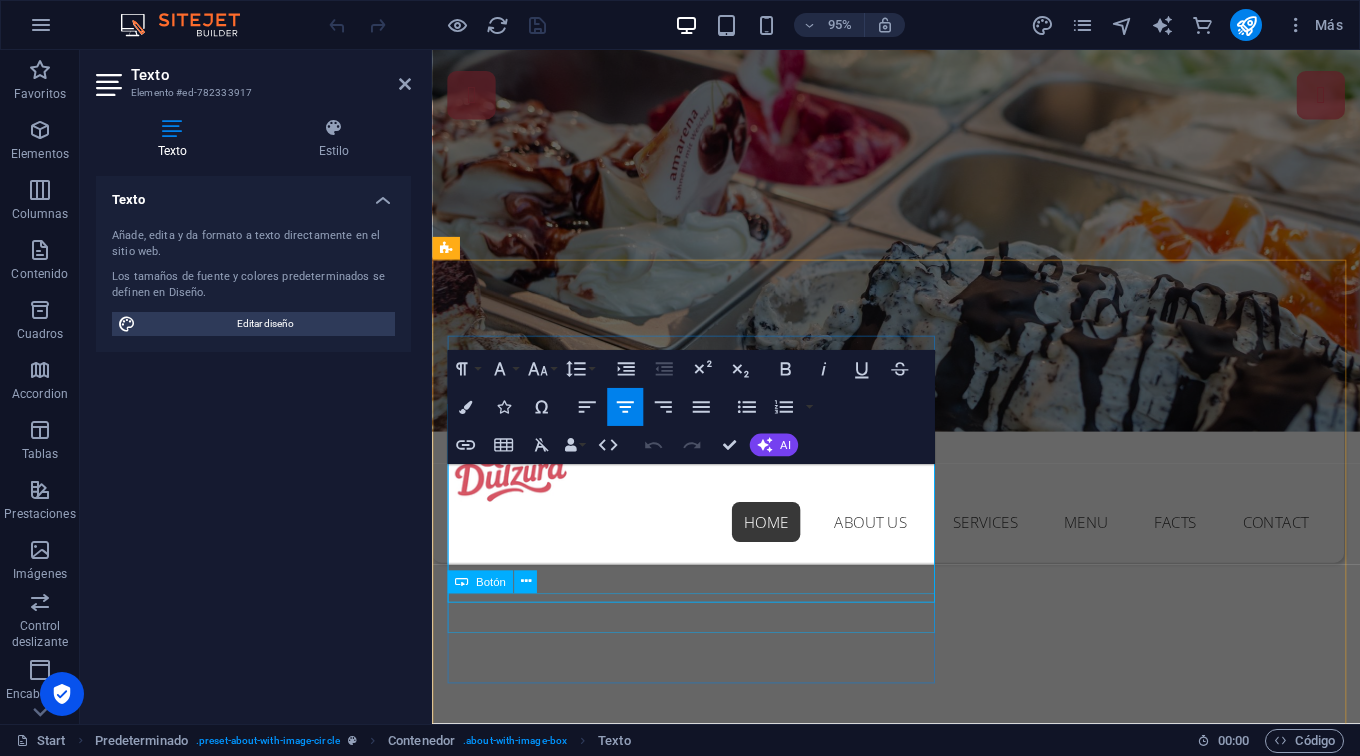 scroll, scrollTop: 346, scrollLeft: 0, axis: vertical 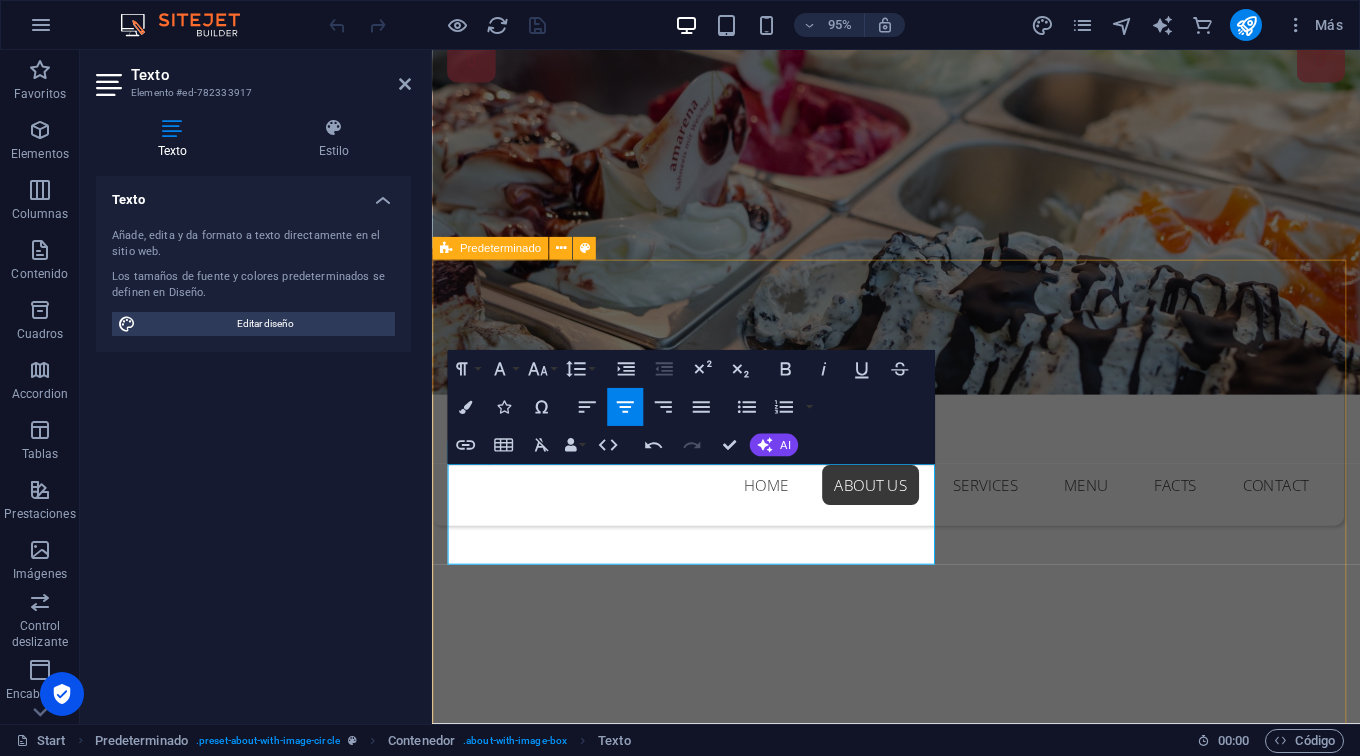 click on "About Mielo En nuestro mundo de sabores artesanales, la pastelería se transforma en una experiencia que despierta los sentidos. Cada dulce que elaboramos nace de la combinación perfecta entre tradición, creatividad y los mejores ingredientes. Ice Cream Menu" at bounding box center [920, 1359] 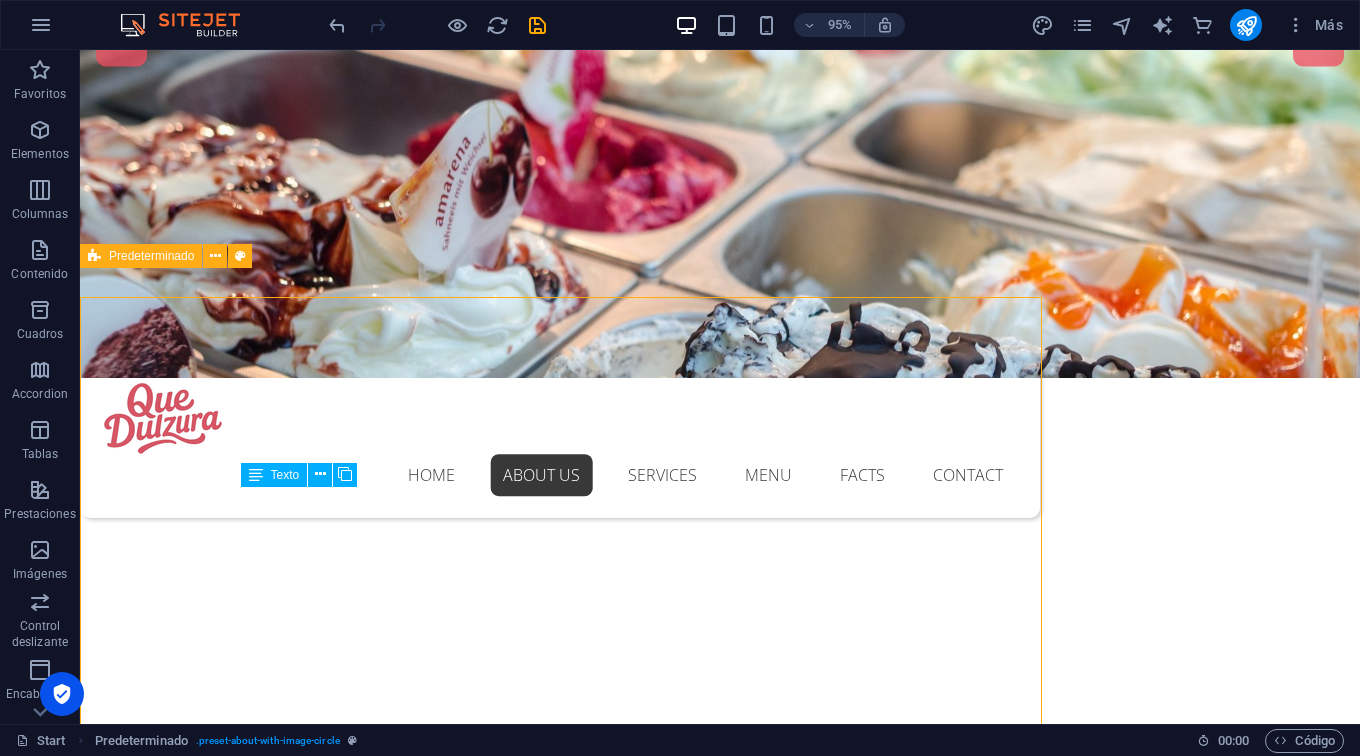 scroll, scrollTop: 321, scrollLeft: 0, axis: vertical 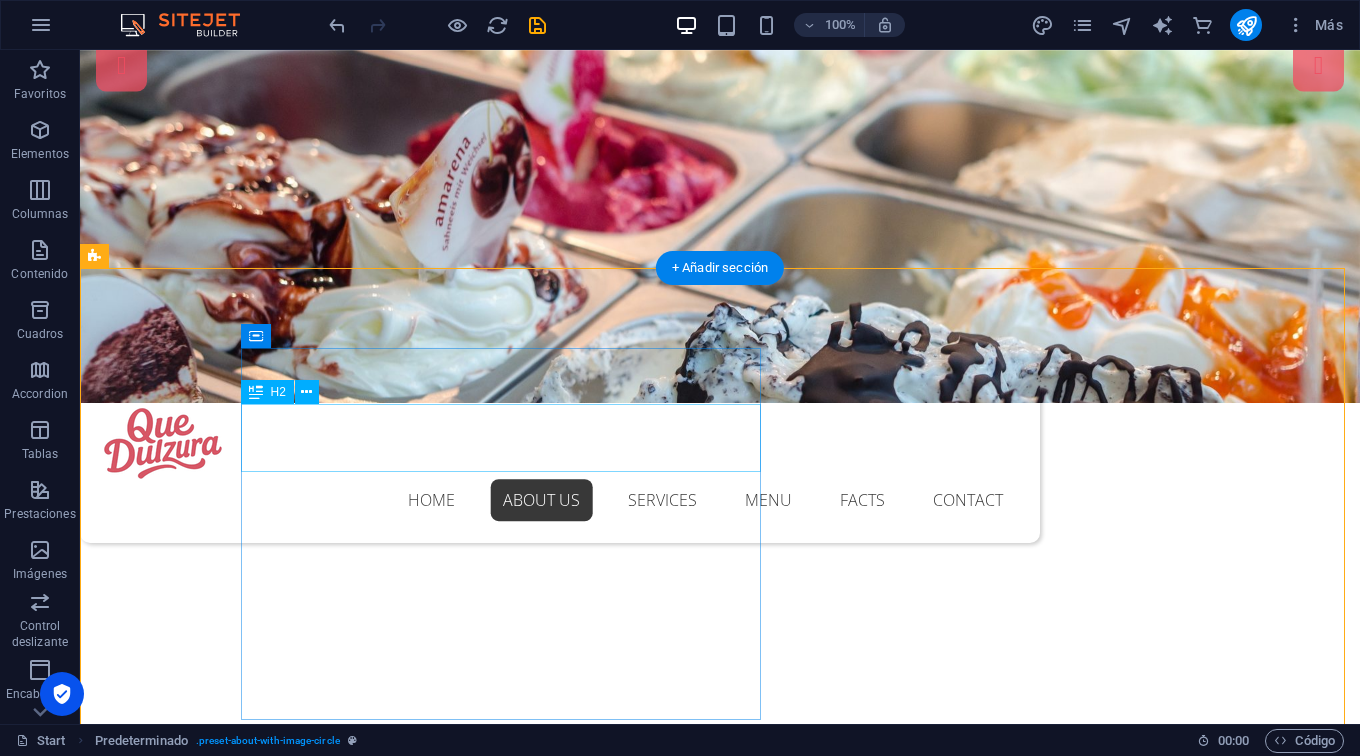 click on "About Mielo" at bounding box center (568, 1108) 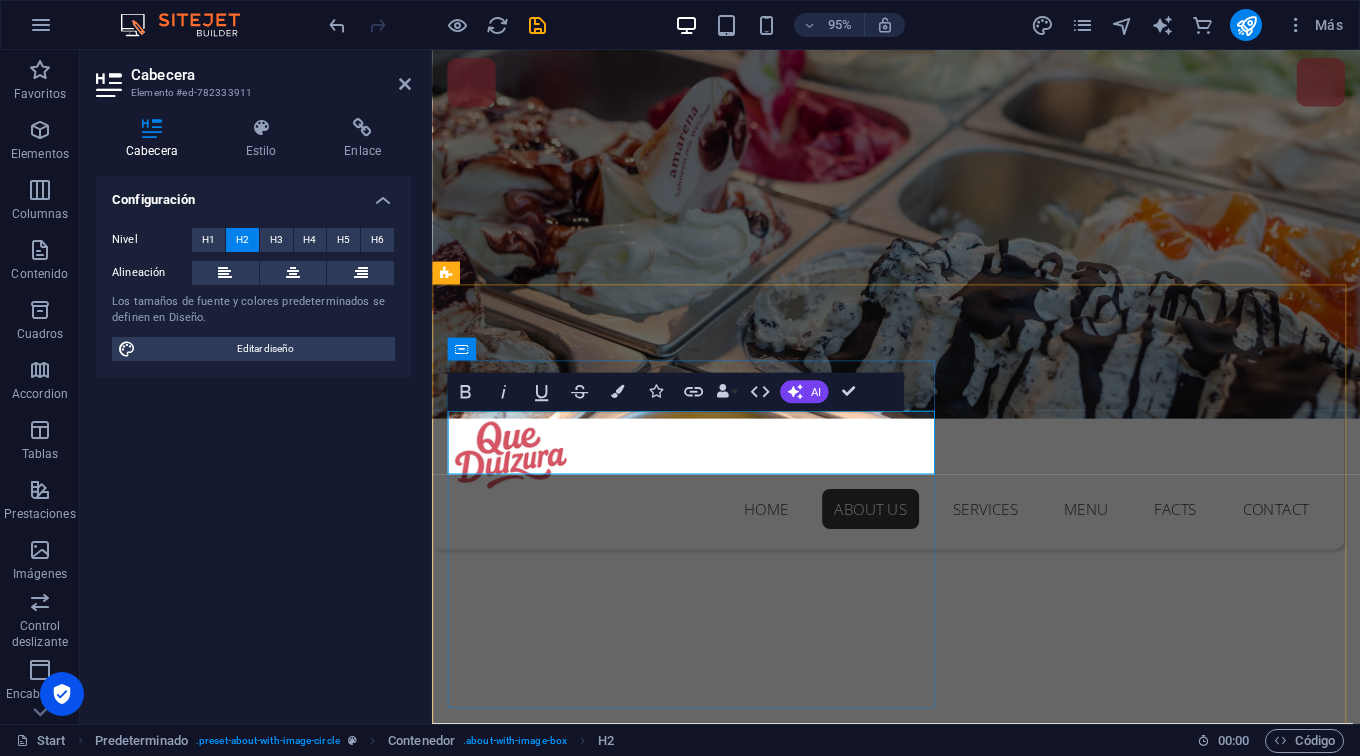 type 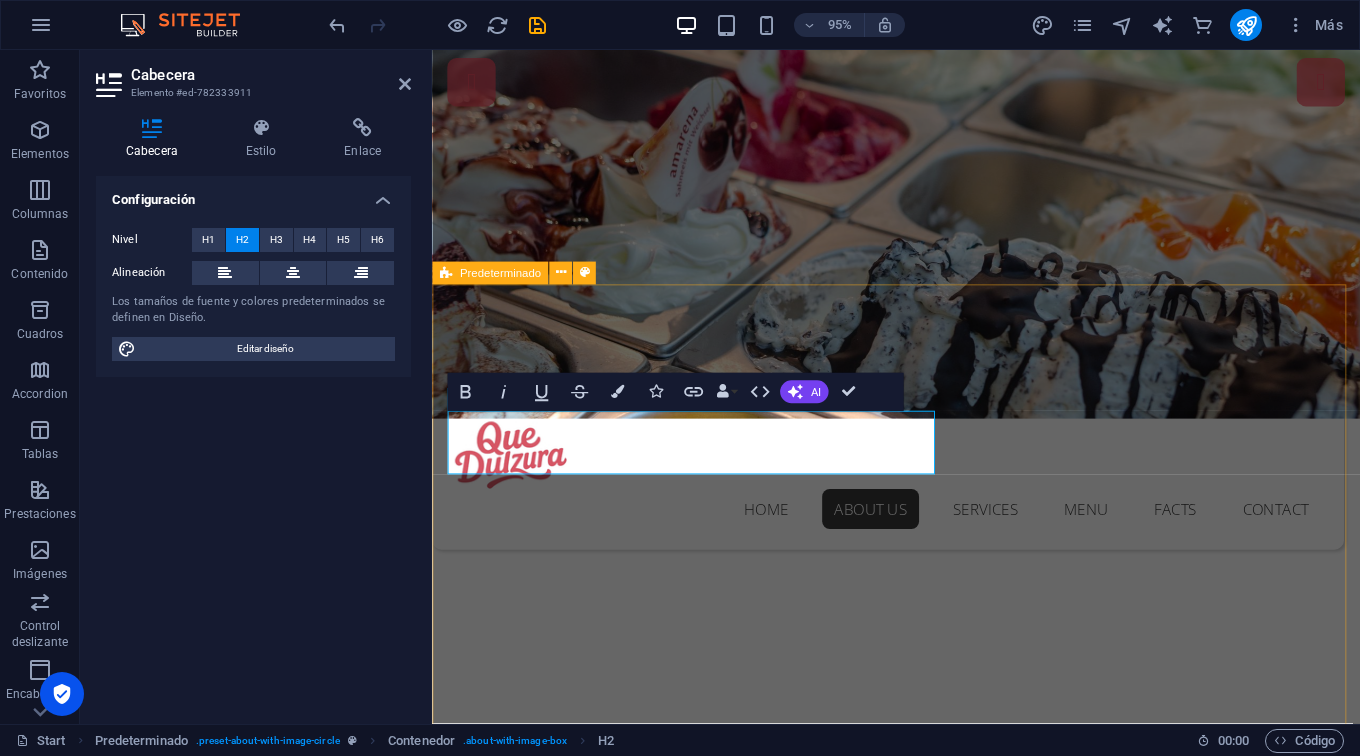 click on "Sobre nosotros En nuestro mundo de sabores artesanales, la pastelería se transforma en una experiencia que despierta los sentidos. Cada dulce que elaboramos nace de la combinación perfecta entre tradición, creatividad y los mejores ingredientes. Ice Cream Menu" at bounding box center [920, 1384] 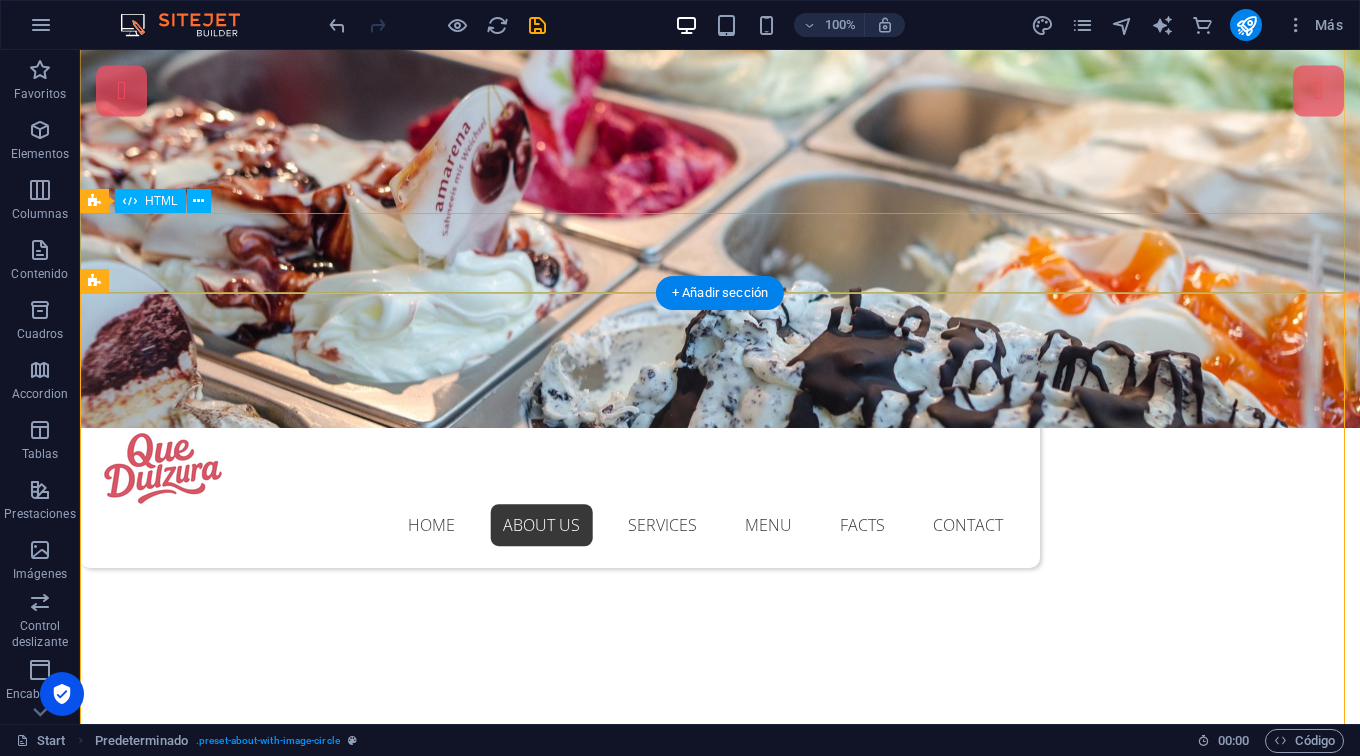 scroll, scrollTop: 421, scrollLeft: 0, axis: vertical 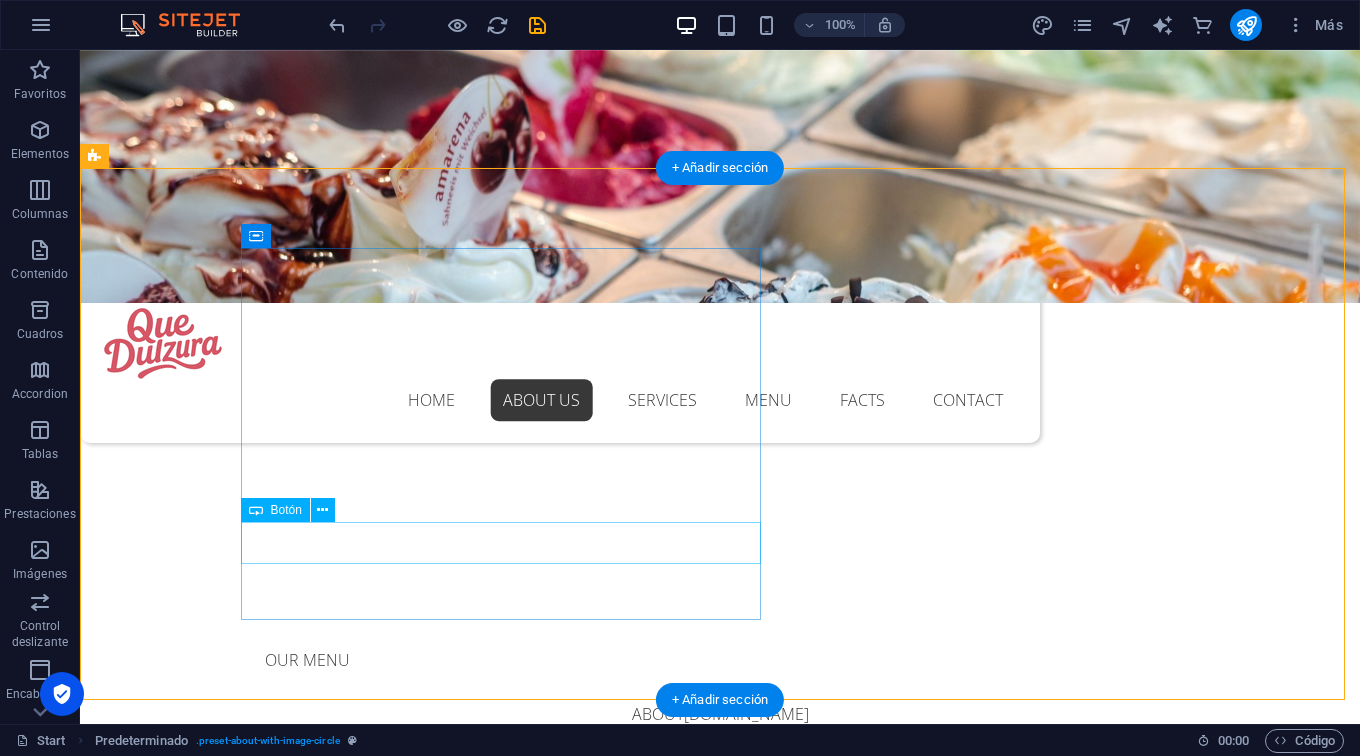 click on "Ice Cream Menu" at bounding box center (568, 1161) 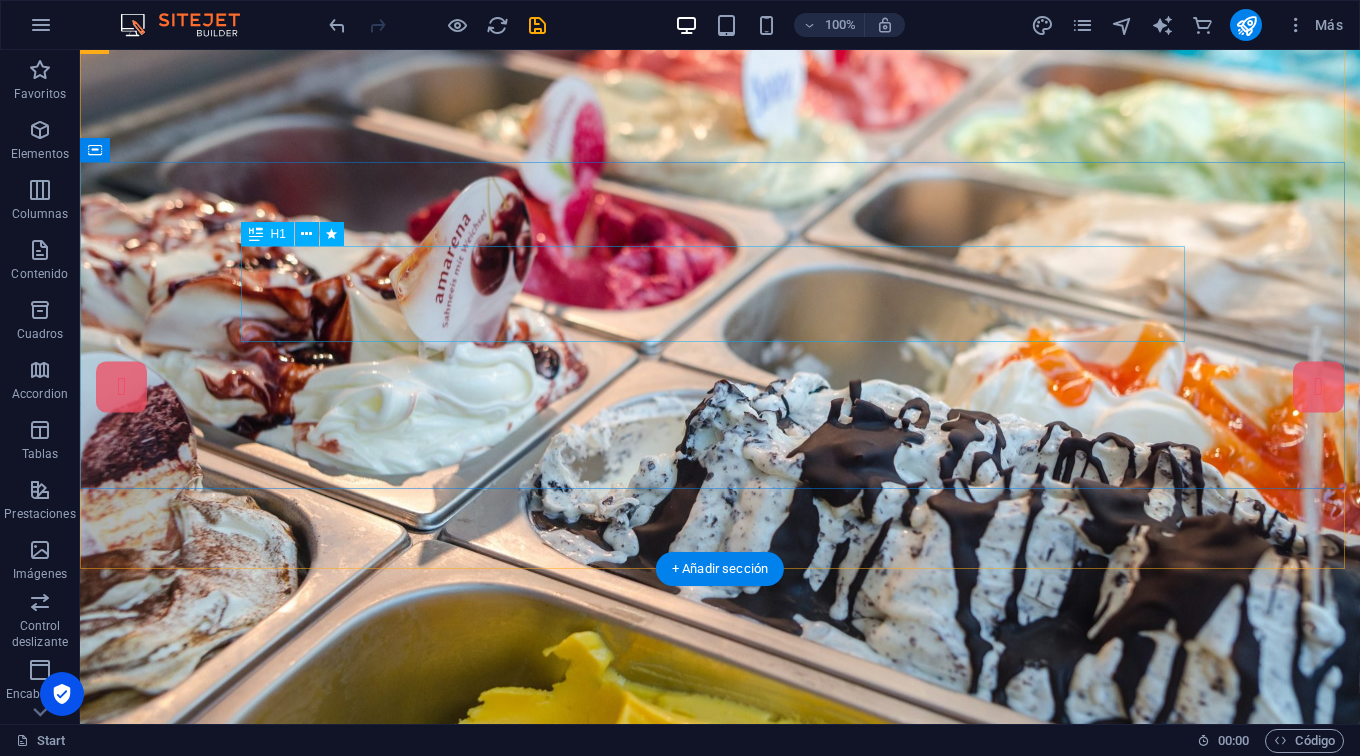 scroll, scrollTop: 20, scrollLeft: 0, axis: vertical 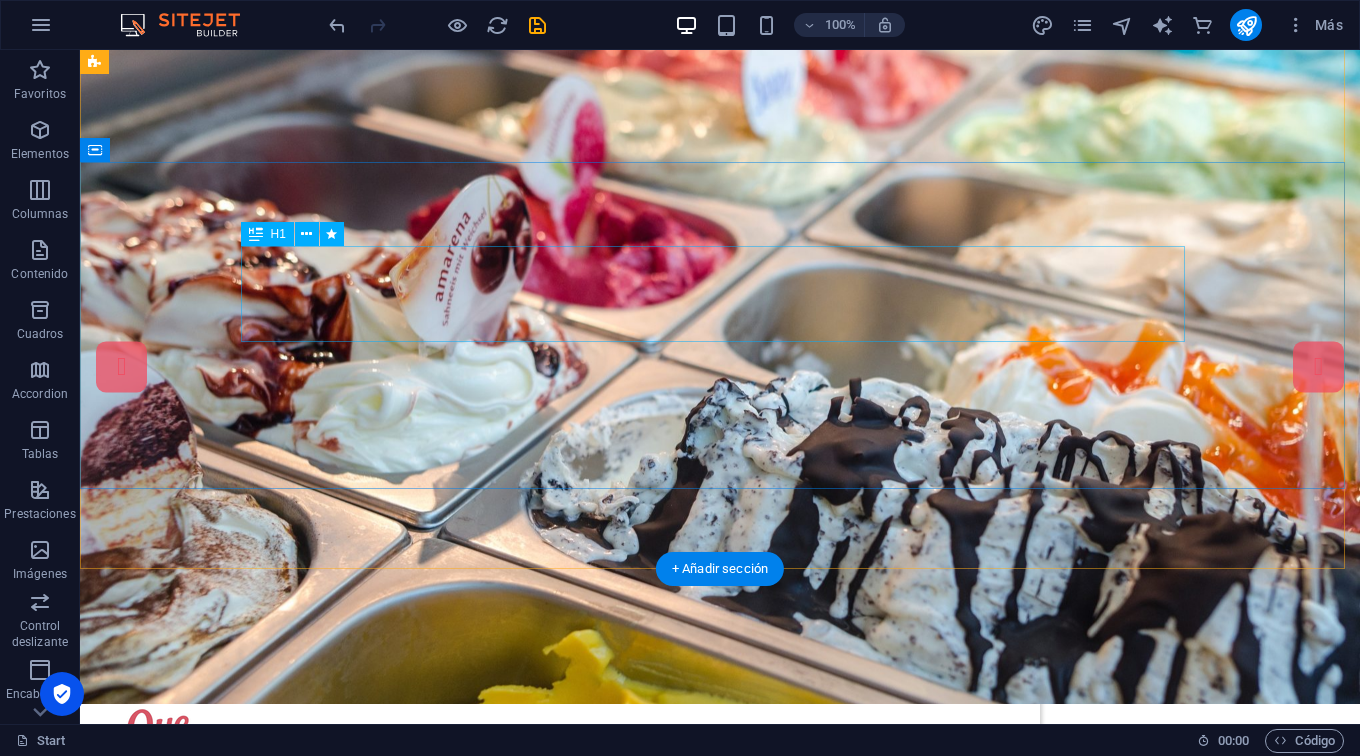 click on "Ice Cream Parlor" at bounding box center (720, 972) 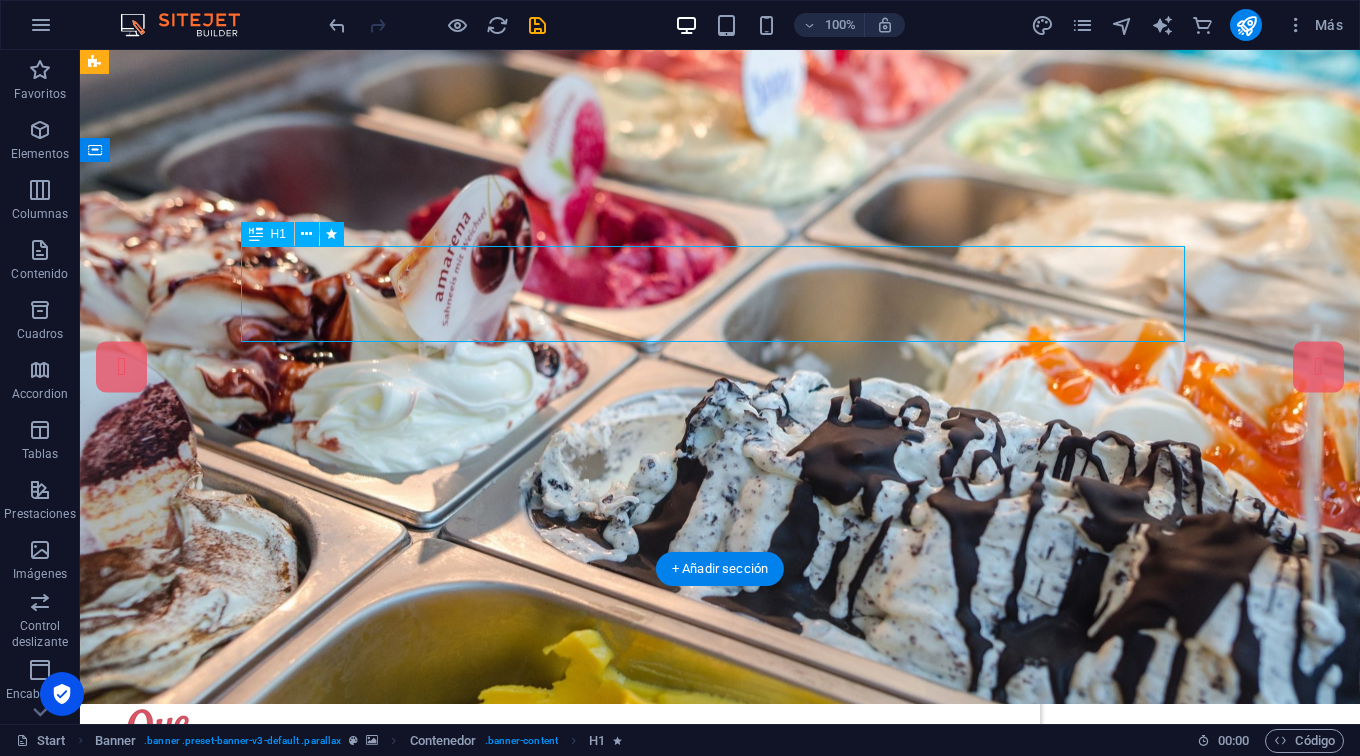 click on "Ice Cream Parlor" at bounding box center (720, 972) 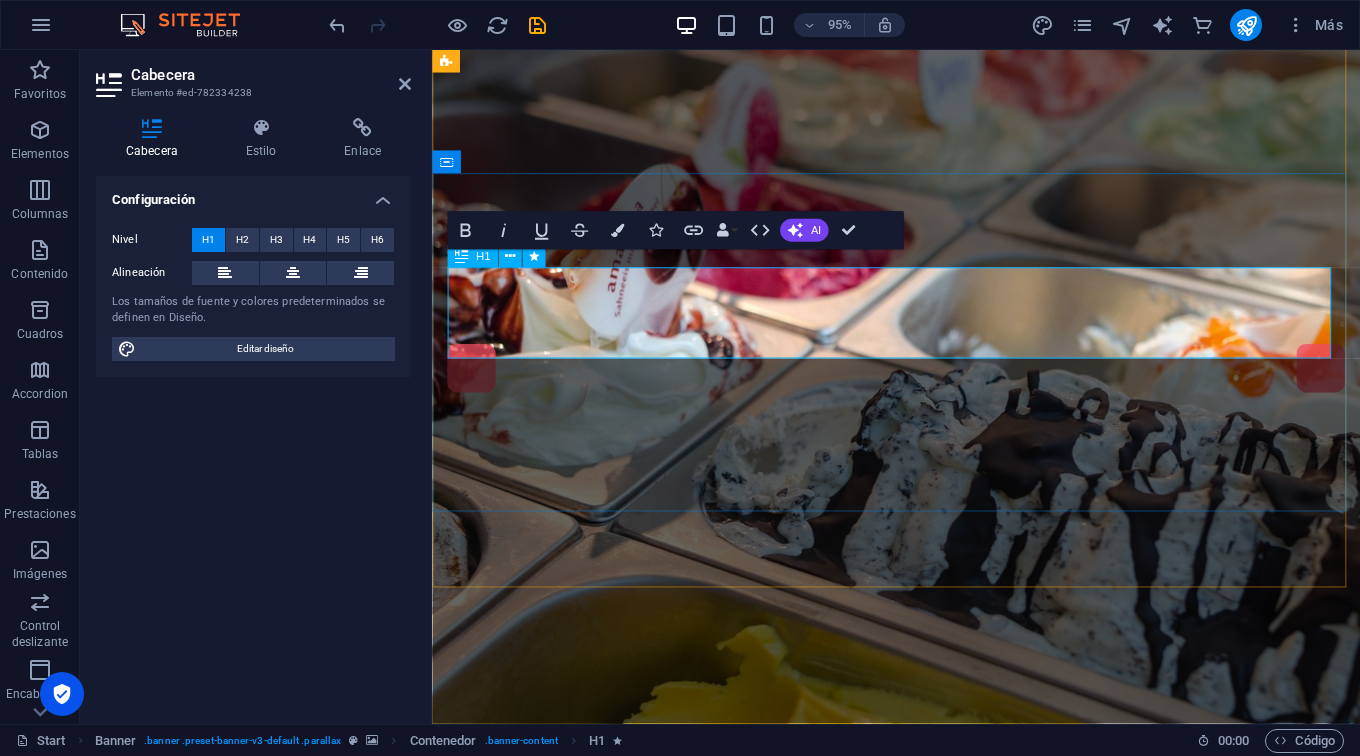 scroll, scrollTop: 1, scrollLeft: 0, axis: vertical 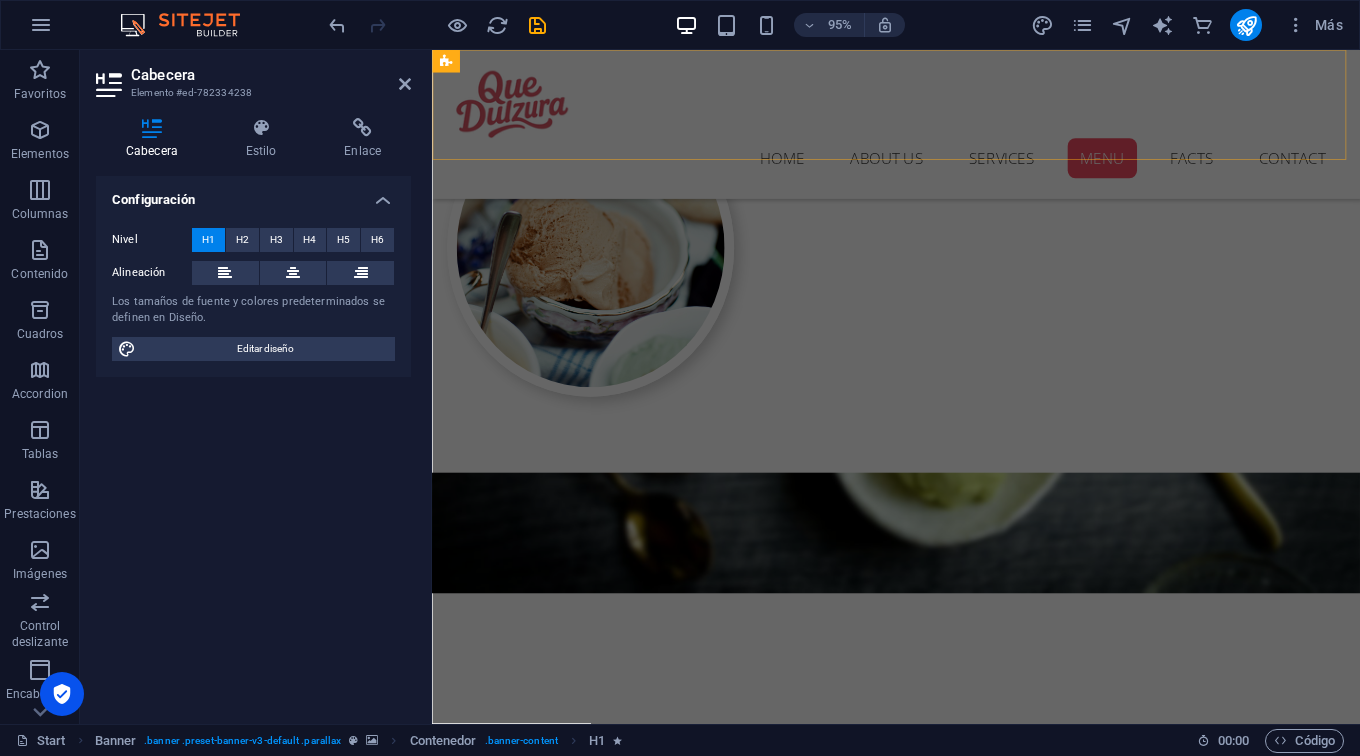 drag, startPoint x: 791, startPoint y: 393, endPoint x: 1021, endPoint y: 136, distance: 344.88983 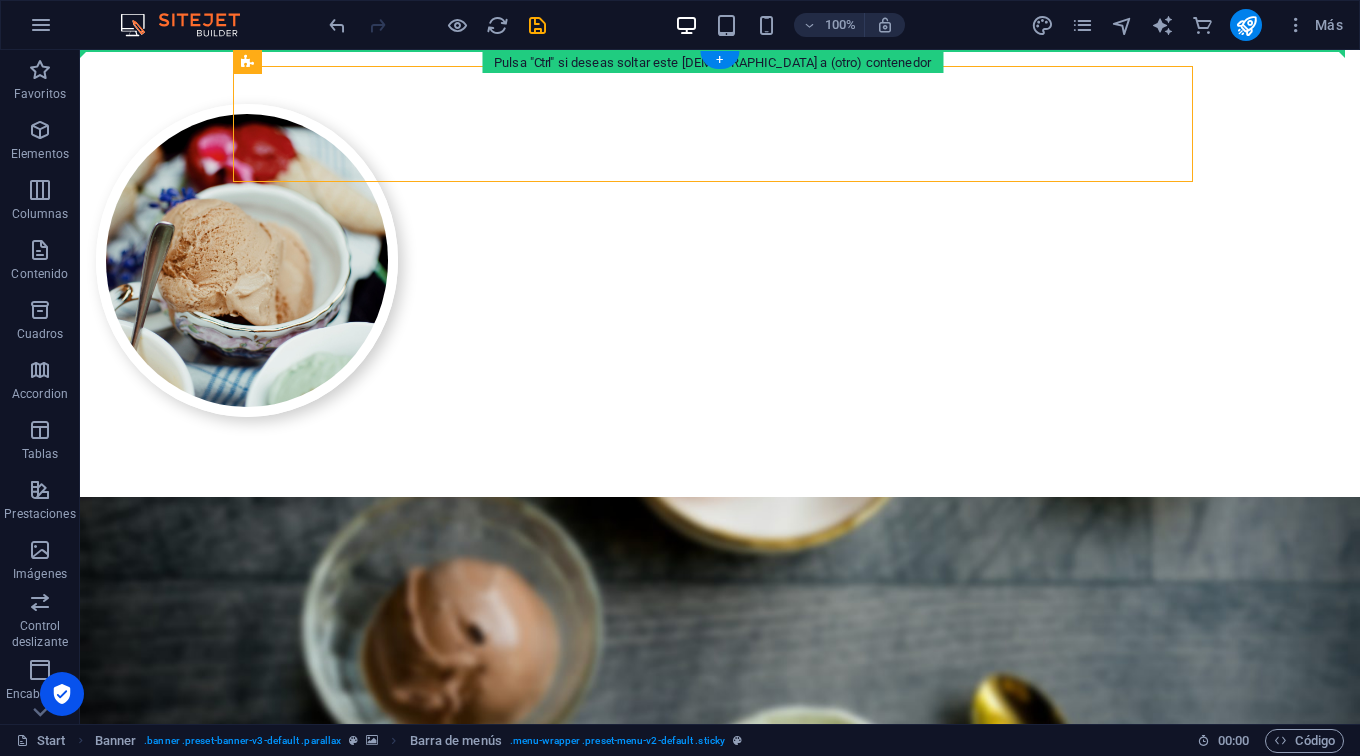 scroll, scrollTop: 0, scrollLeft: 0, axis: both 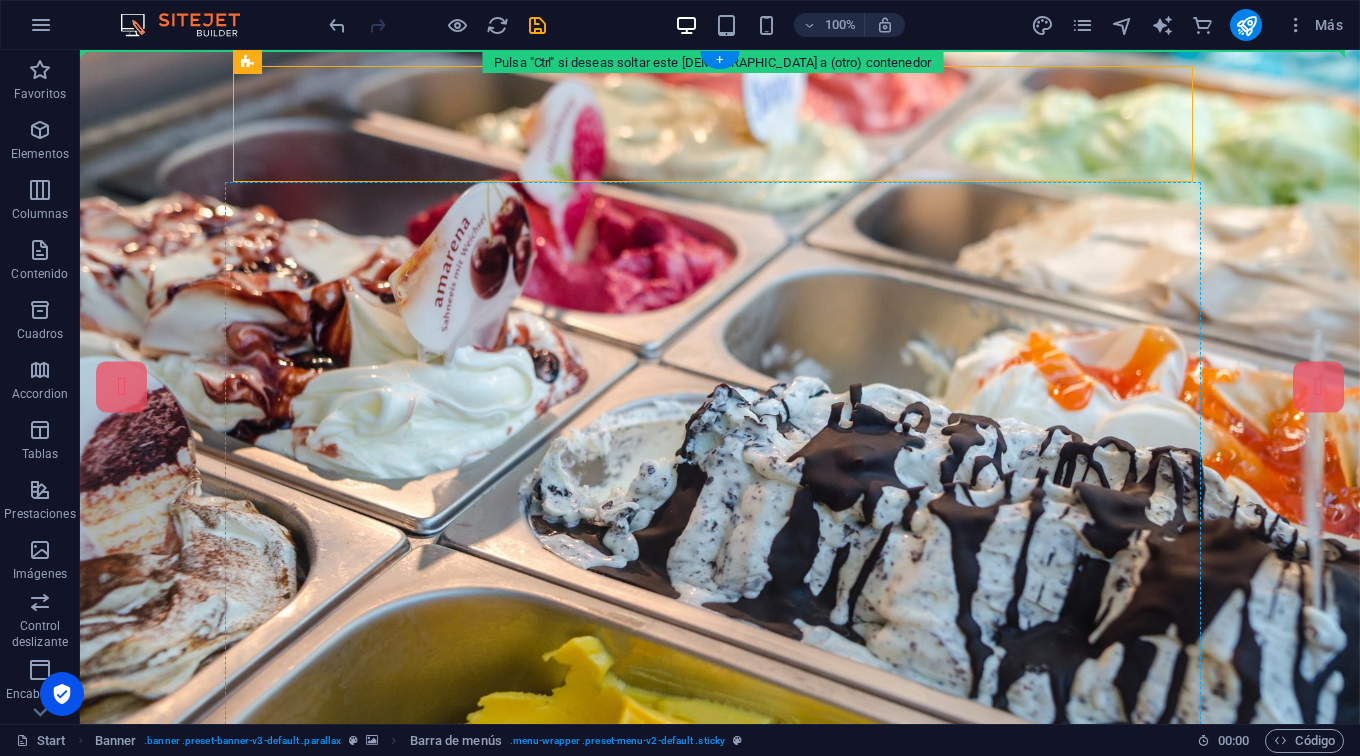 drag, startPoint x: 668, startPoint y: 136, endPoint x: 972, endPoint y: 300, distance: 345.41568 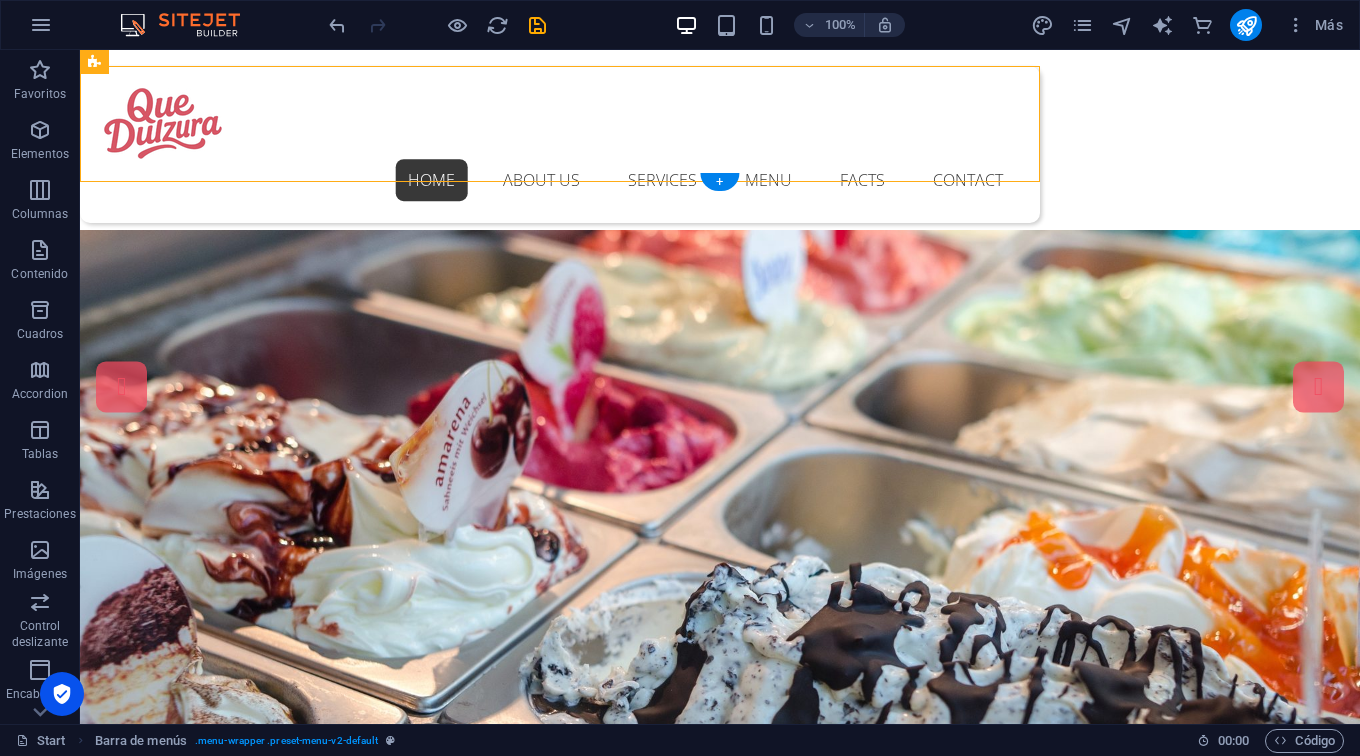 scroll, scrollTop: 160, scrollLeft: 0, axis: vertical 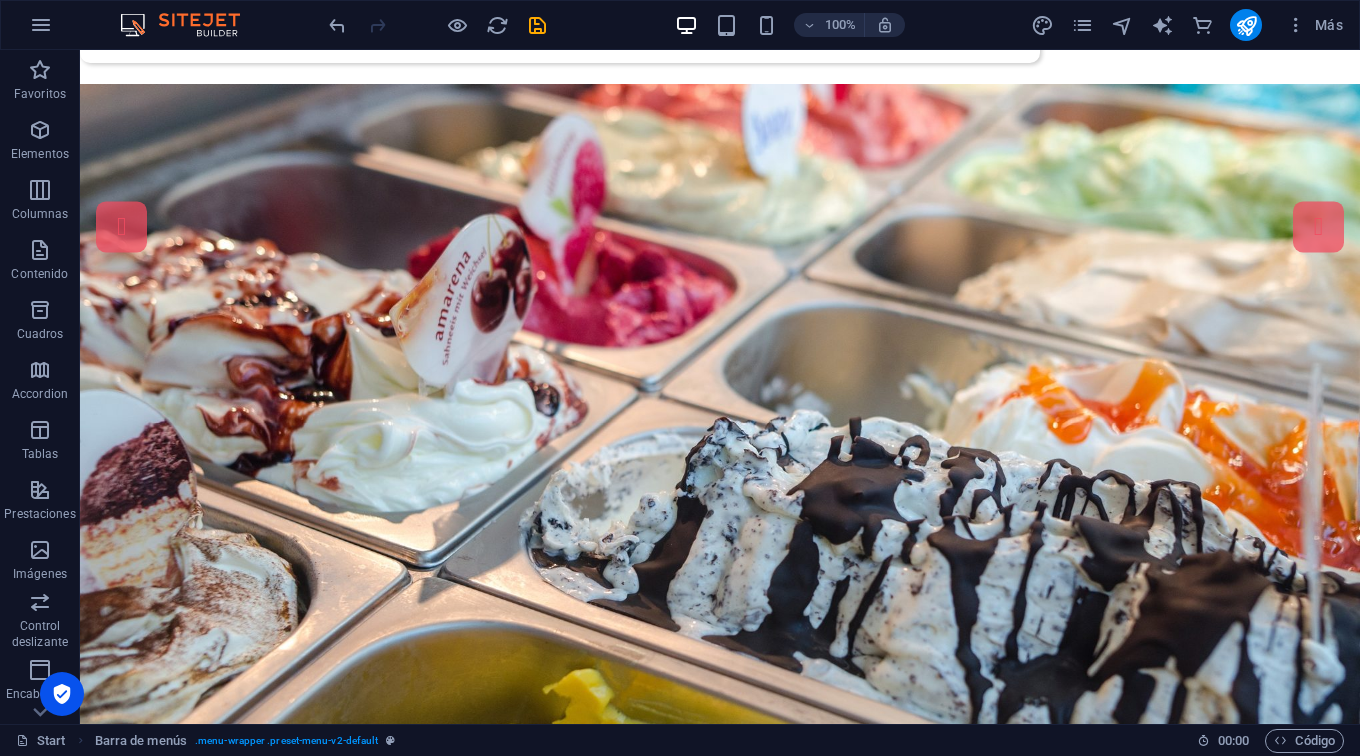 click on "Hecho con amor, pensado para ti¿Quieres que lo adaptemos al tono de tu negocio o incluir una propuesta visual para la sección de "Nosotros"? También puedo ayudarte a redactar descripciones para productos individuales si estás montando una tienda en línea." at bounding box center (720, 1444) 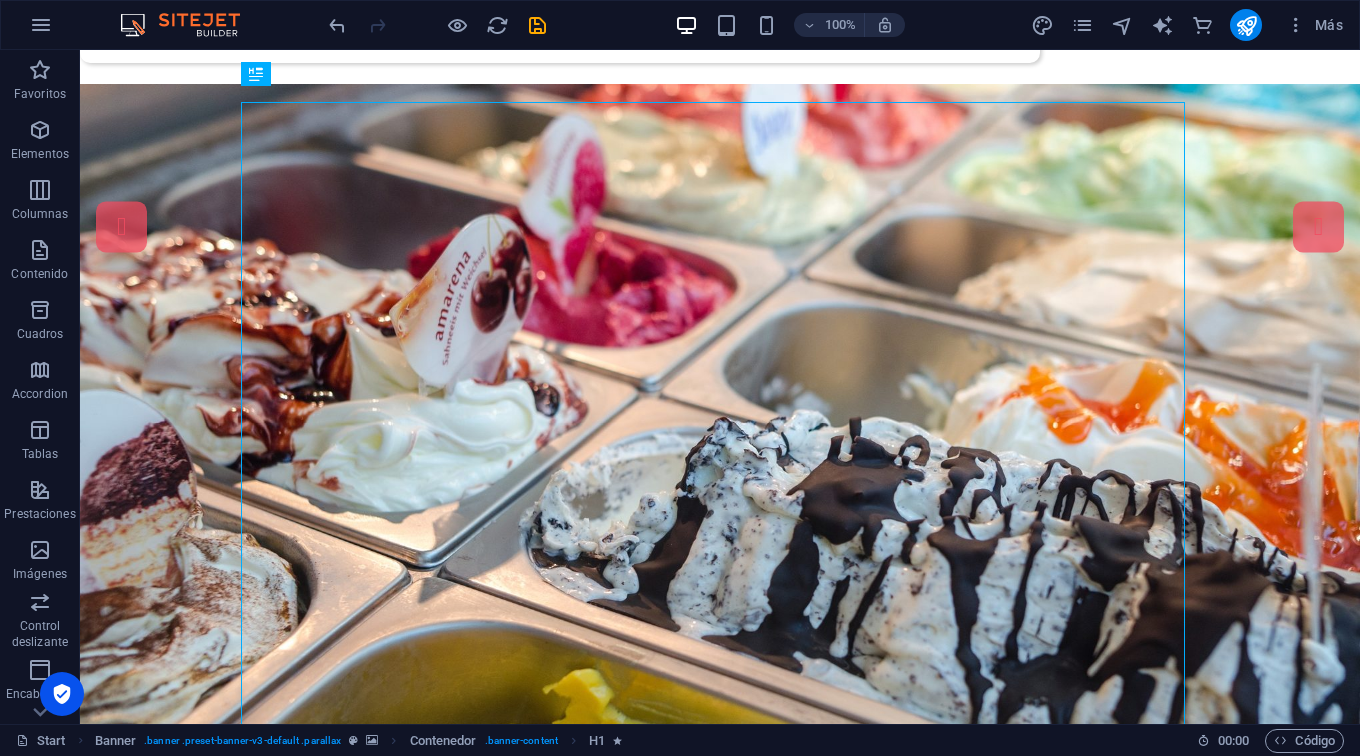 click on "Hecho con amor, pensado para ti¿Quieres que lo adaptemos al tono de tu negocio o incluir una propuesta visual para la sección de "Nosotros"? También puedo ayudarte a redactar descripciones para productos individuales si estás montando una tienda en línea." at bounding box center [720, 1444] 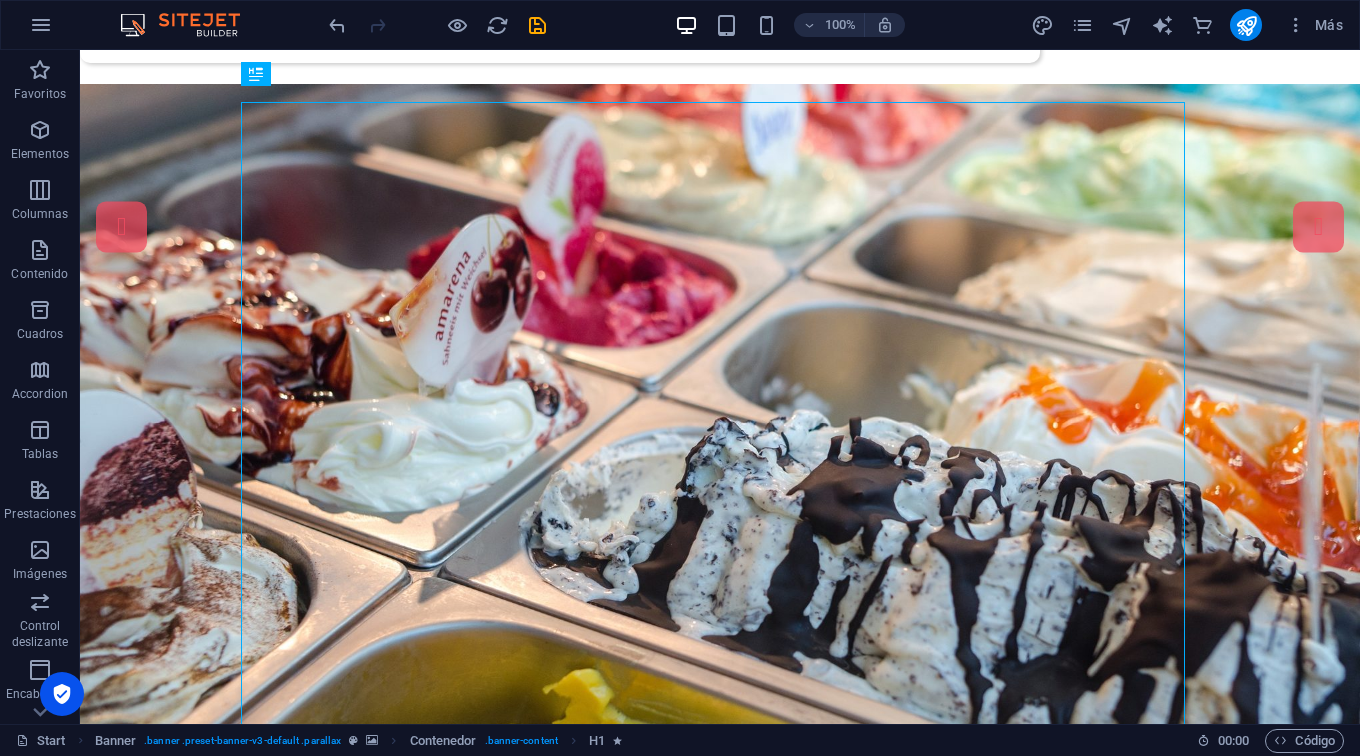 click on "Hecho con amor, pensado para ti¿Quieres que lo adaptemos al tono de tu negocio o incluir una propuesta visual para la sección de "Nosotros"? También puedo ayudarte a redactar descripciones para productos individuales si estás montando una tienda en línea." at bounding box center [720, 1444] 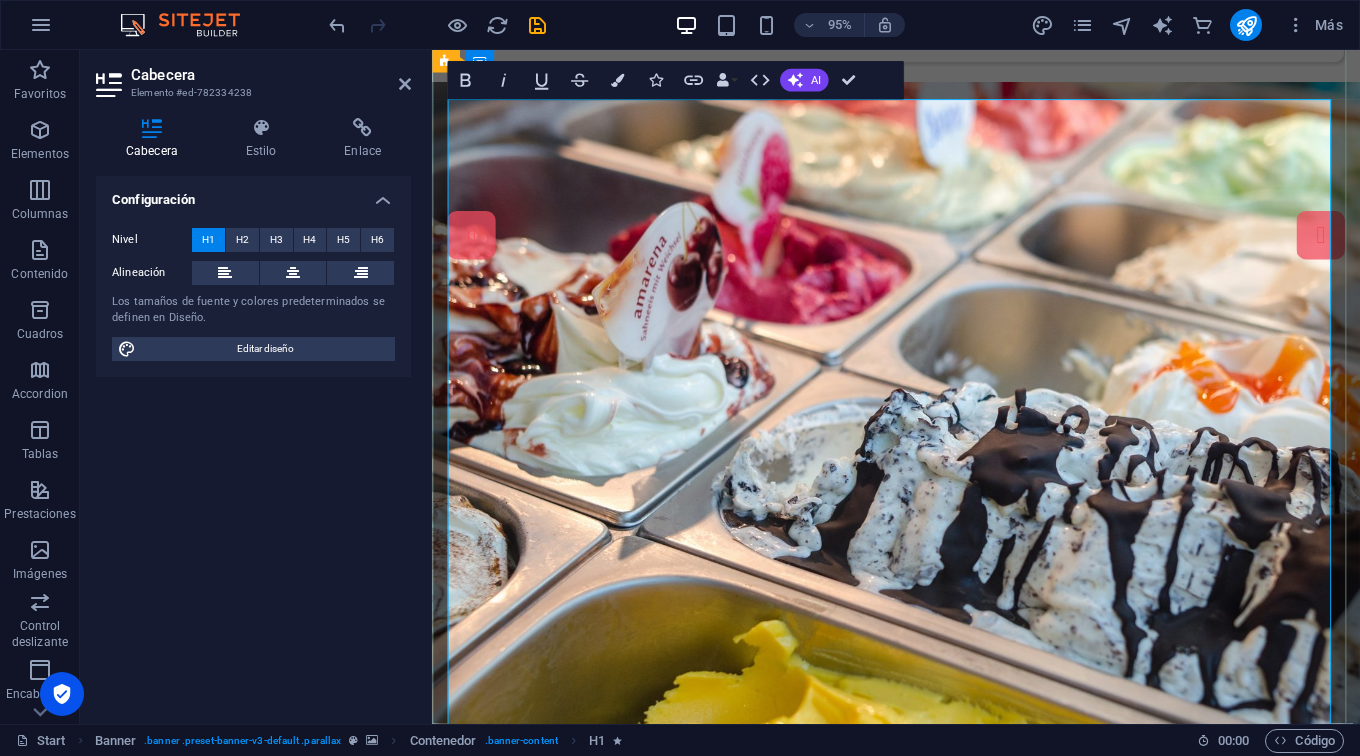 click on "Hecho con amor, pensado para ti¿Quieres que lo adaptemos al tono de tu negocio o incluir una propuesta visual para la sección de "Nosotros"? También puedo ayudarte a redactar descripciones para productos individuales si estás montando una tienda en línea." at bounding box center [921, 1444] 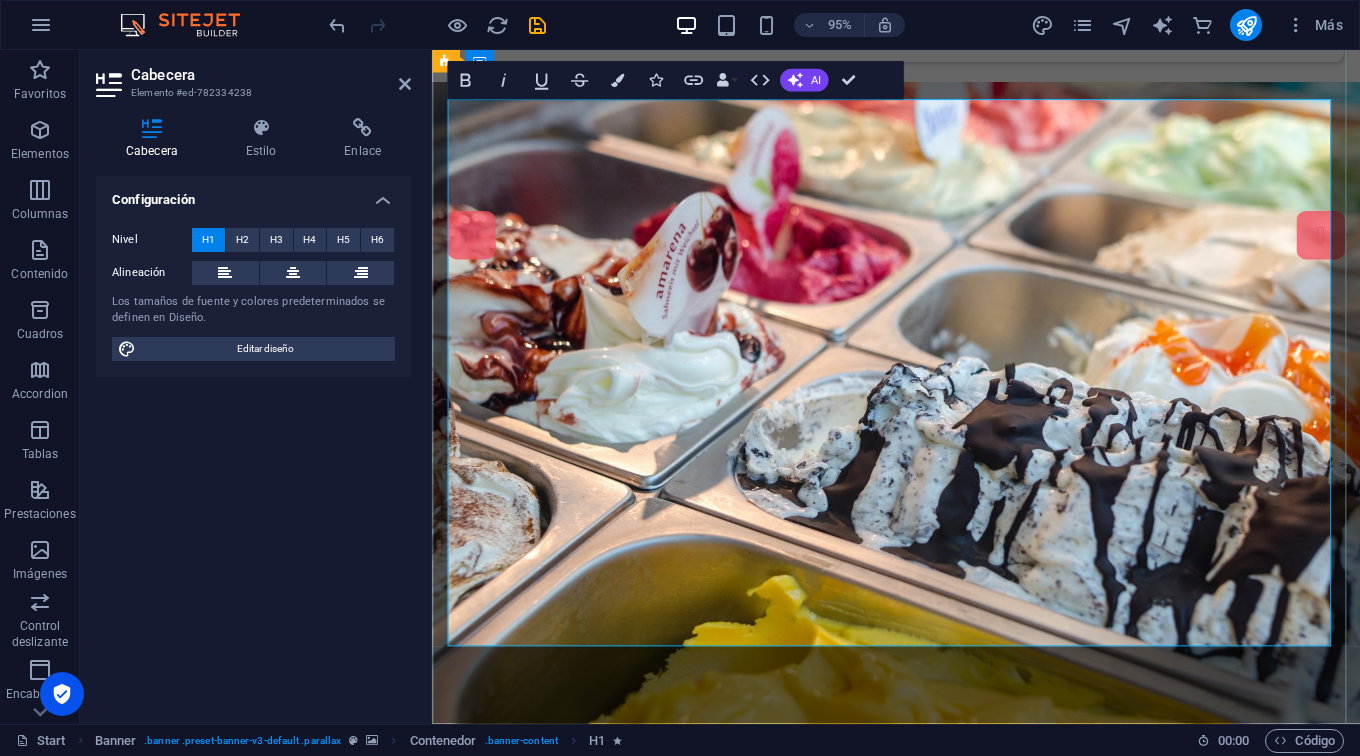 click on "Hecho con amor, pensado para tio ayudarte a redactar descripciones para productos individuales si estás montando una tienda en línea." at bounding box center (921, 1135) 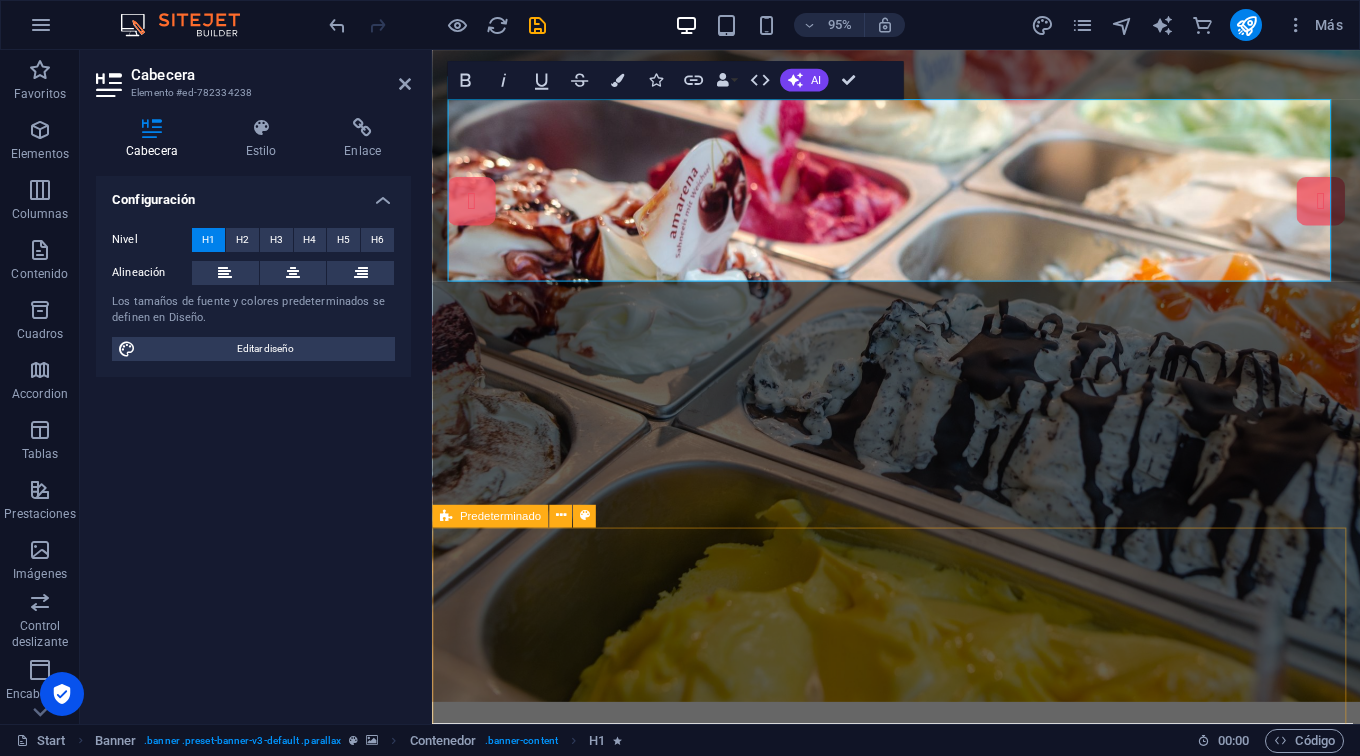 scroll, scrollTop: 244, scrollLeft: 0, axis: vertical 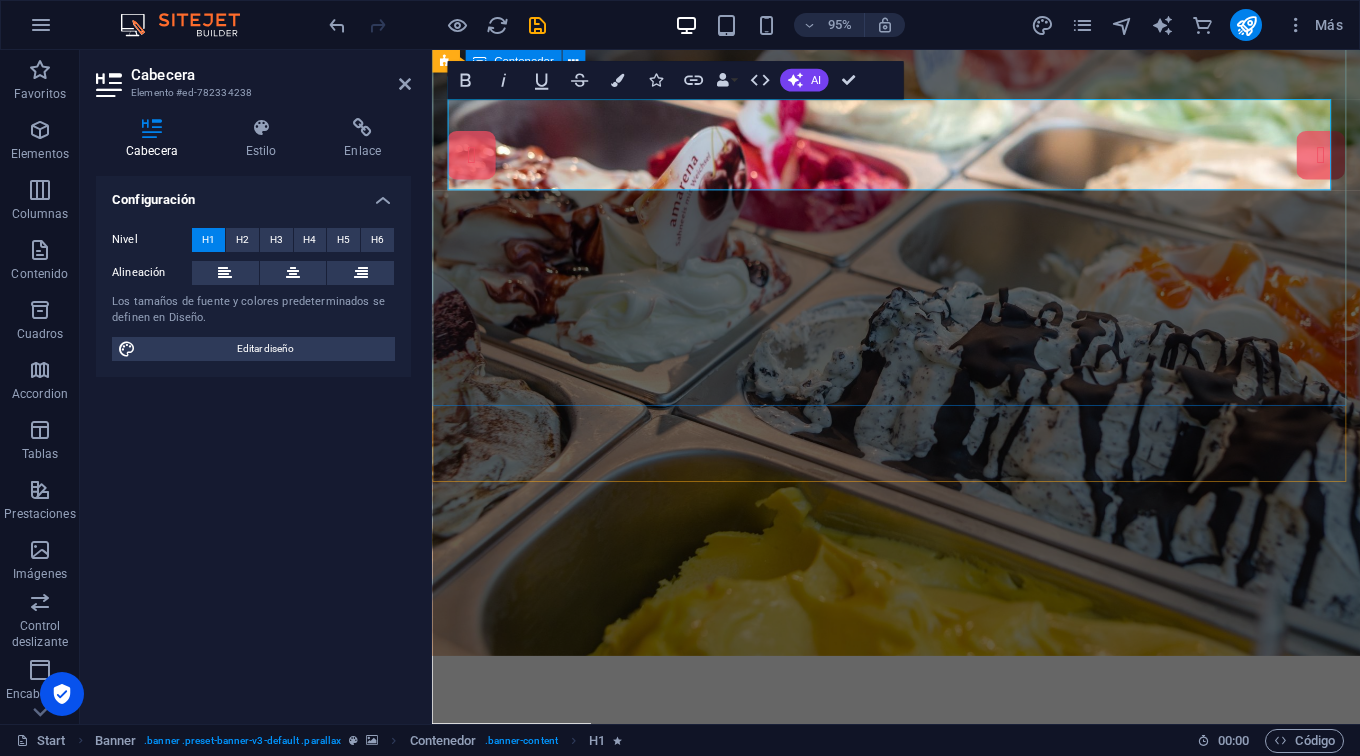 drag, startPoint x: 1276, startPoint y: 324, endPoint x: 1321, endPoint y: 183, distance: 148.00676 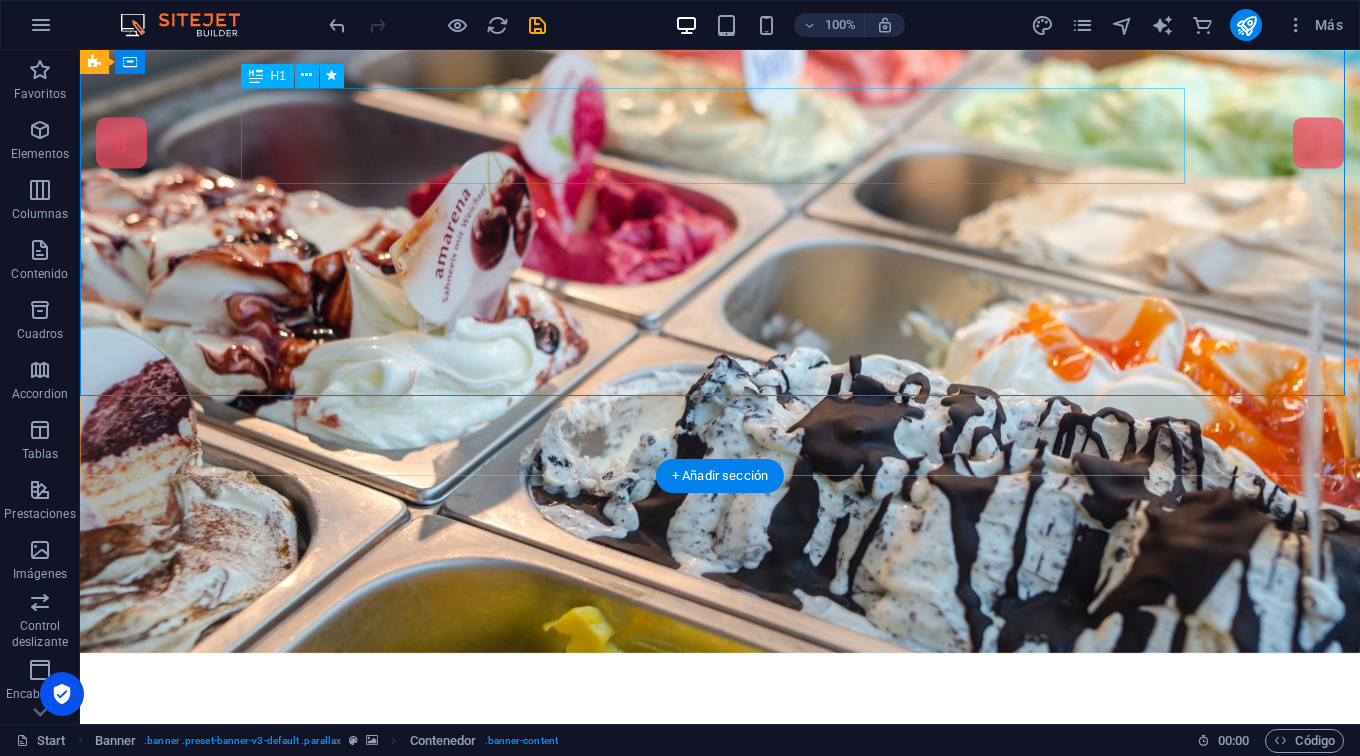 click on "Hecho con amor, pensado" at bounding box center [720, 796] 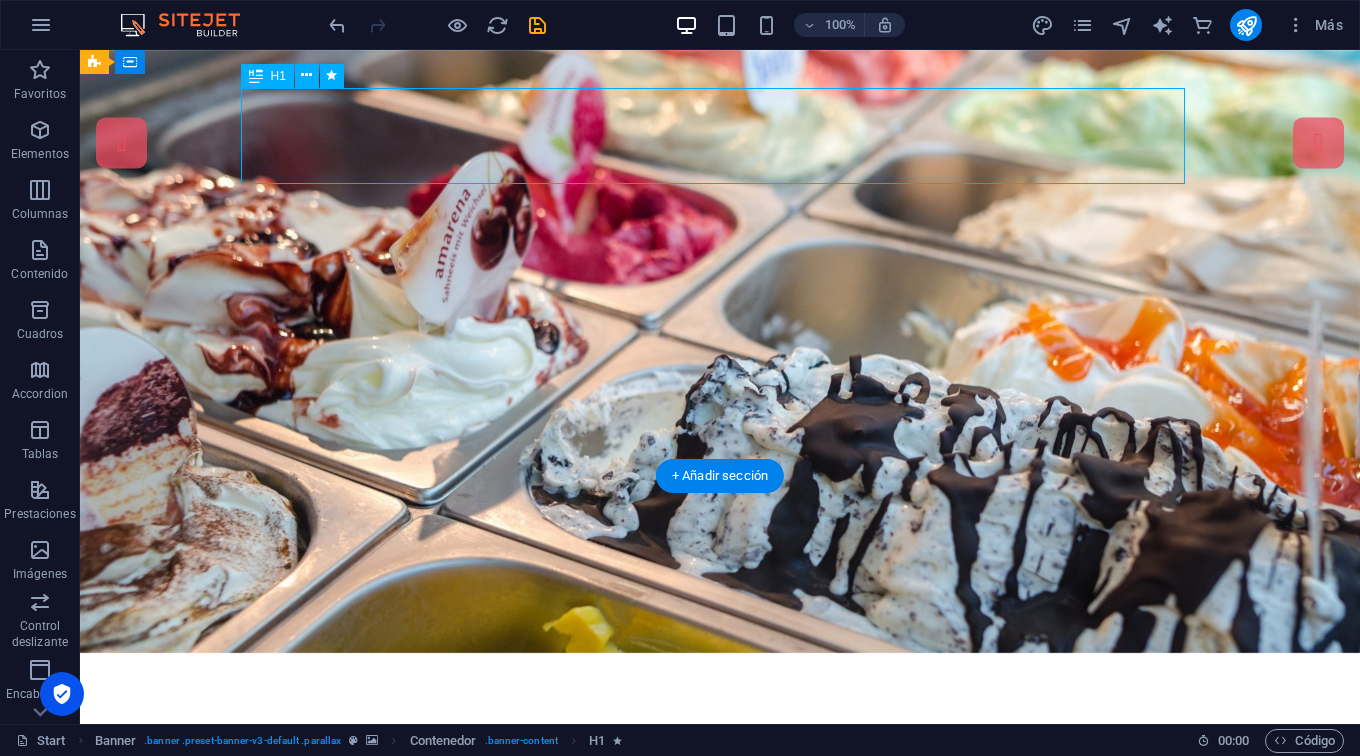 click on "Hecho con amor, pensado" at bounding box center (720, 796) 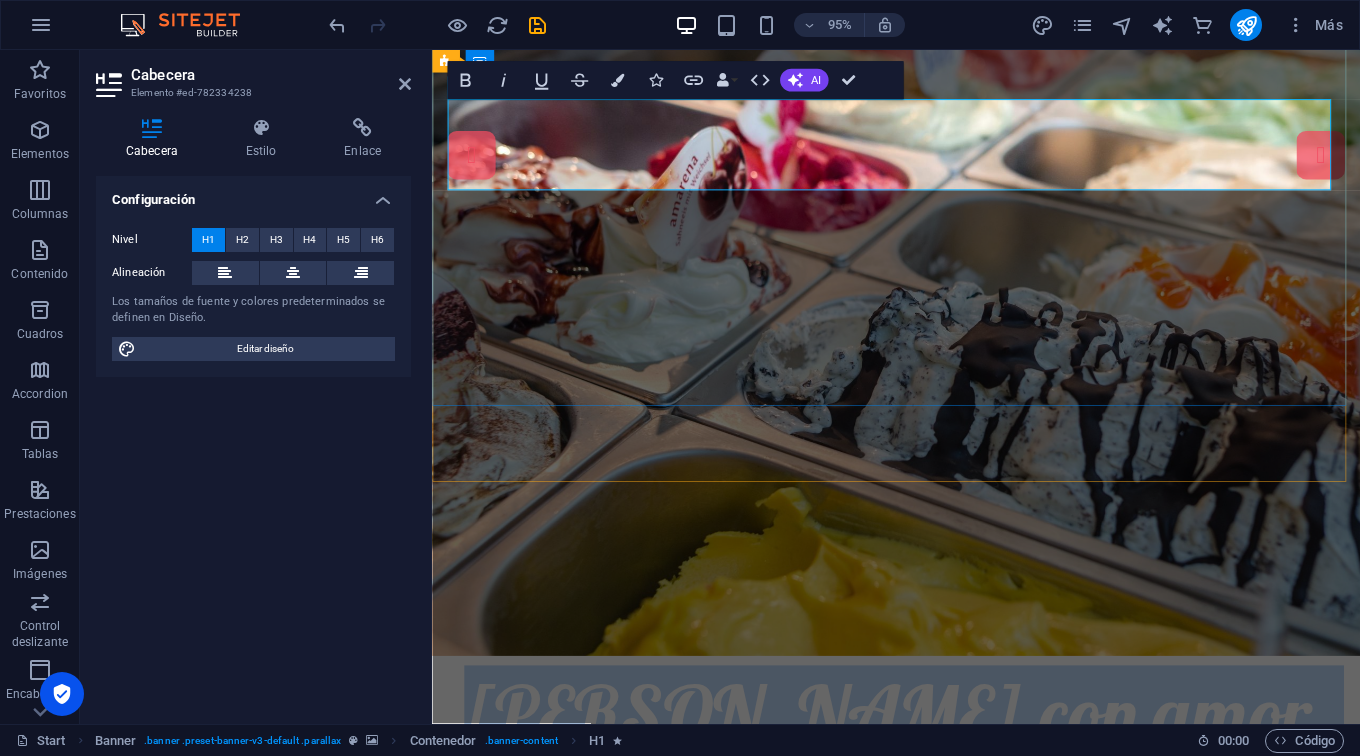 click on "Hecho con amor, pensado" at bounding box center [920, 796] 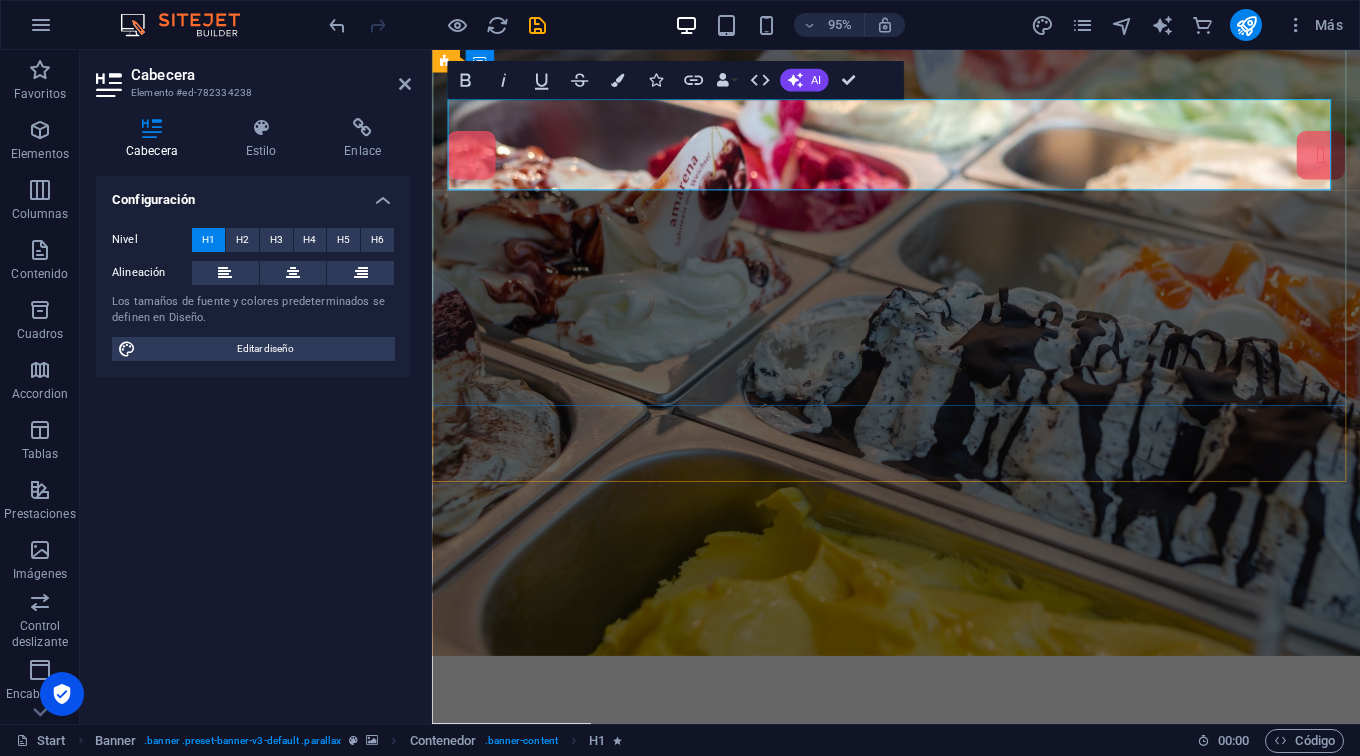 type 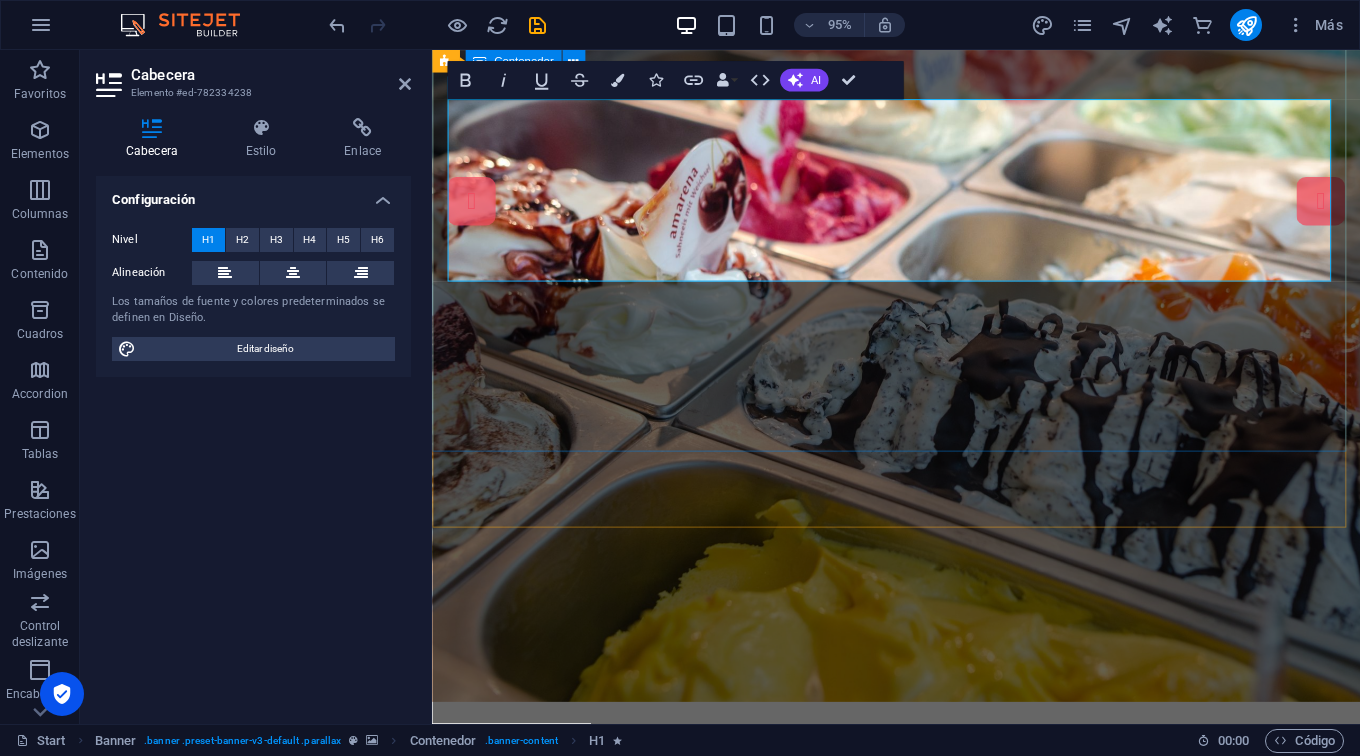 click on "Hecho con amor, pensado para ti. Our Menu About  quedulzura.cl" at bounding box center [920, 935] 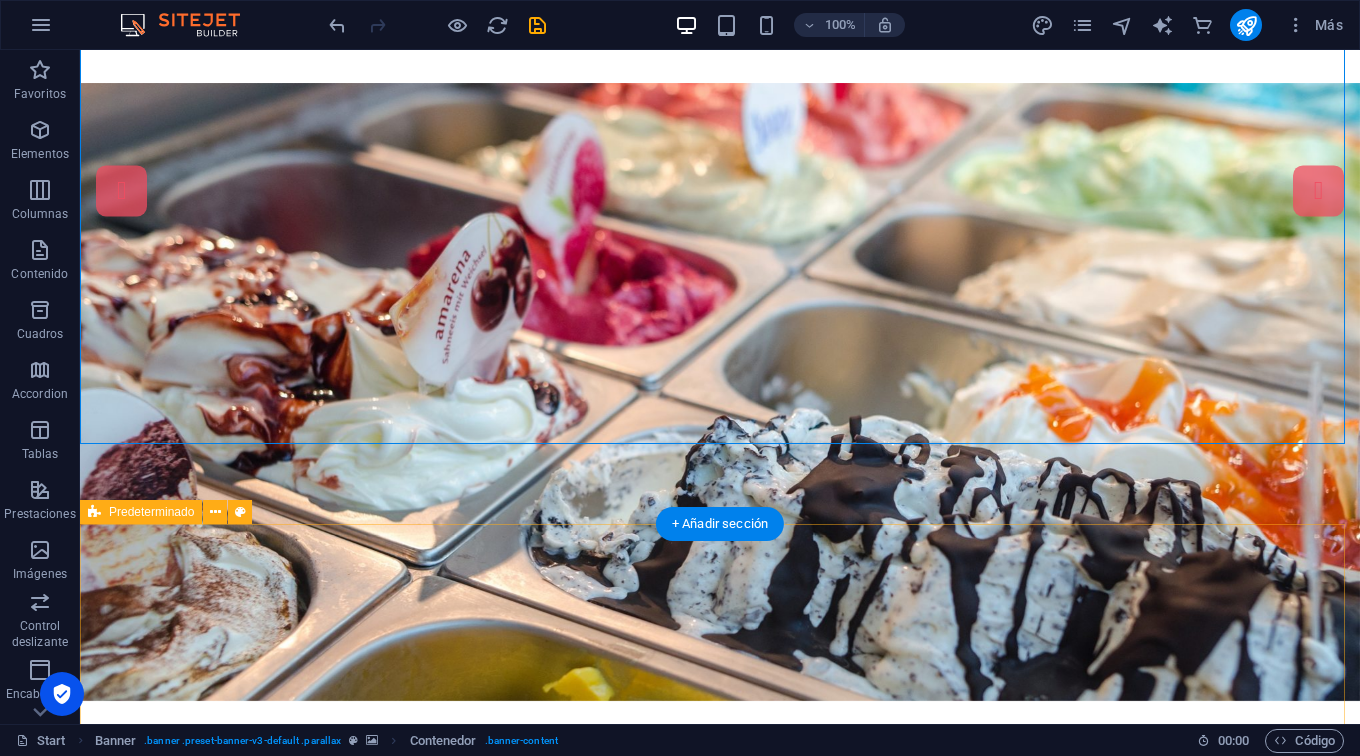 scroll, scrollTop: 0, scrollLeft: 0, axis: both 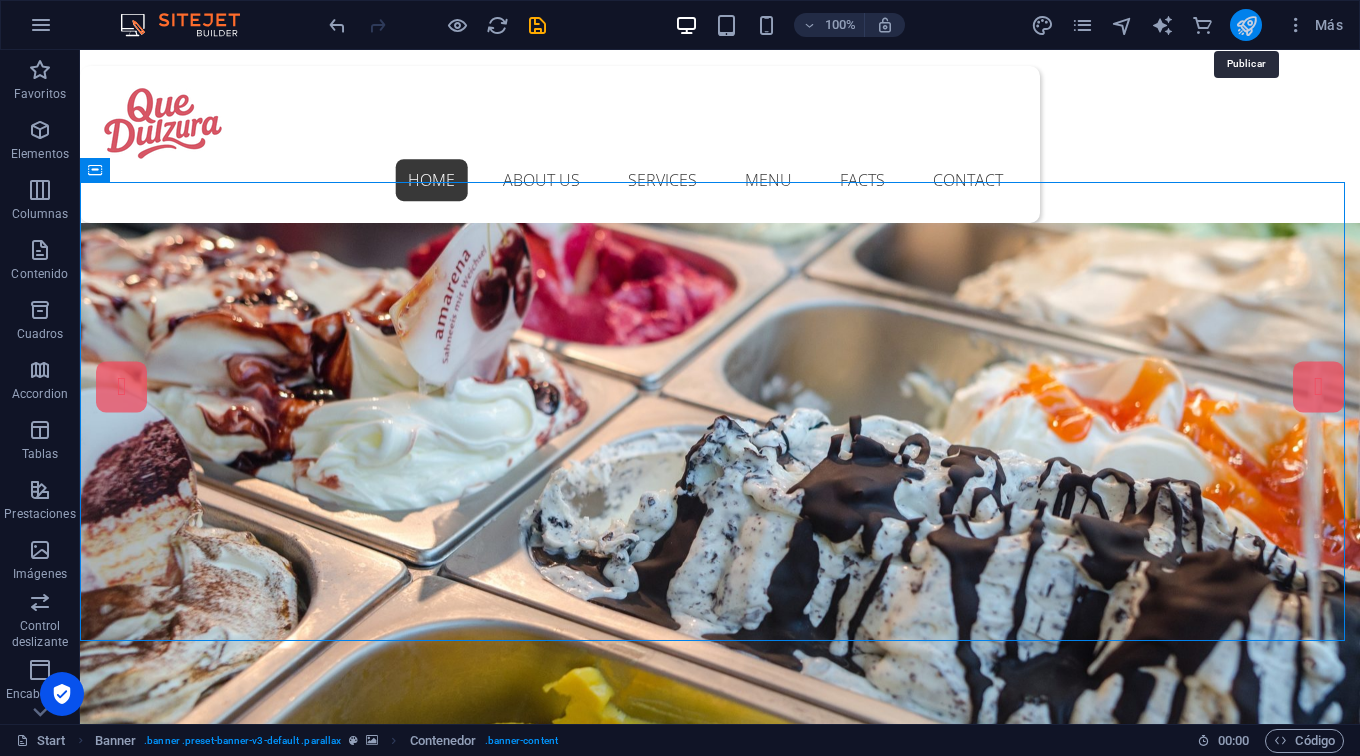 click at bounding box center [1246, 25] 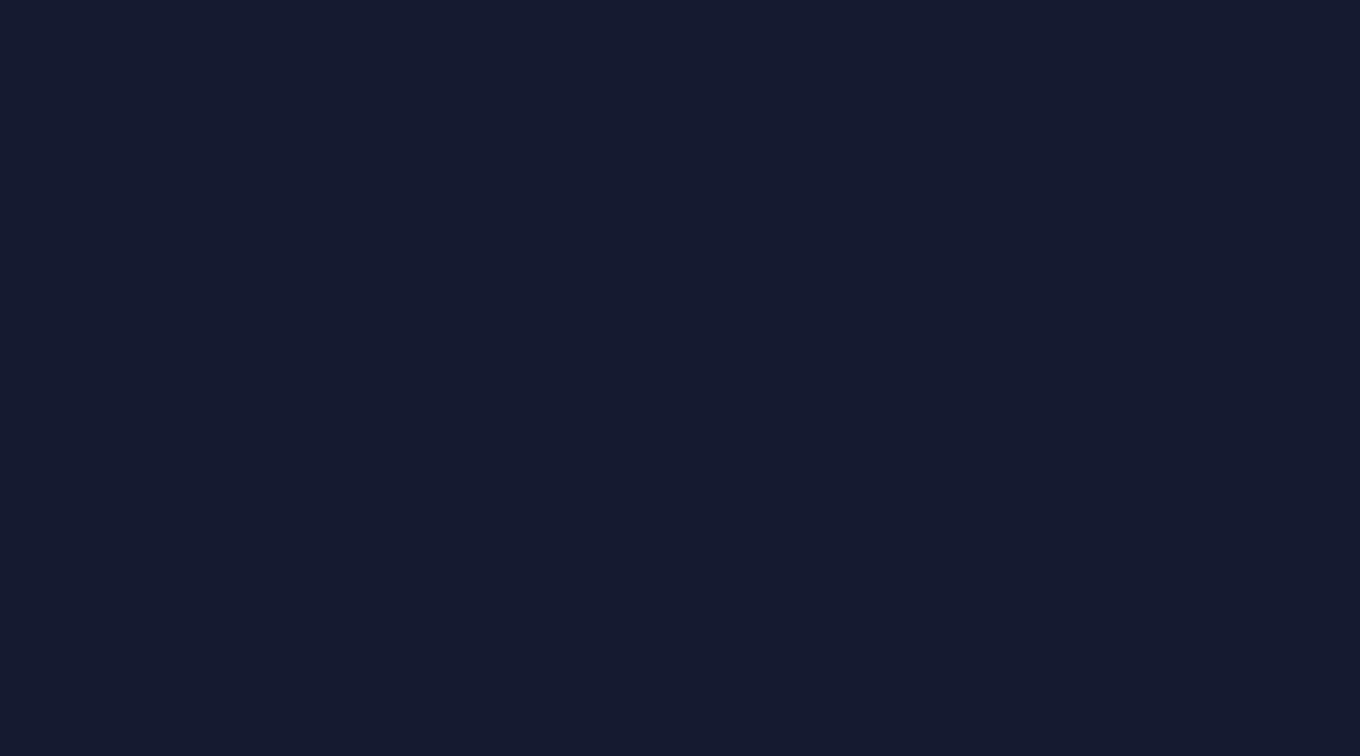 scroll, scrollTop: 0, scrollLeft: 0, axis: both 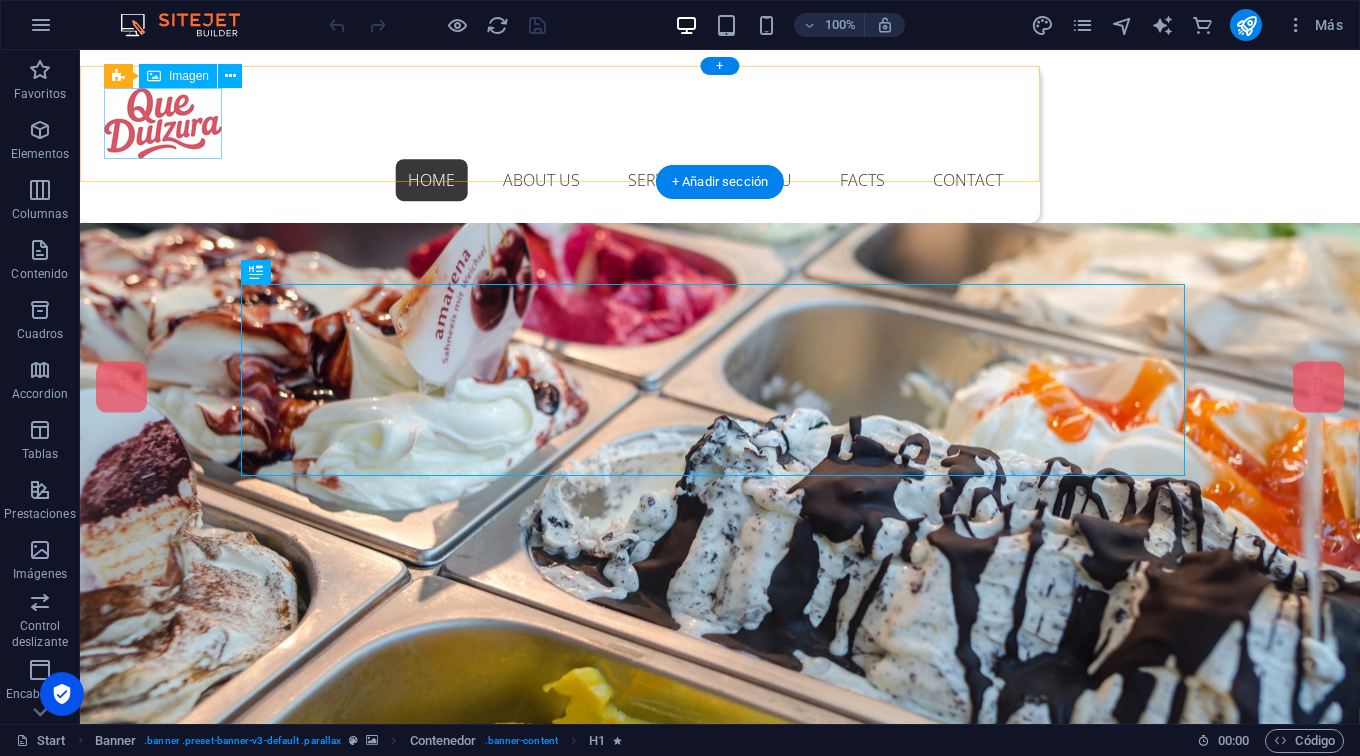 click at bounding box center [560, 123] 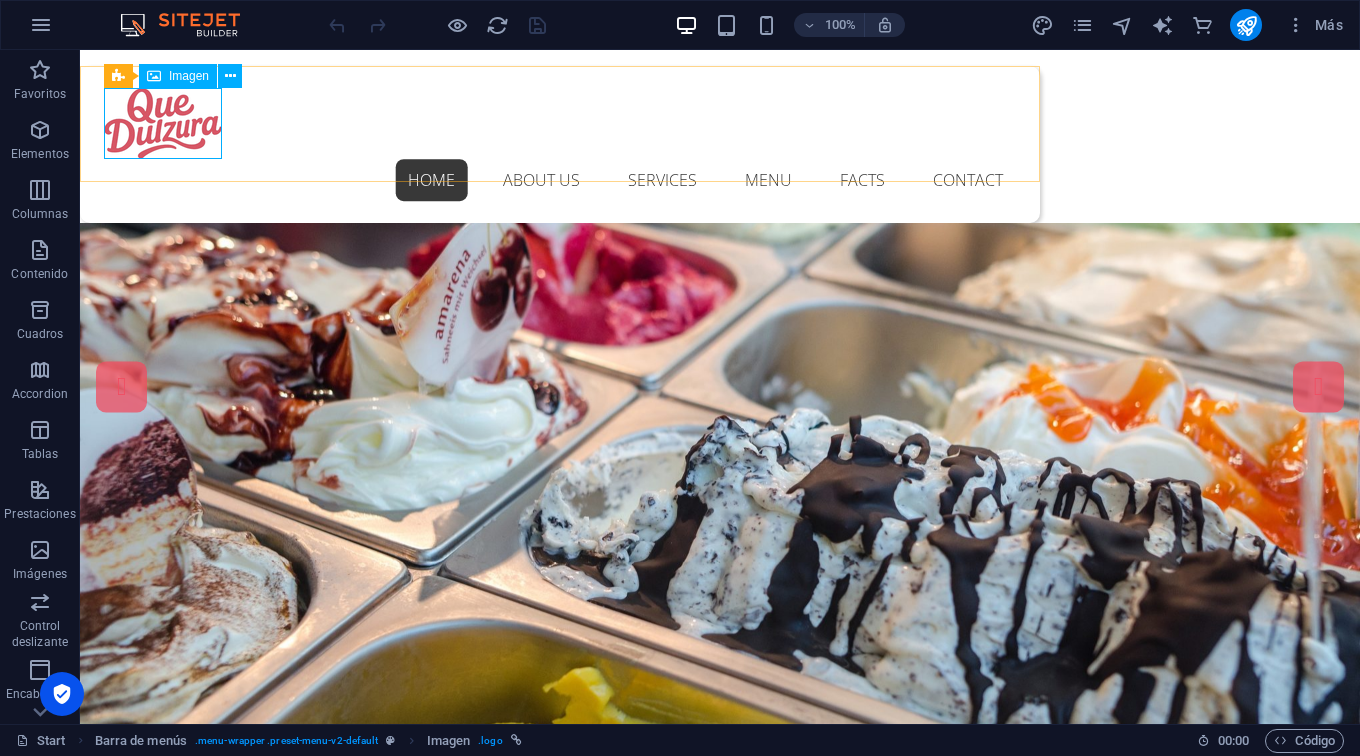 click on "Imagen" at bounding box center (189, 76) 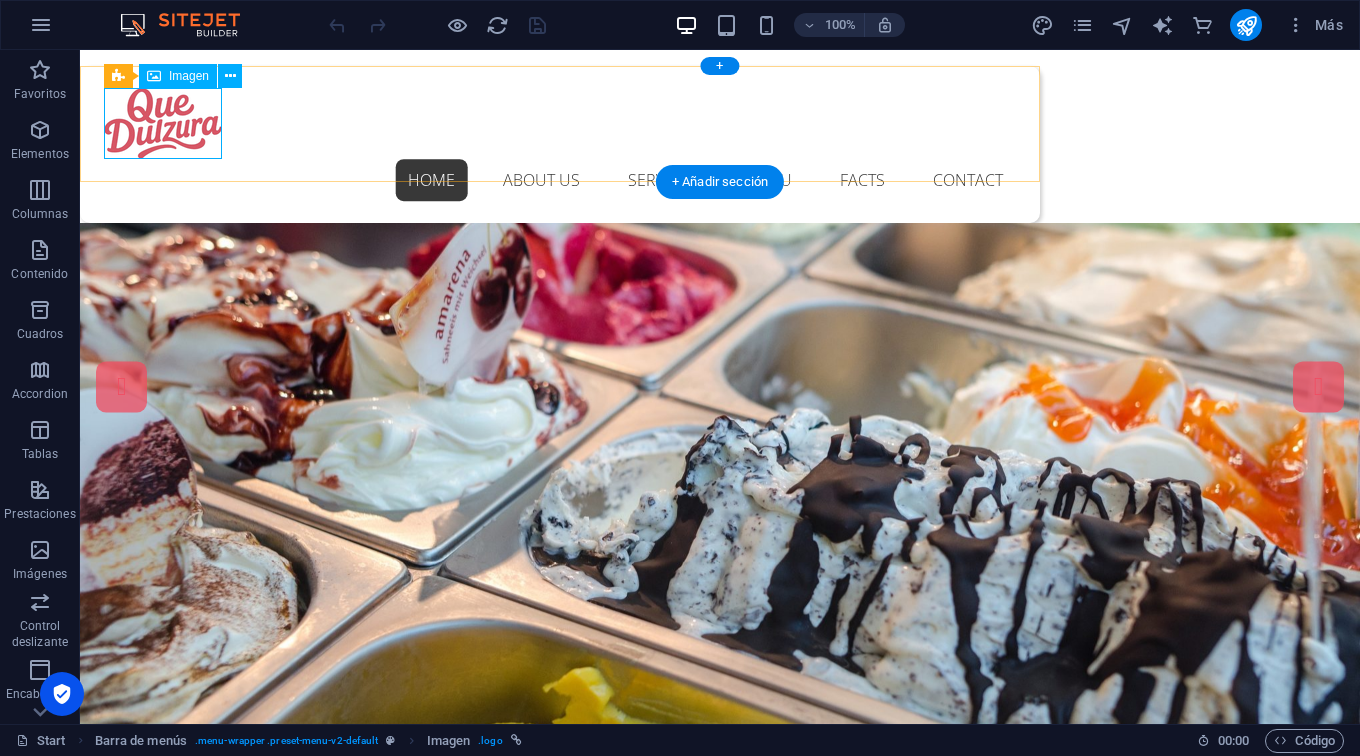 click at bounding box center [560, 123] 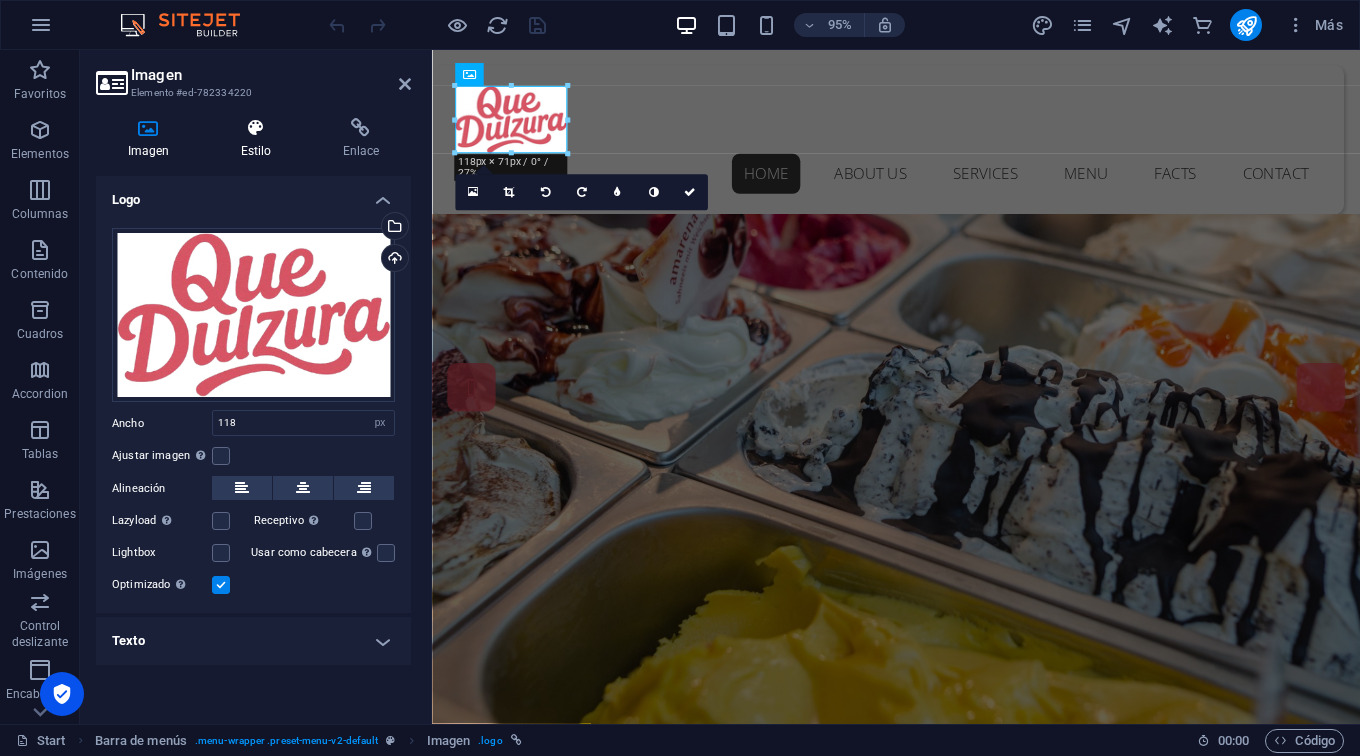 click at bounding box center [256, 128] 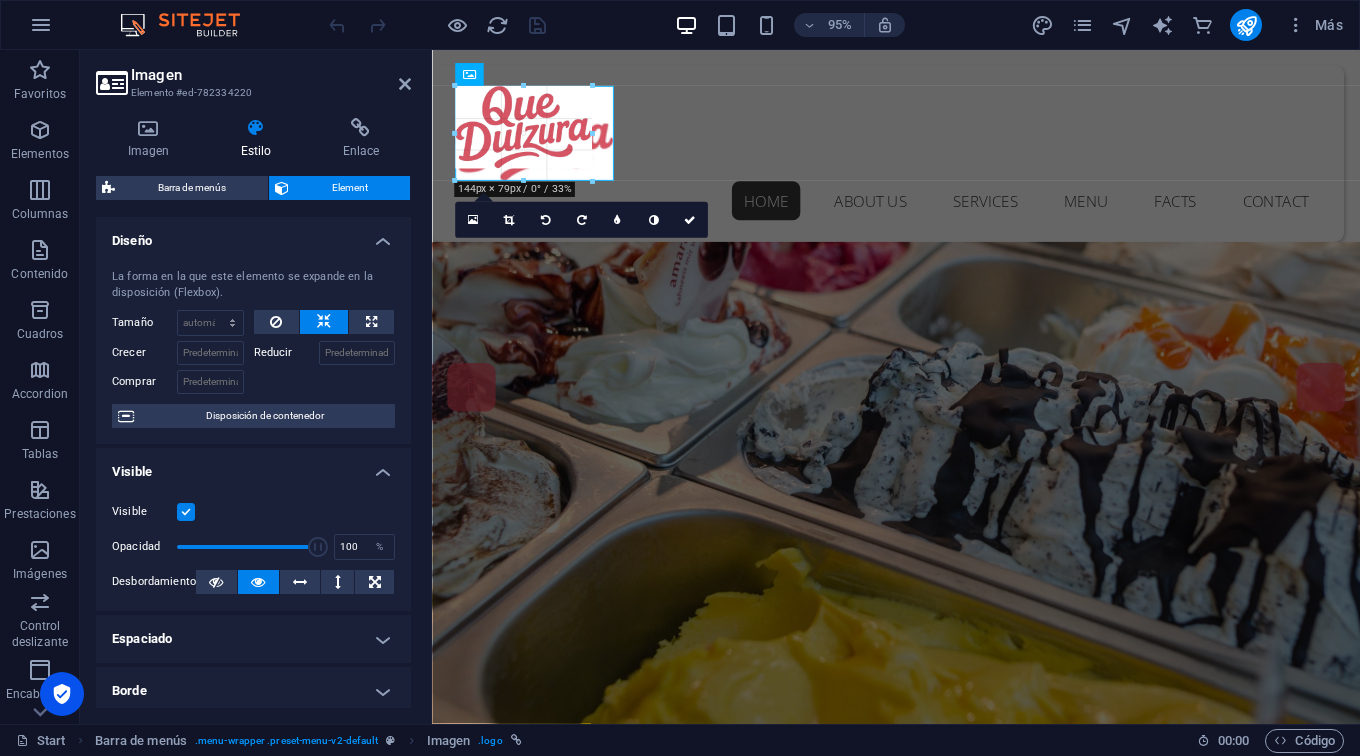 drag, startPoint x: 571, startPoint y: 155, endPoint x: 197, endPoint y: 131, distance: 374.76926 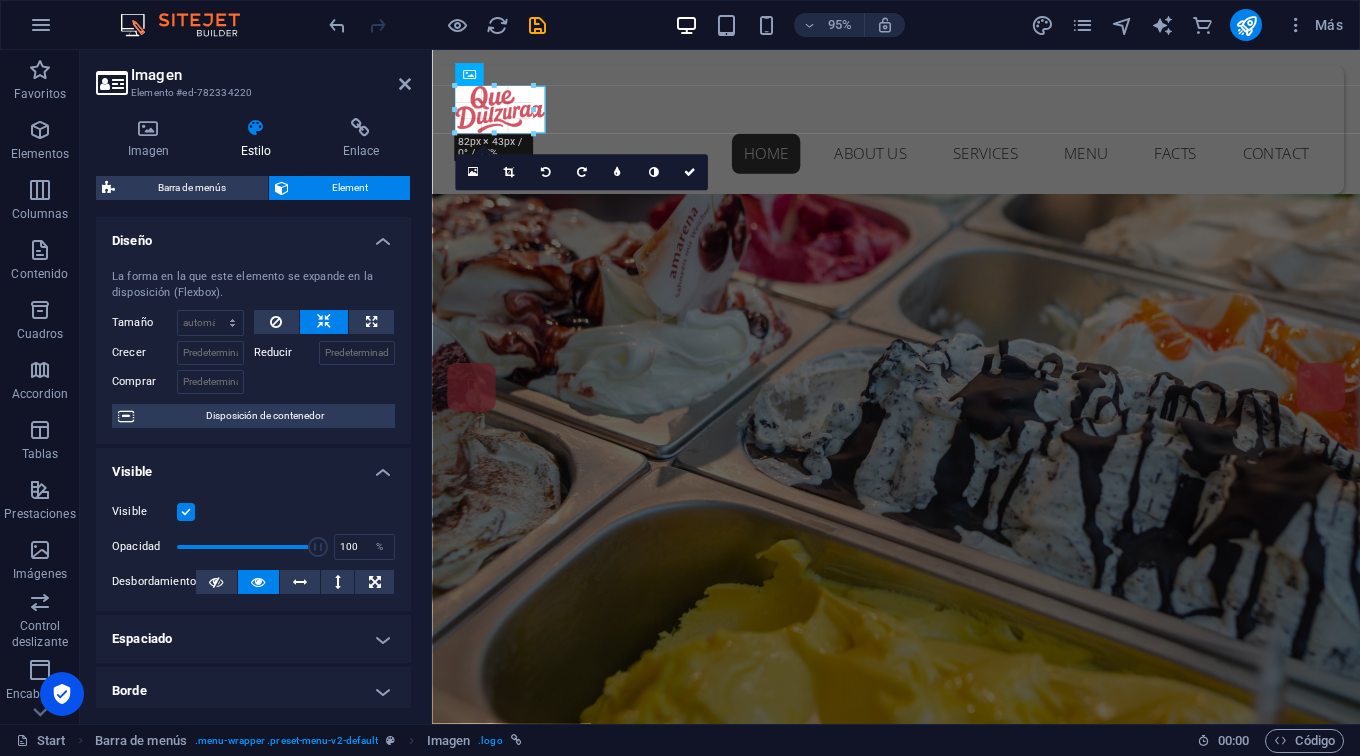 drag, startPoint x: 615, startPoint y: 184, endPoint x: 543, endPoint y: 115, distance: 99.724625 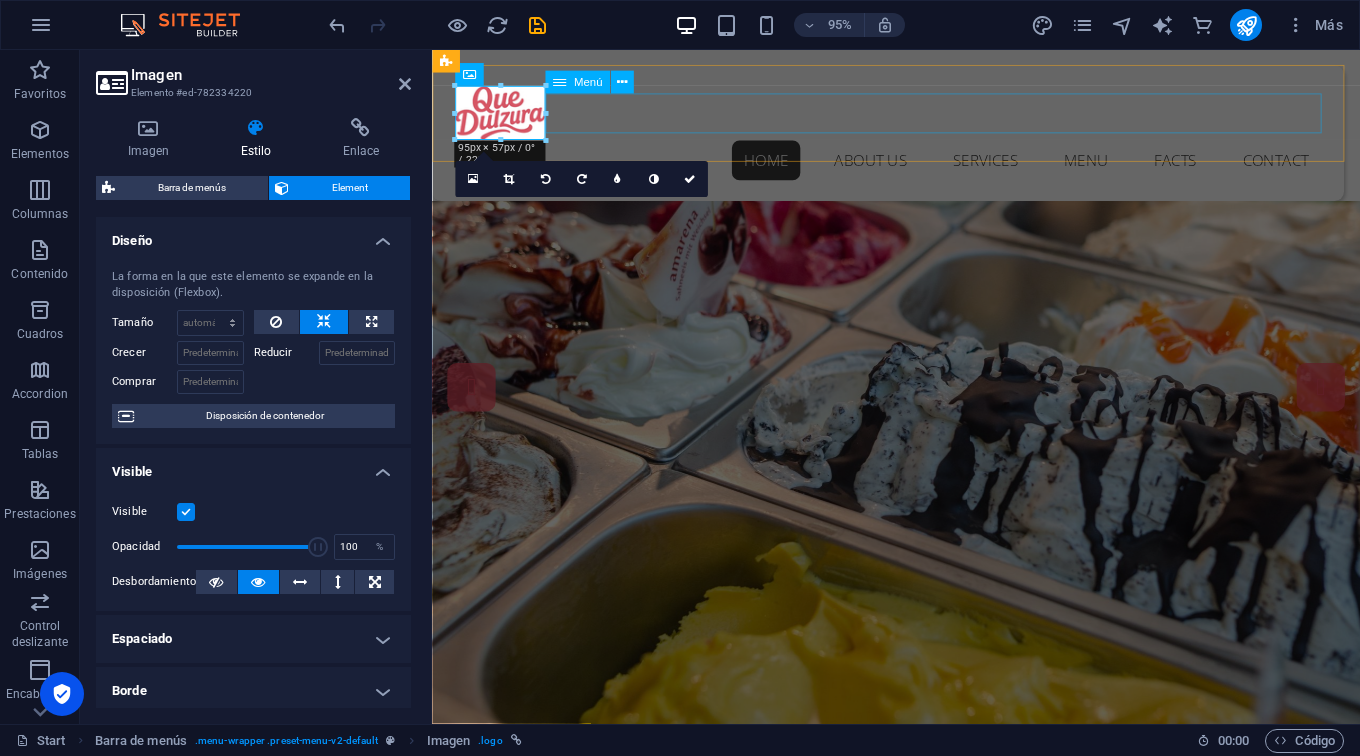 click on "Home About us Services Menu Facts Contact" at bounding box center (912, 166) 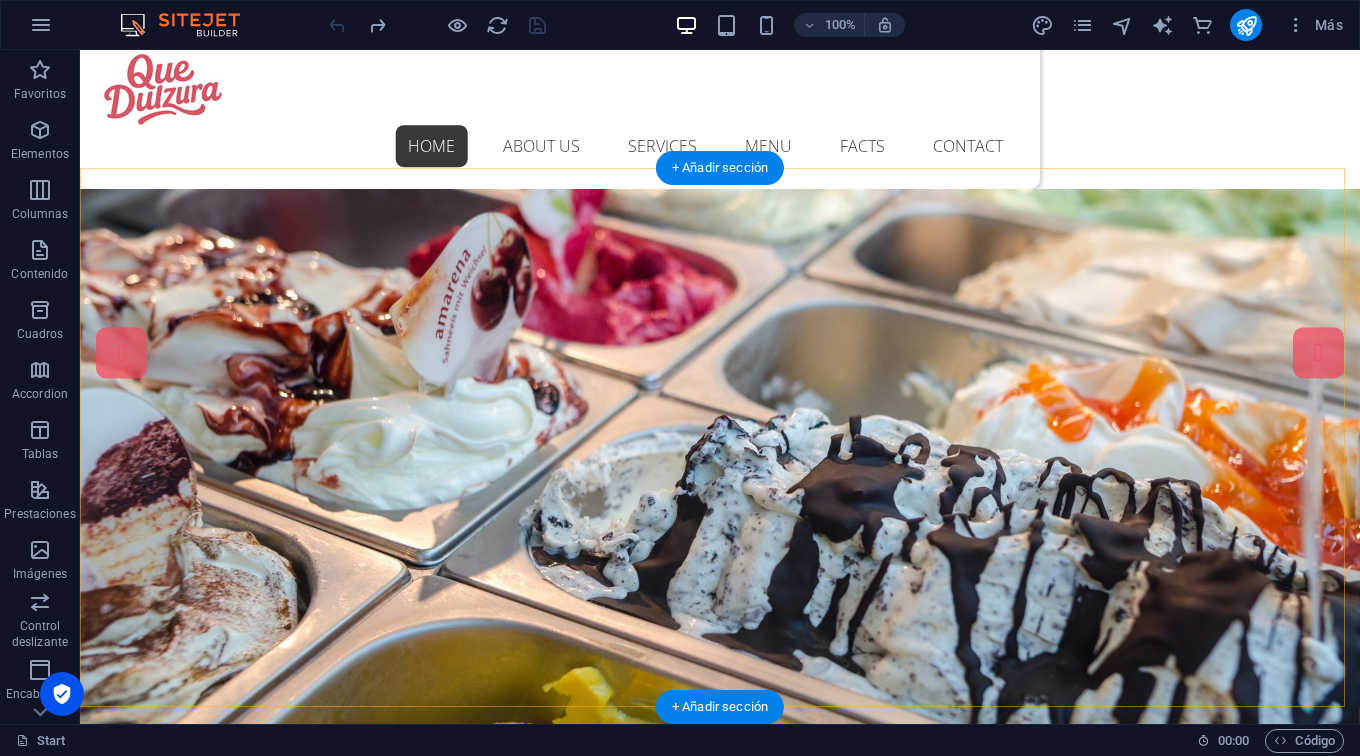 scroll, scrollTop: 0, scrollLeft: 0, axis: both 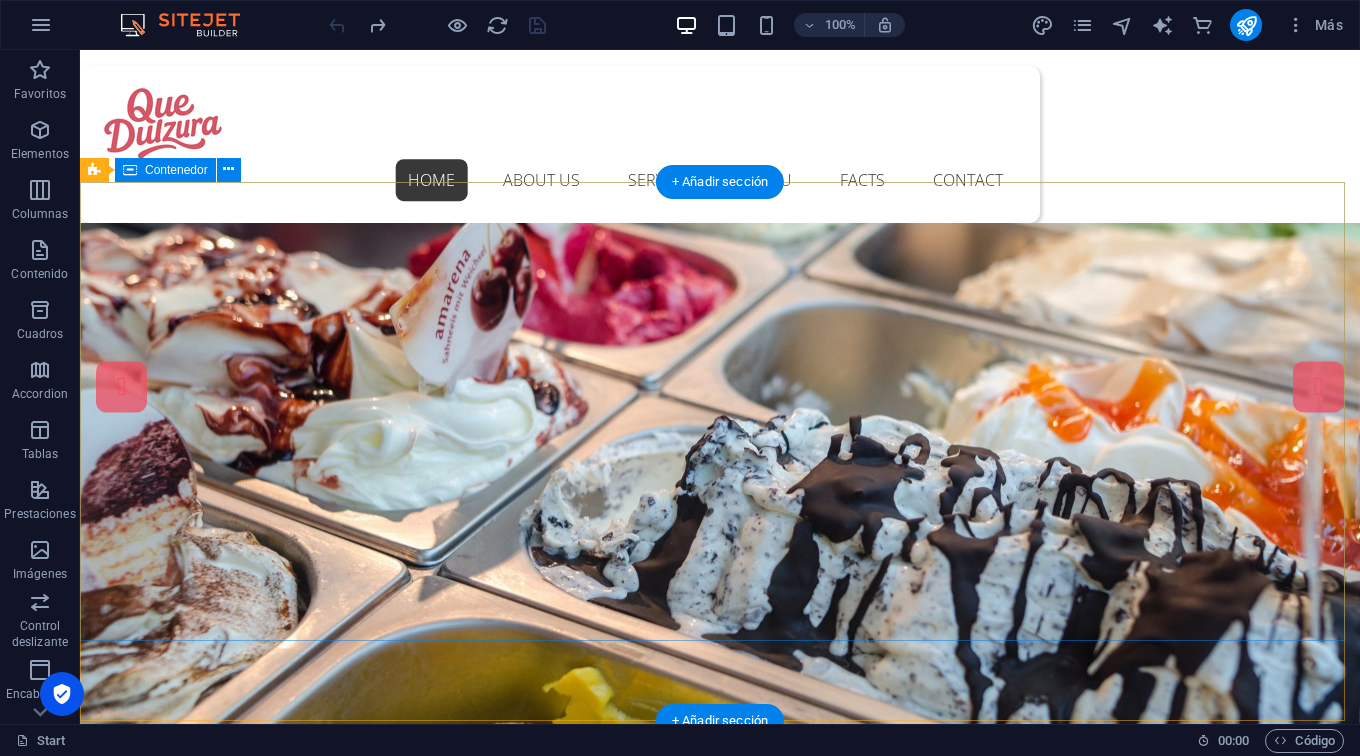 click on "Hecho con amor, pensado para ti. Our Menu About  quedulzura.cl" at bounding box center (720, 1098) 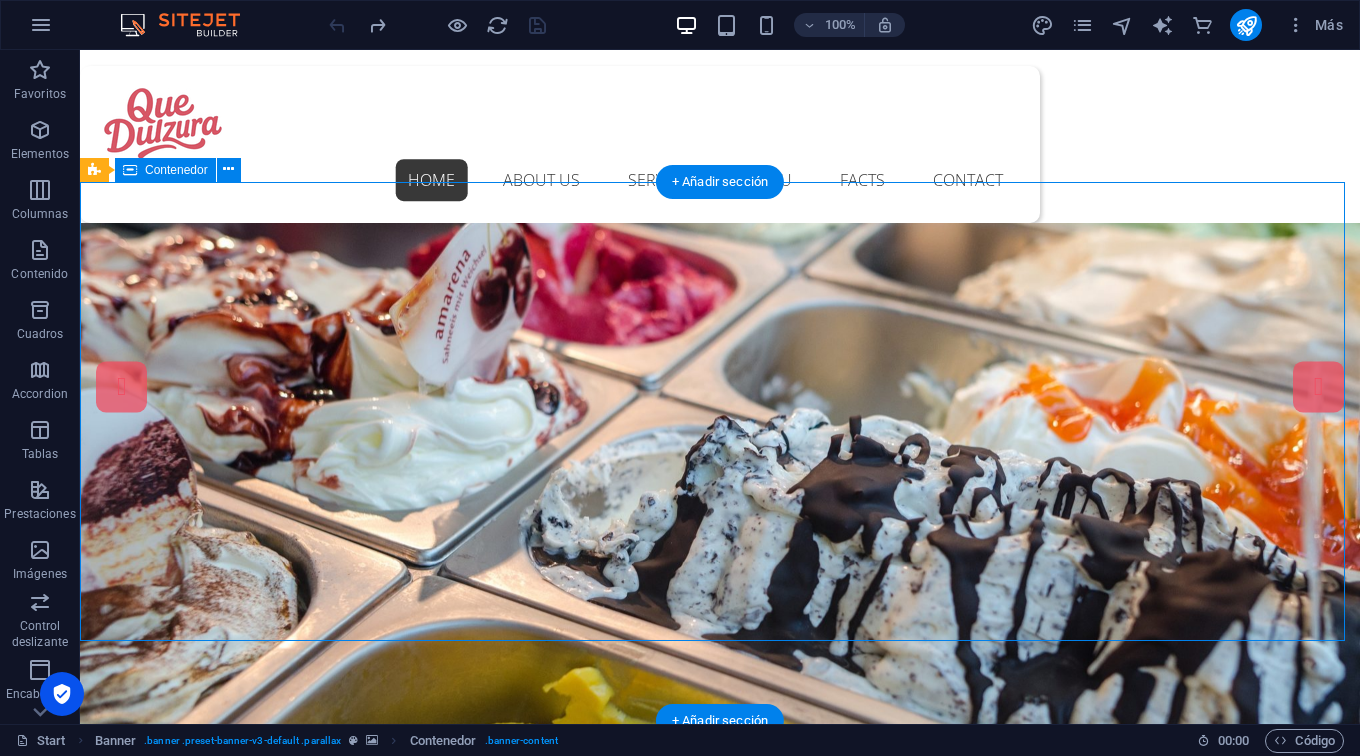 click on "Hecho con amor, pensado para ti. Our Menu About  quedulzura.cl" at bounding box center [720, 1098] 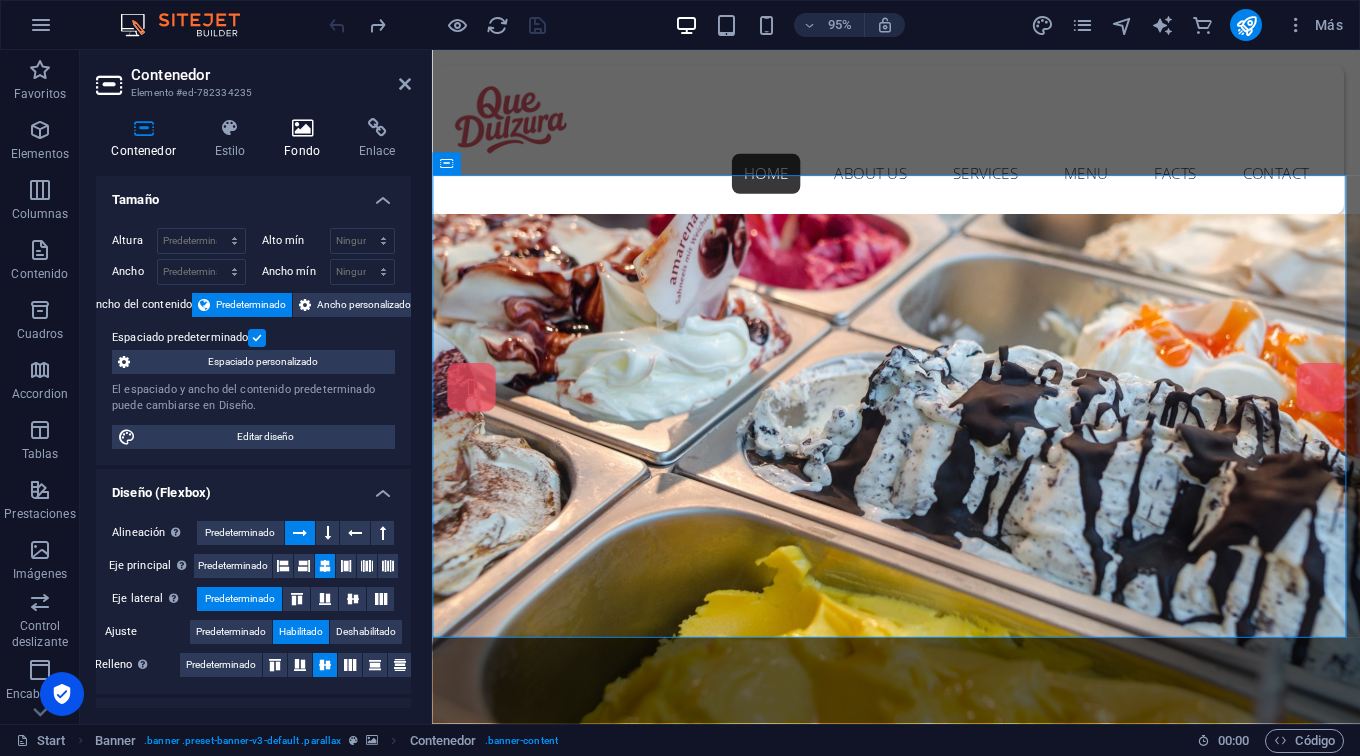 click at bounding box center (302, 128) 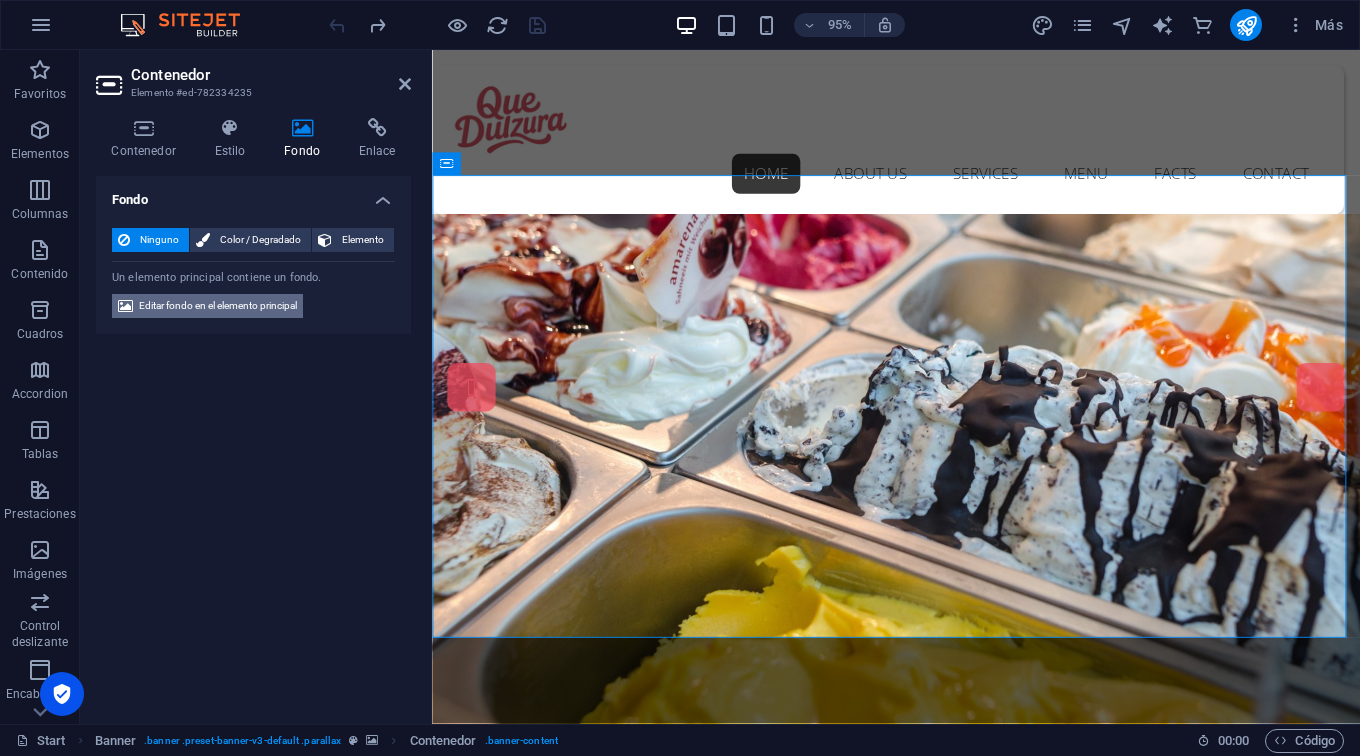 click on "Editar fondo en el elemento principal" at bounding box center (218, 306) 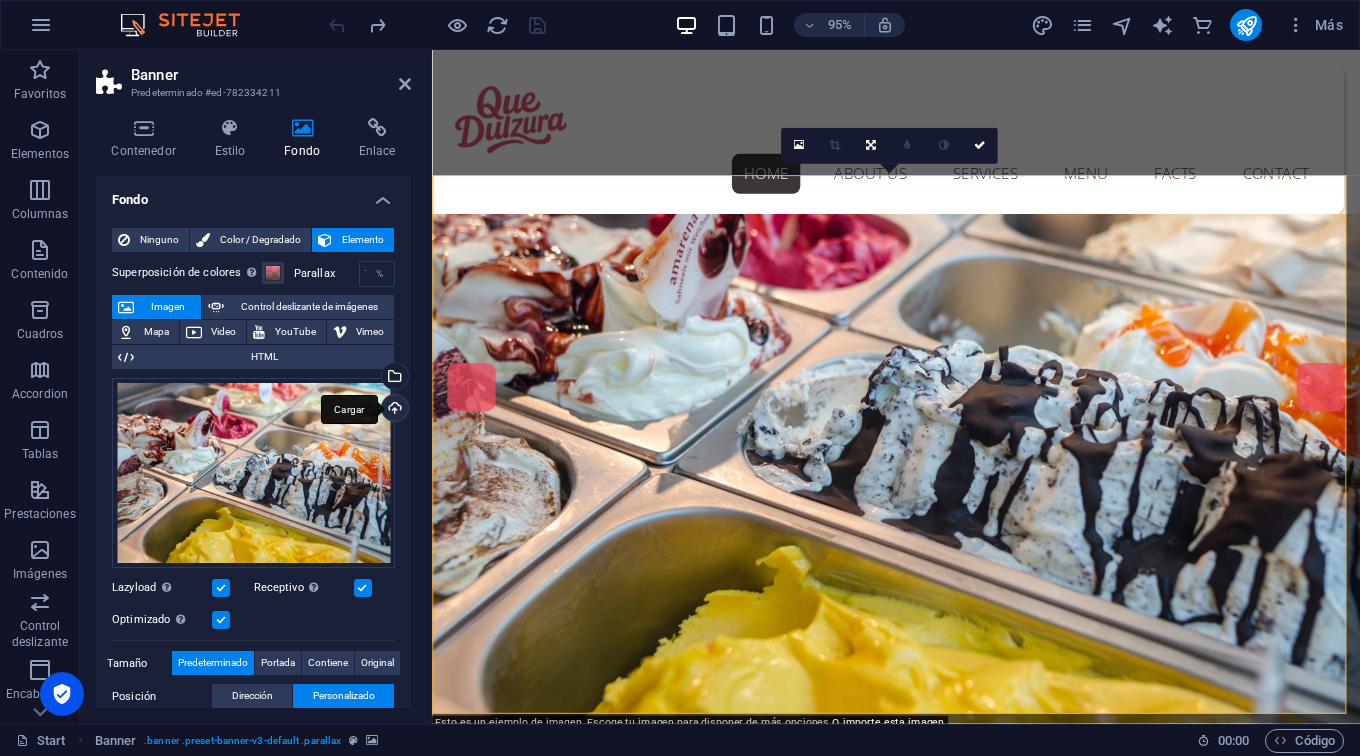 click on "Cargar" at bounding box center [393, 410] 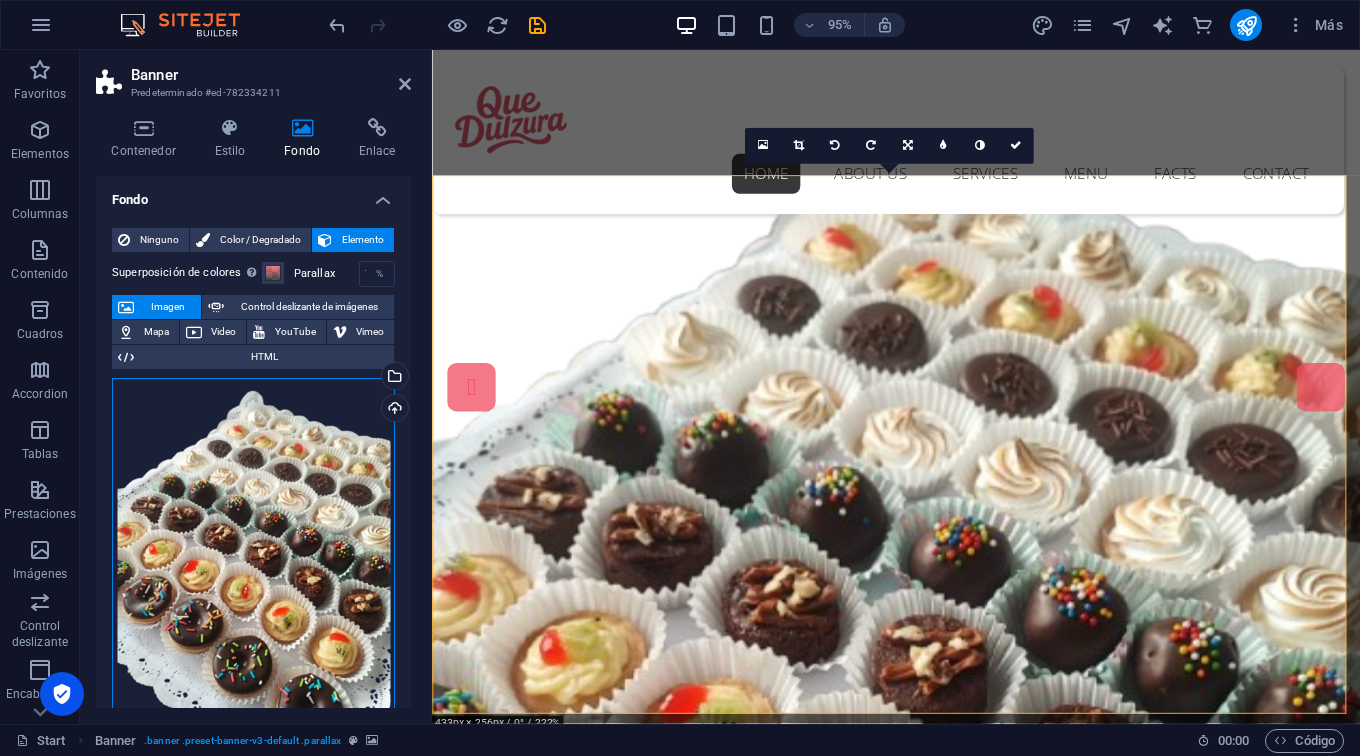 drag, startPoint x: 244, startPoint y: 635, endPoint x: 225, endPoint y: 532, distance: 104.73777 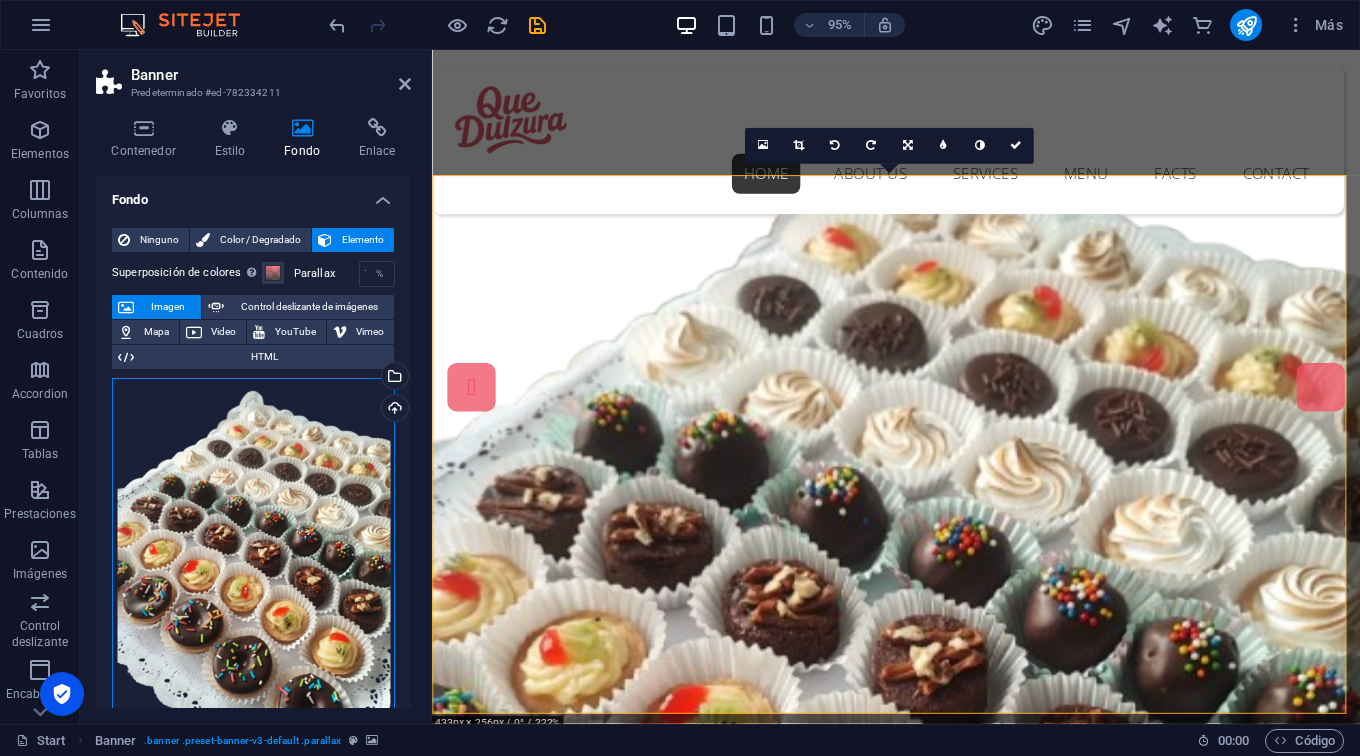 drag, startPoint x: 225, startPoint y: 532, endPoint x: 297, endPoint y: 571, distance: 81.88406 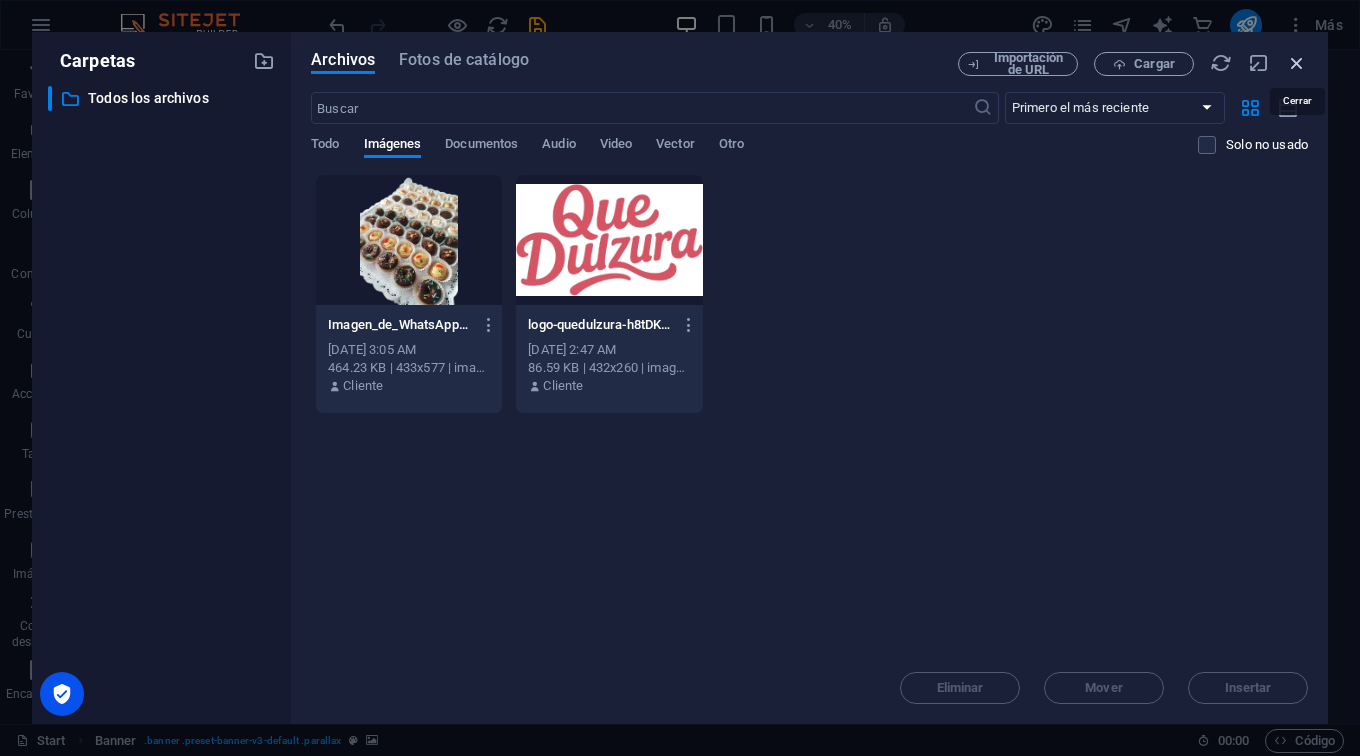 click at bounding box center [1297, 63] 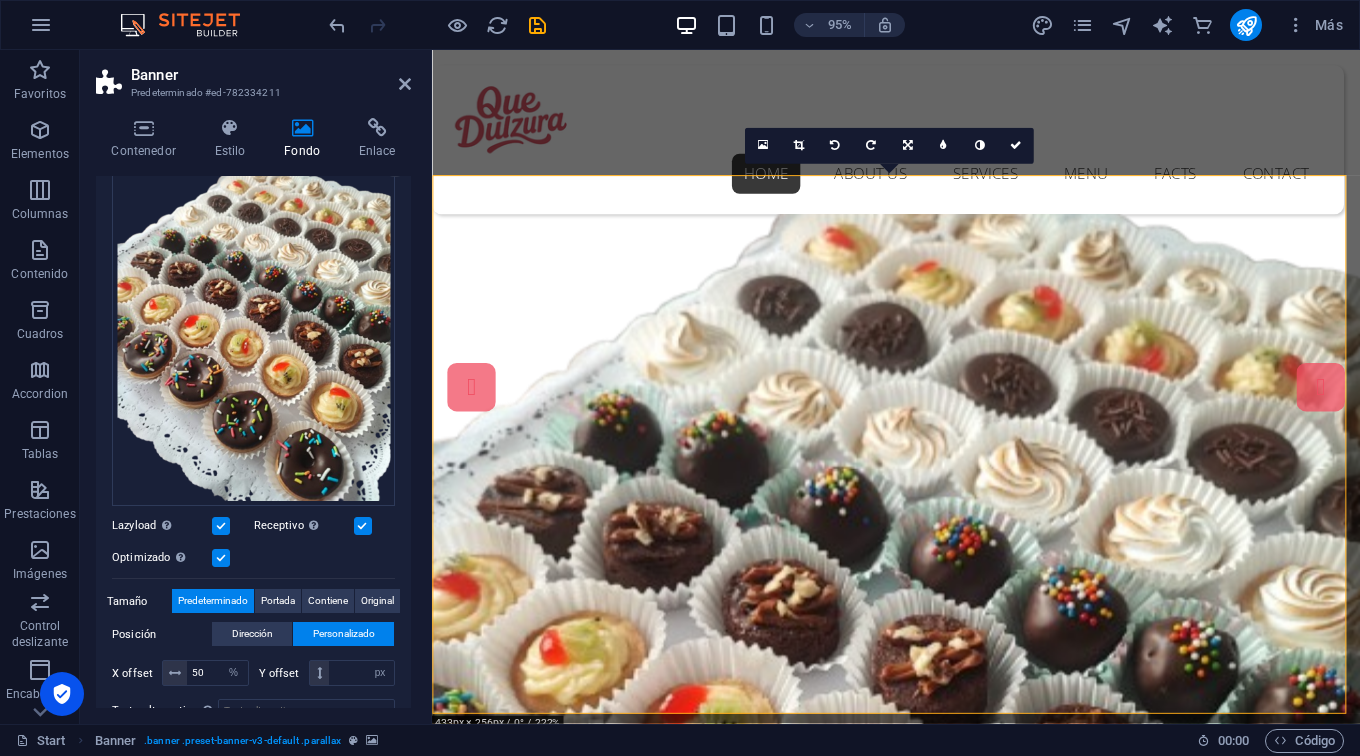 scroll, scrollTop: 233, scrollLeft: 0, axis: vertical 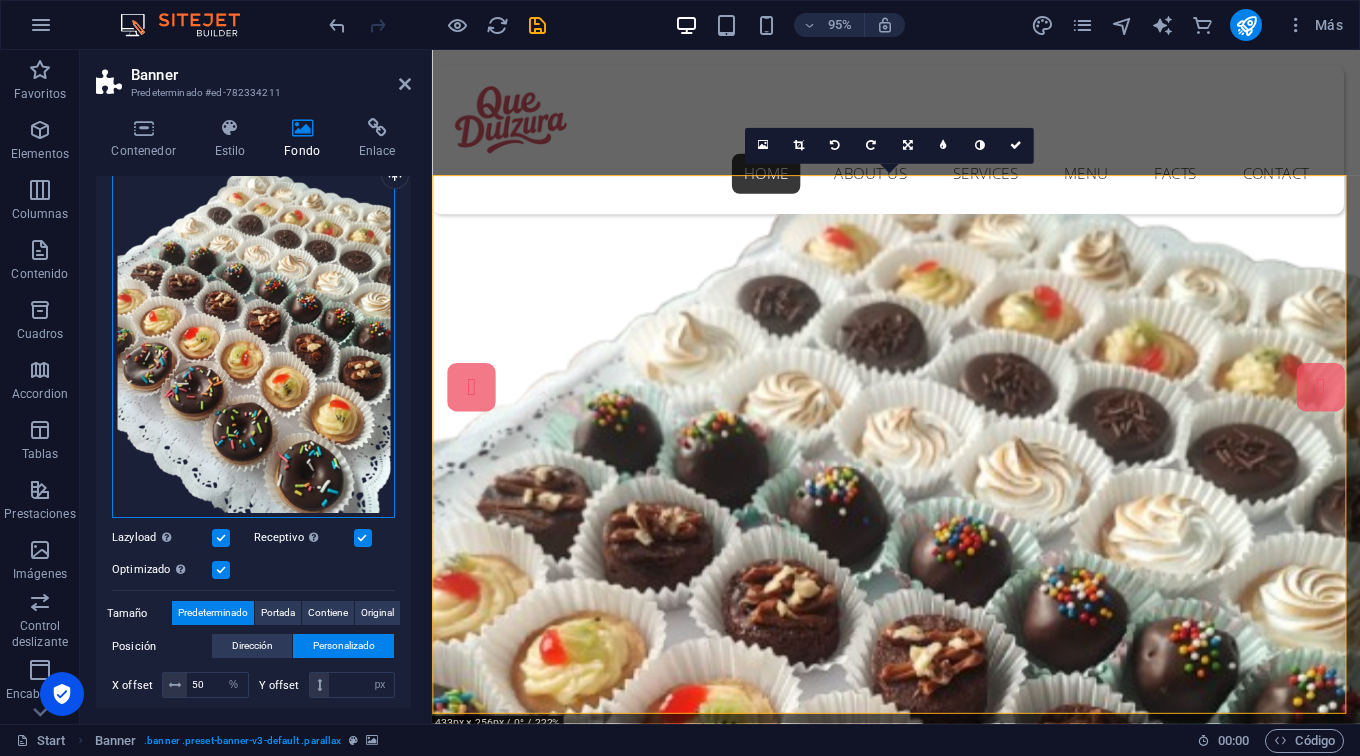 click on "Arrastra archivos aquí, haz clic para escoger archivos o  selecciona archivos de Archivos o de nuestra galería gratuita de fotos y vídeos" at bounding box center [253, 332] 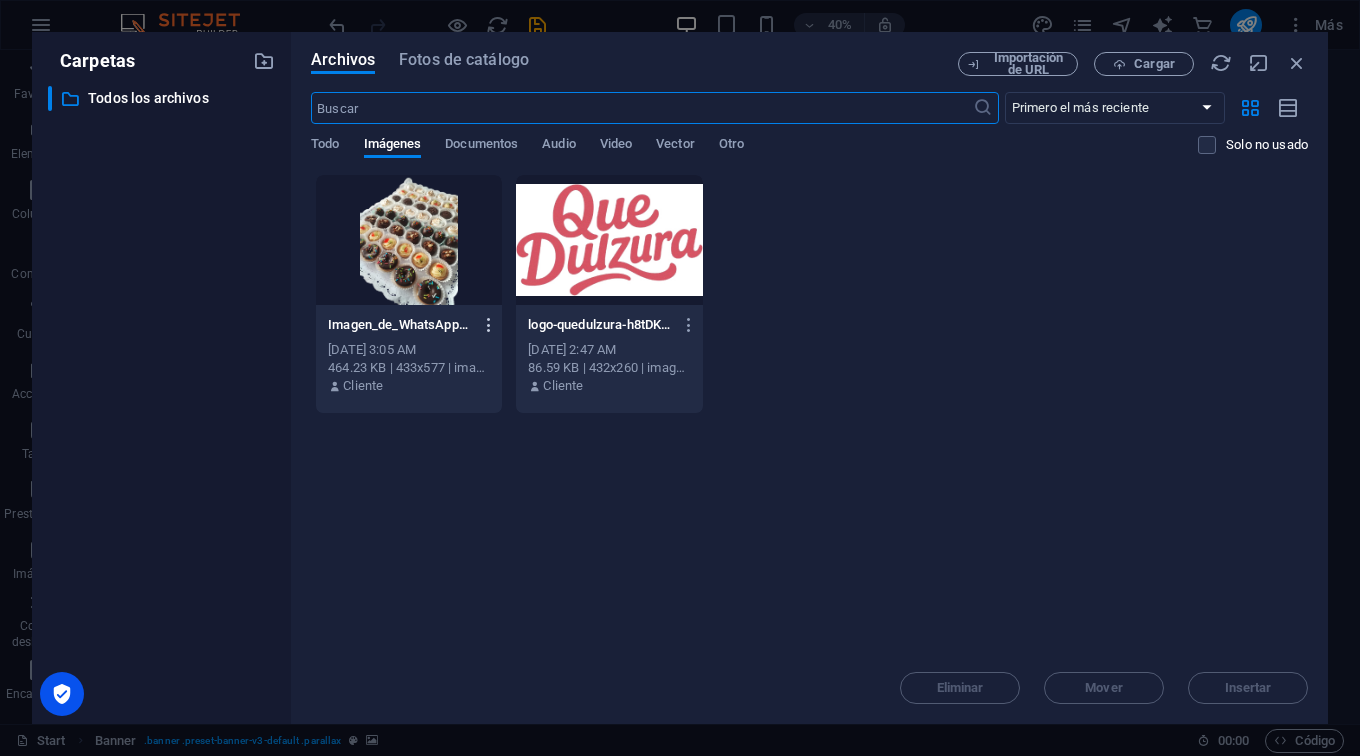click at bounding box center [489, 325] 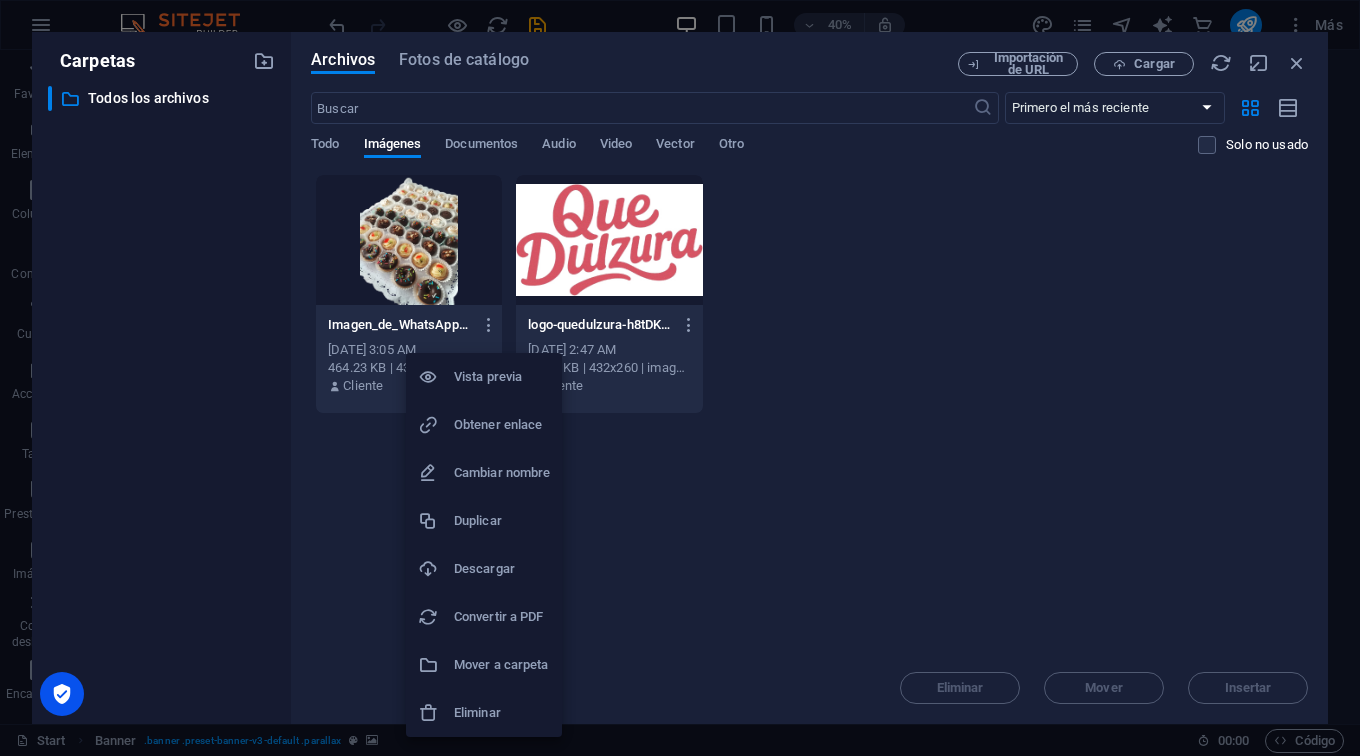 click at bounding box center [680, 378] 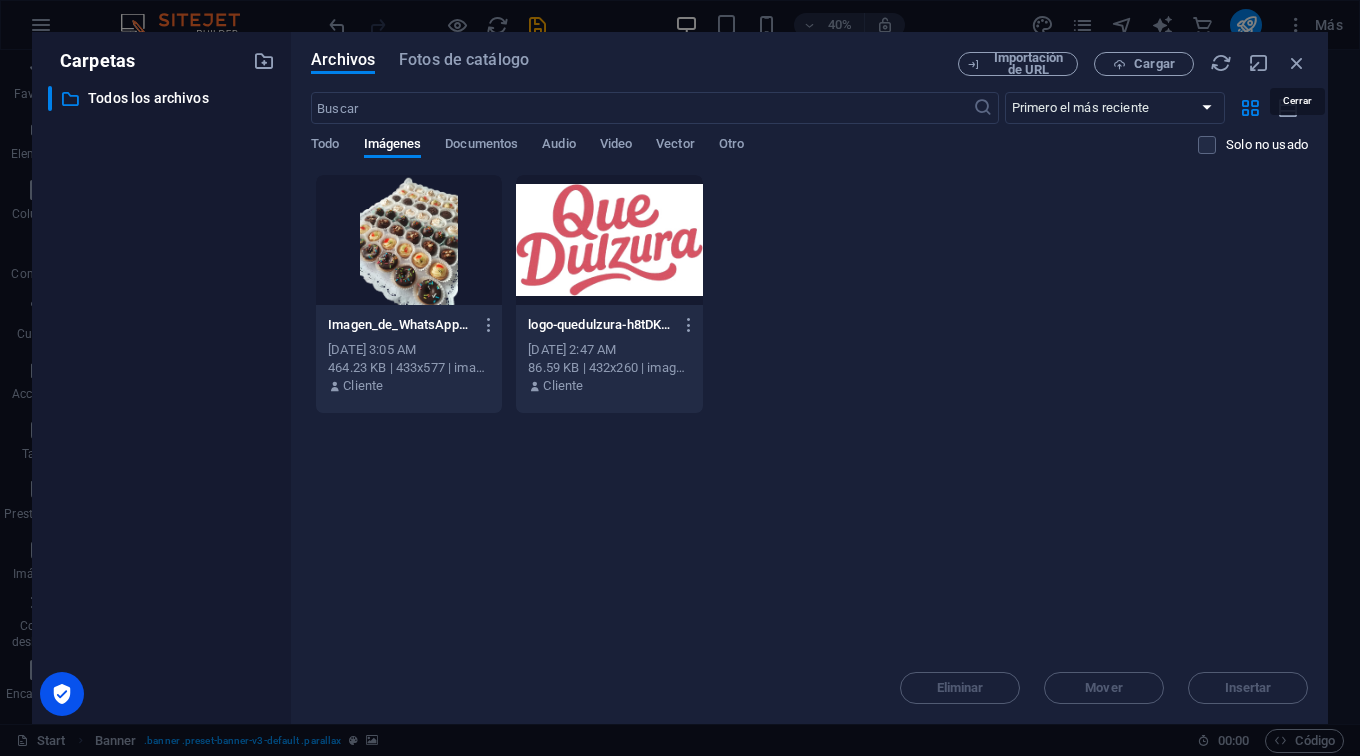 click at bounding box center (1297, 63) 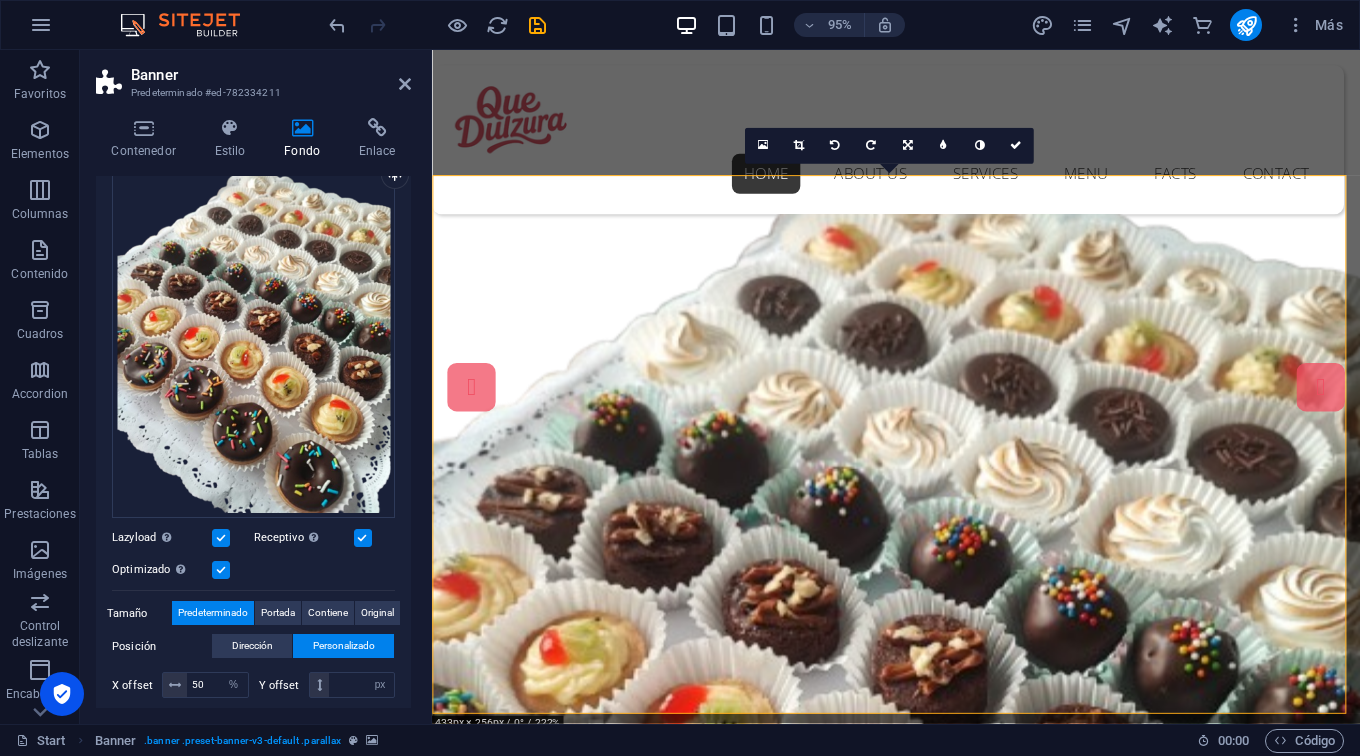 type 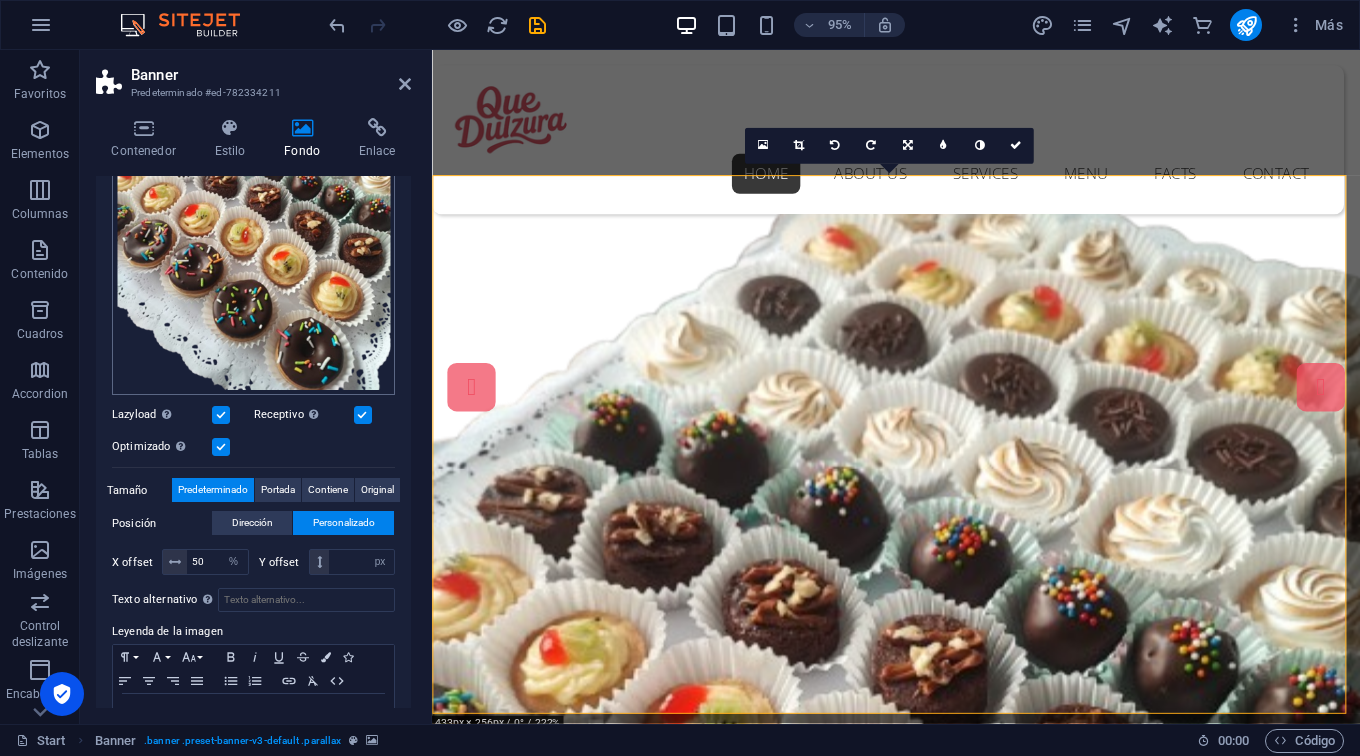 scroll, scrollTop: 357, scrollLeft: 0, axis: vertical 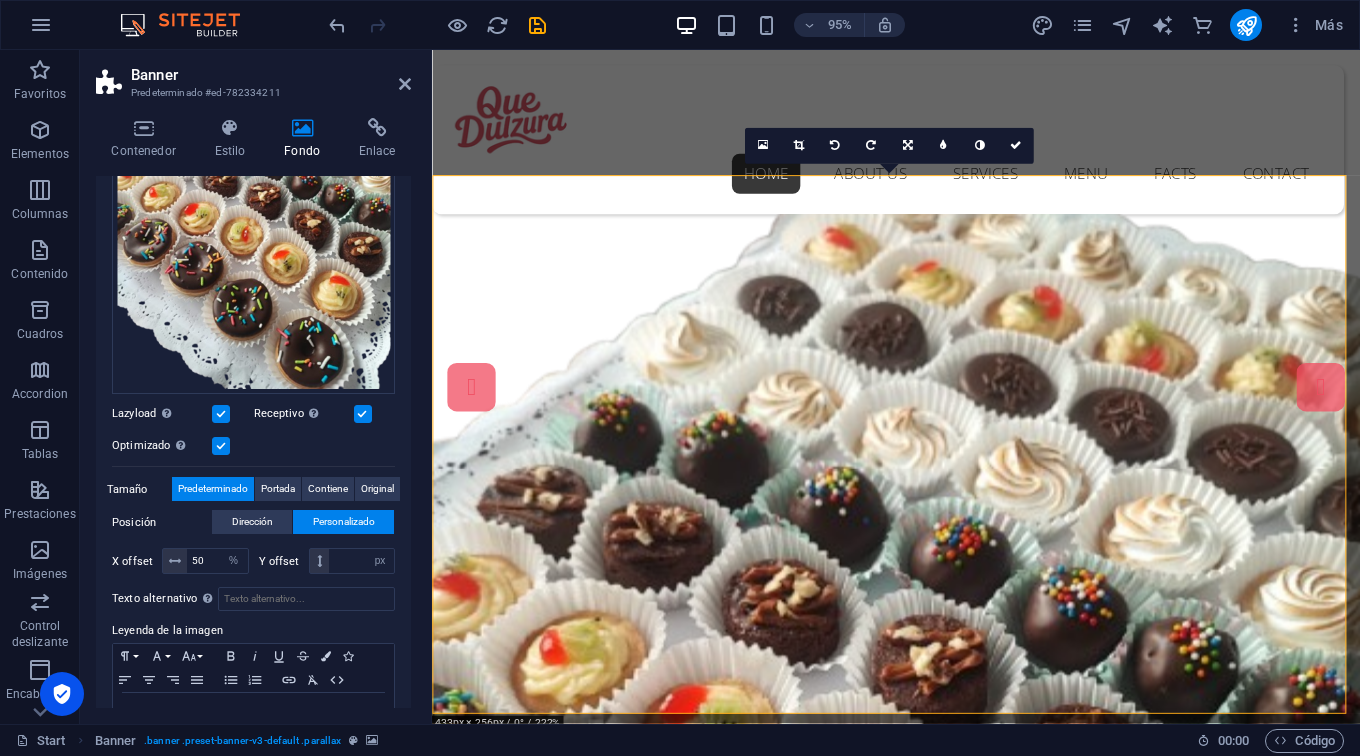 click on "Personalizado" at bounding box center (344, 522) 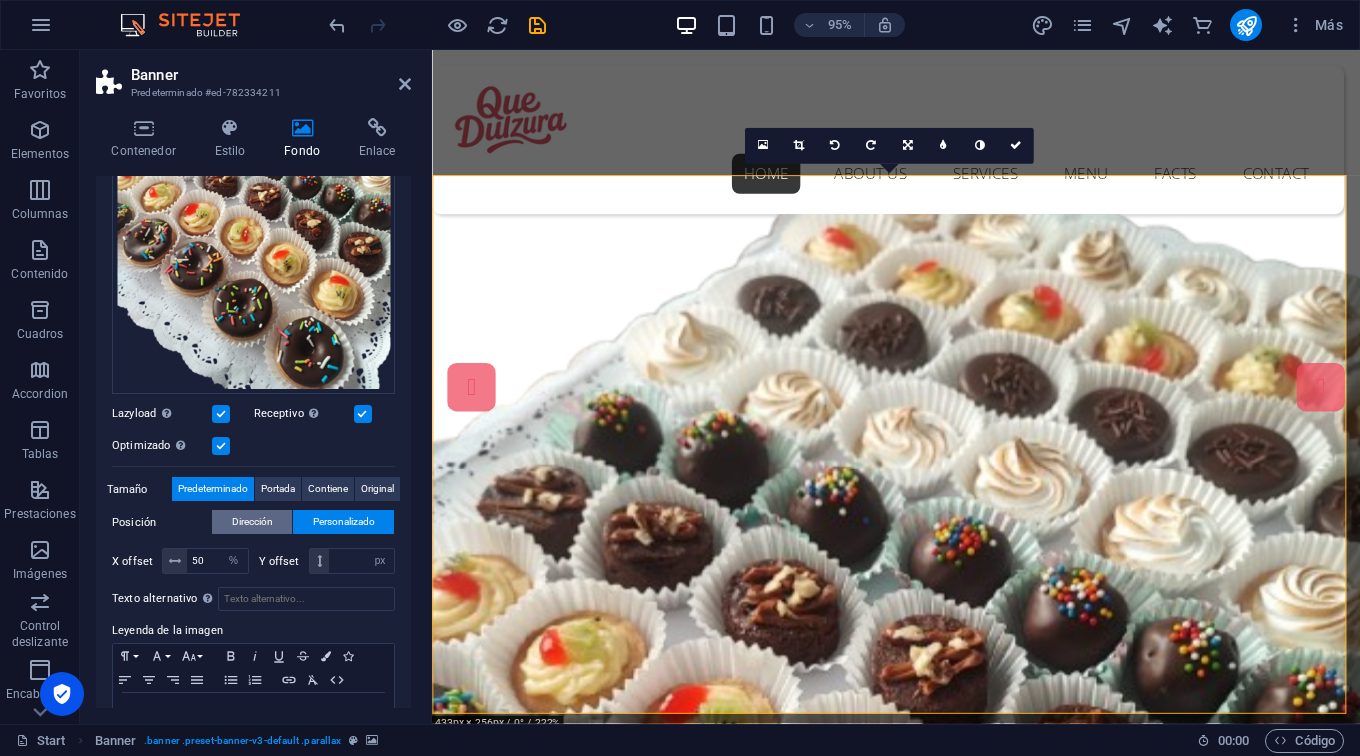 click on "Dirección" at bounding box center (252, 522) 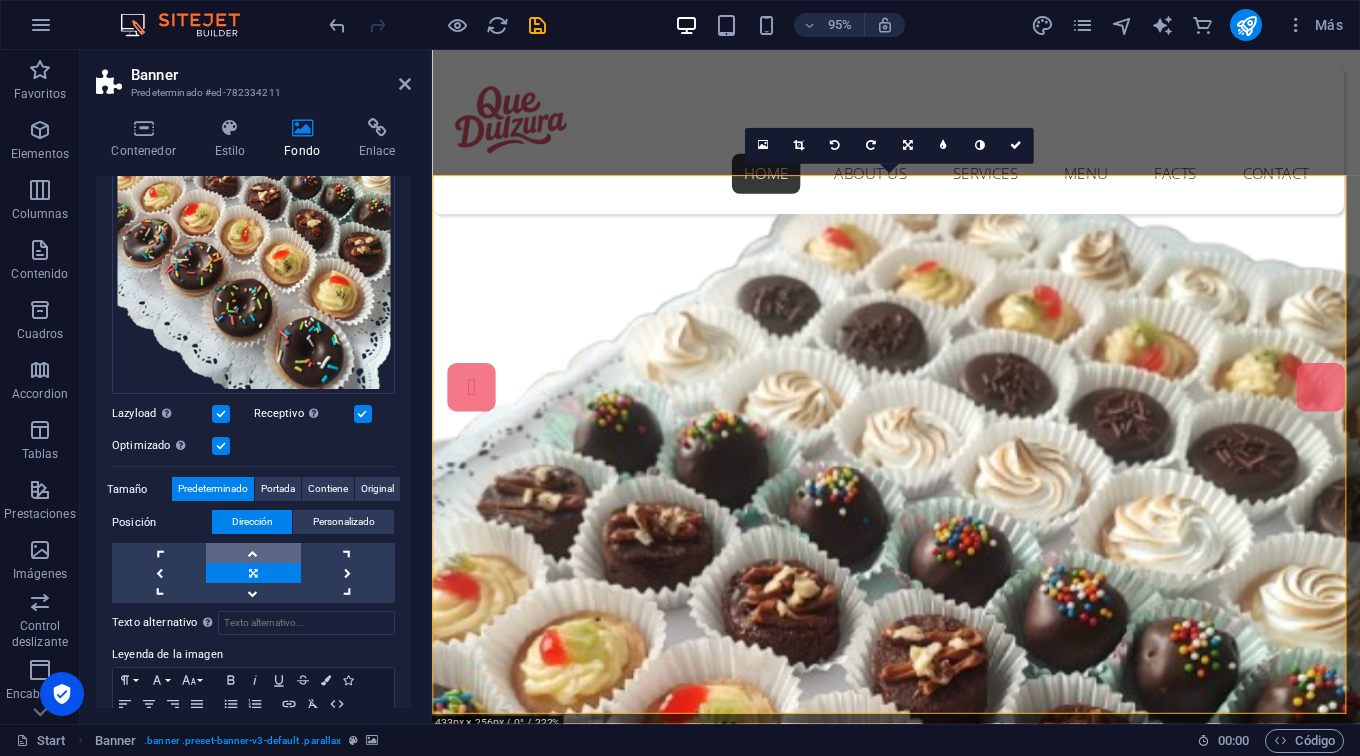 click at bounding box center (253, 553) 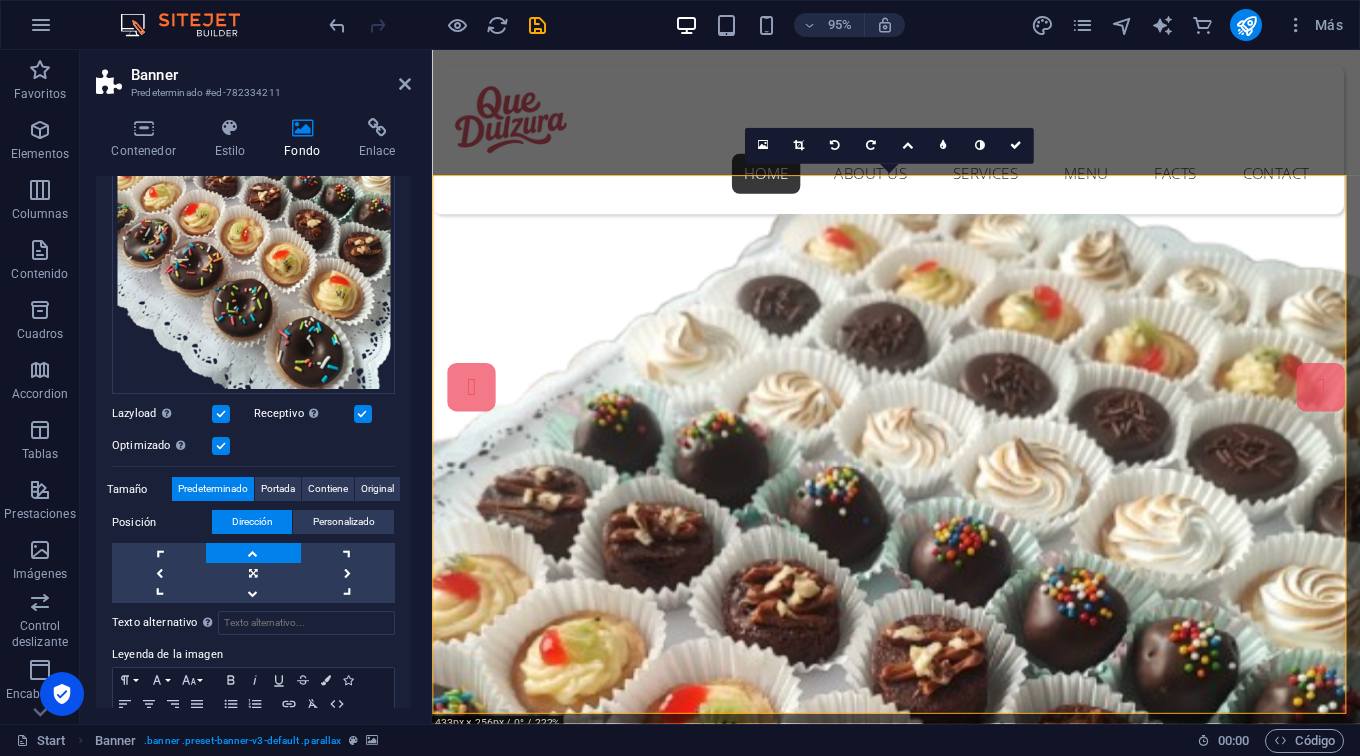 click at bounding box center (253, 553) 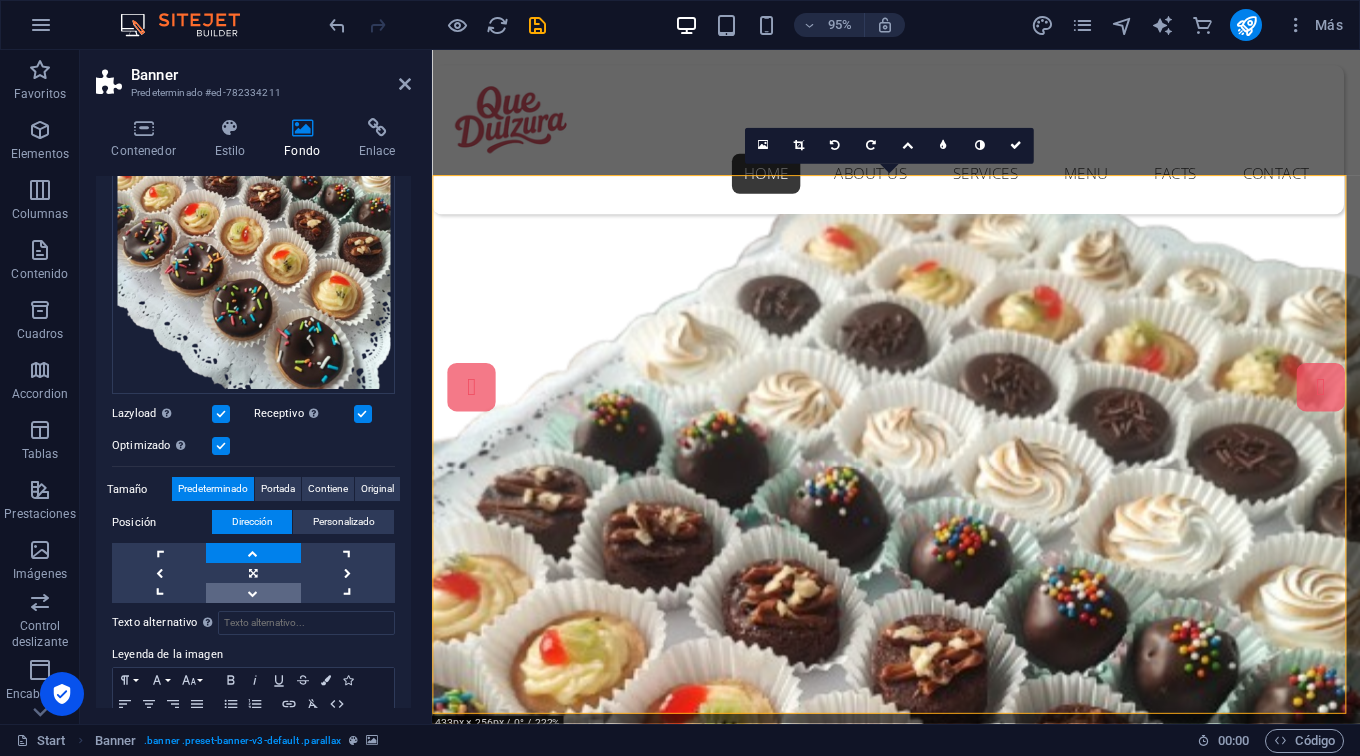 click at bounding box center [253, 593] 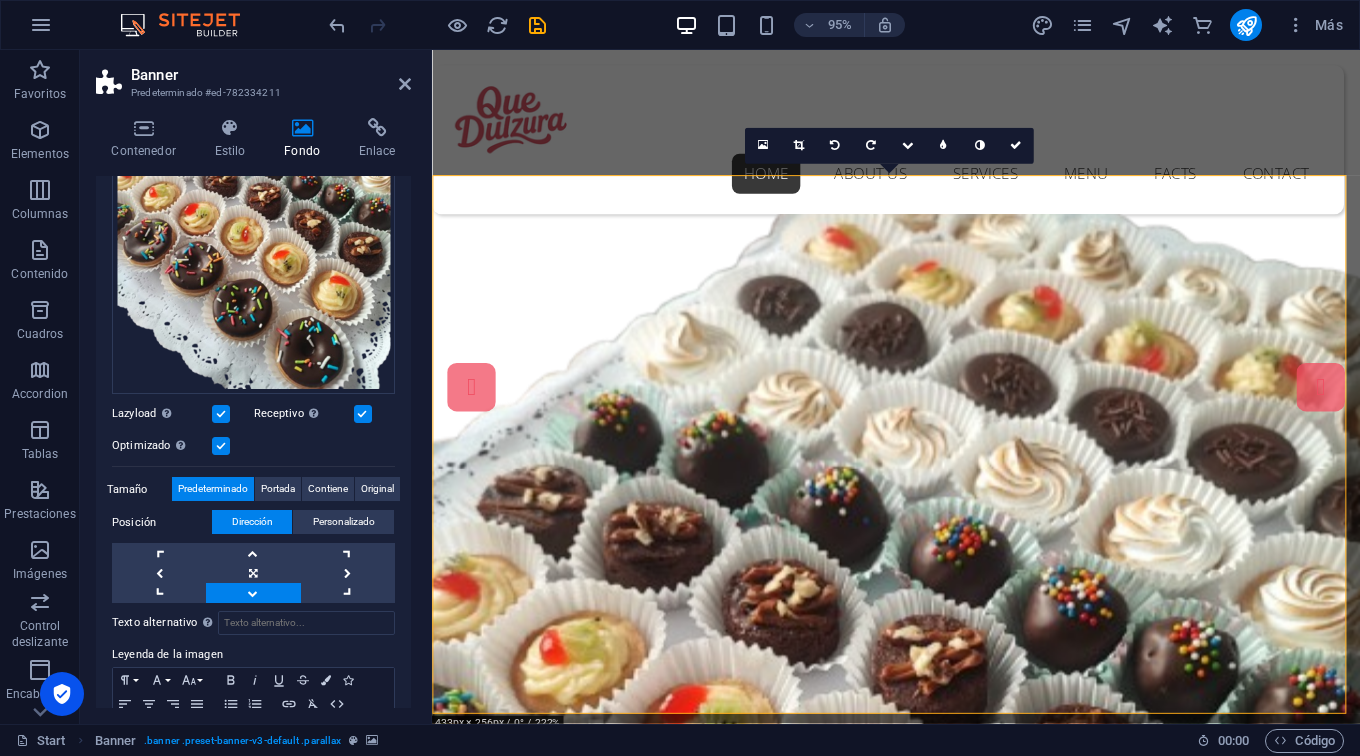 click at bounding box center [253, 593] 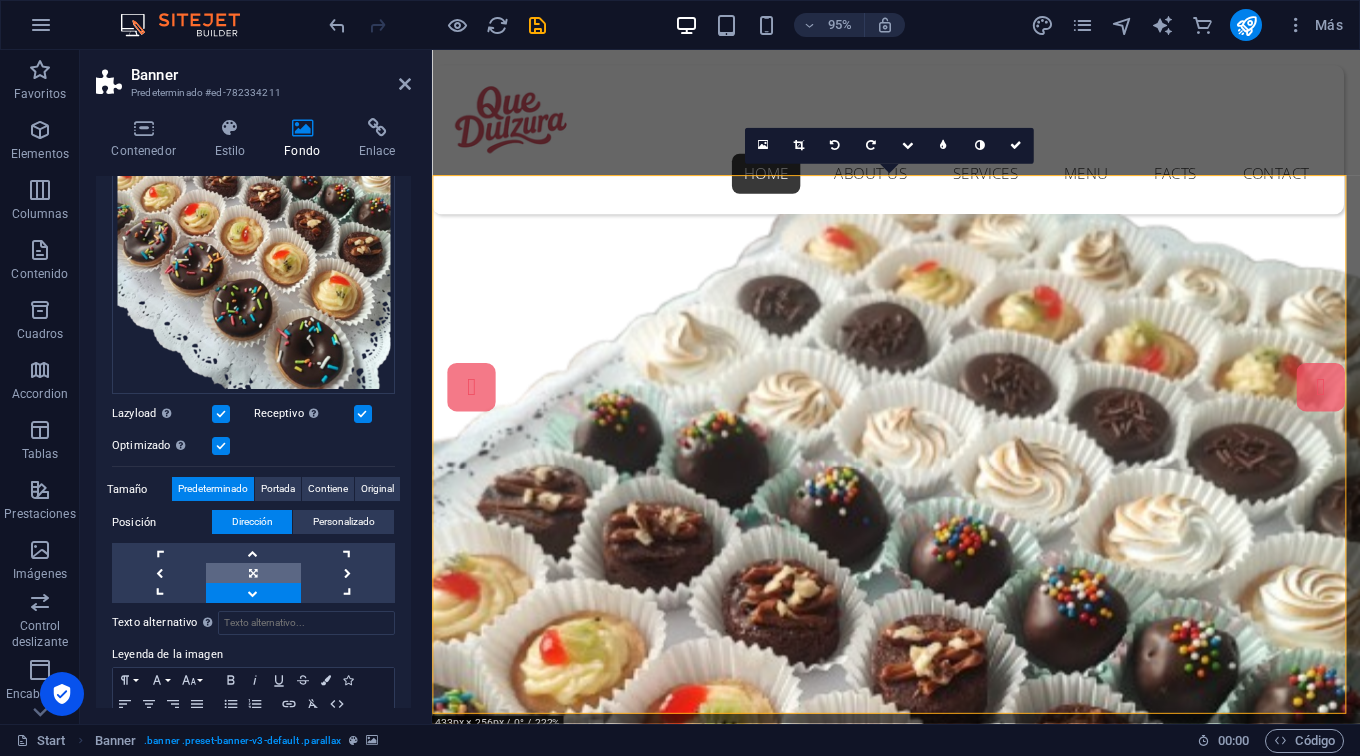 click at bounding box center [253, 573] 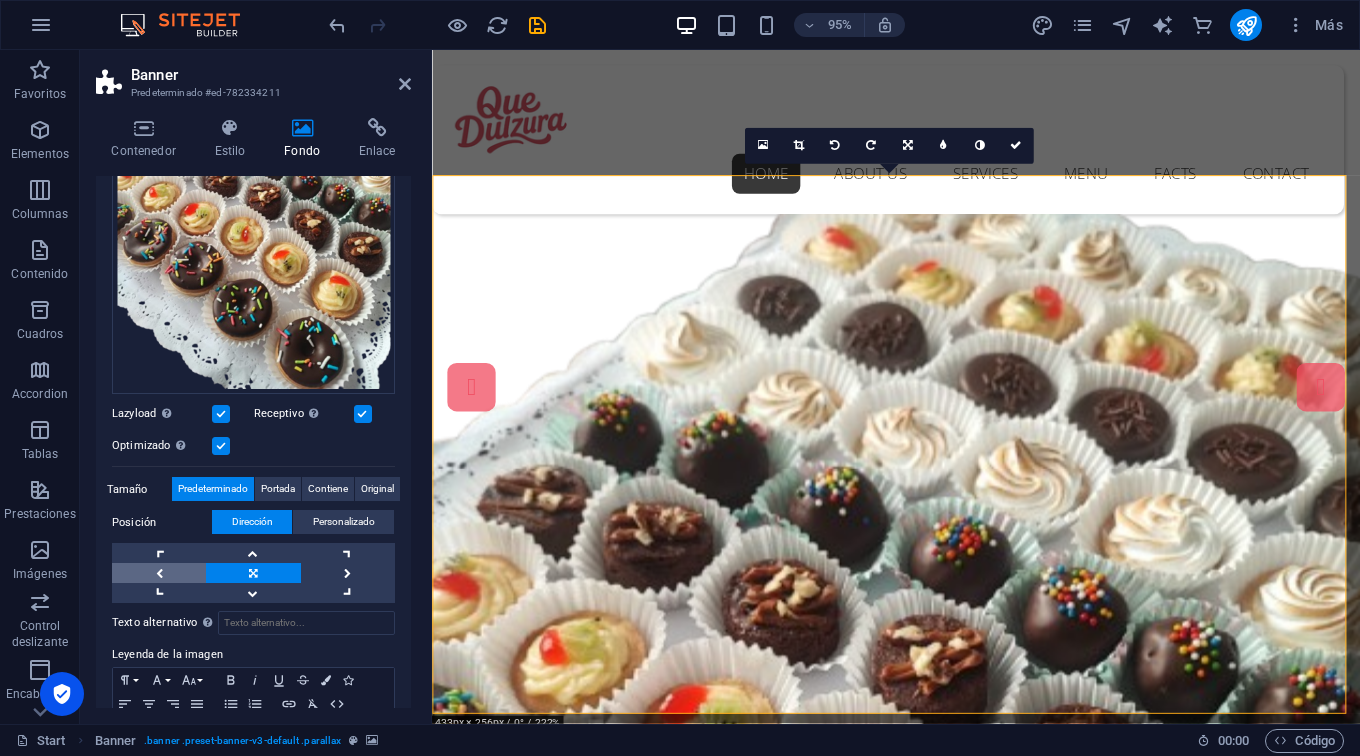 click at bounding box center (159, 573) 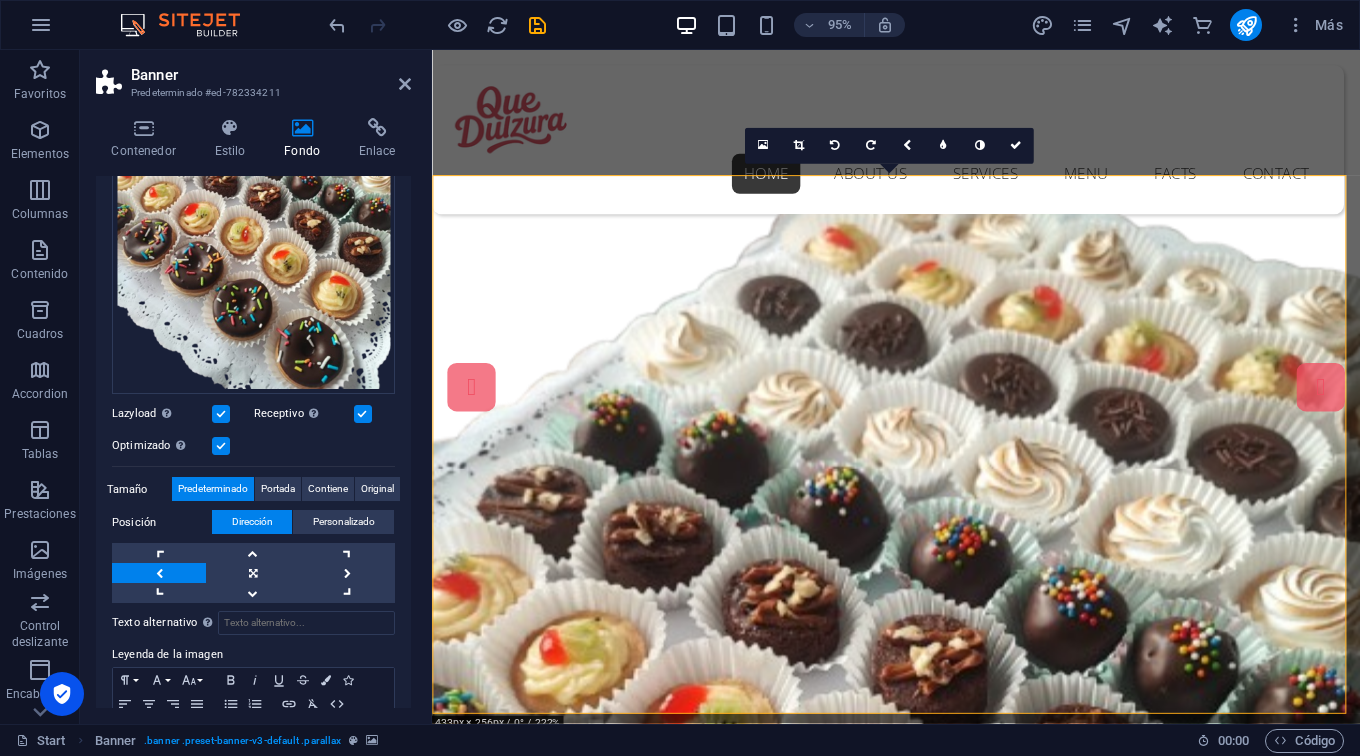 click at bounding box center [159, 573] 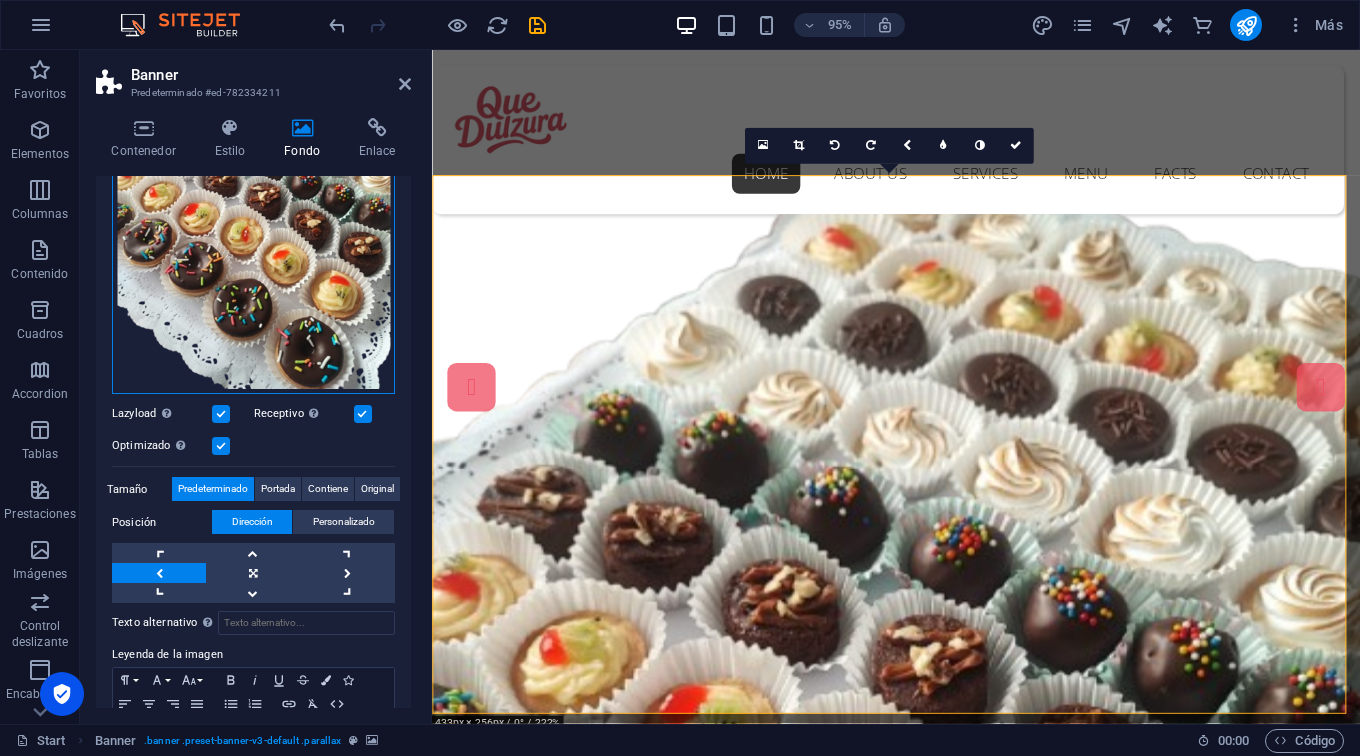 drag, startPoint x: 256, startPoint y: 342, endPoint x: 265, endPoint y: 258, distance: 84.48077 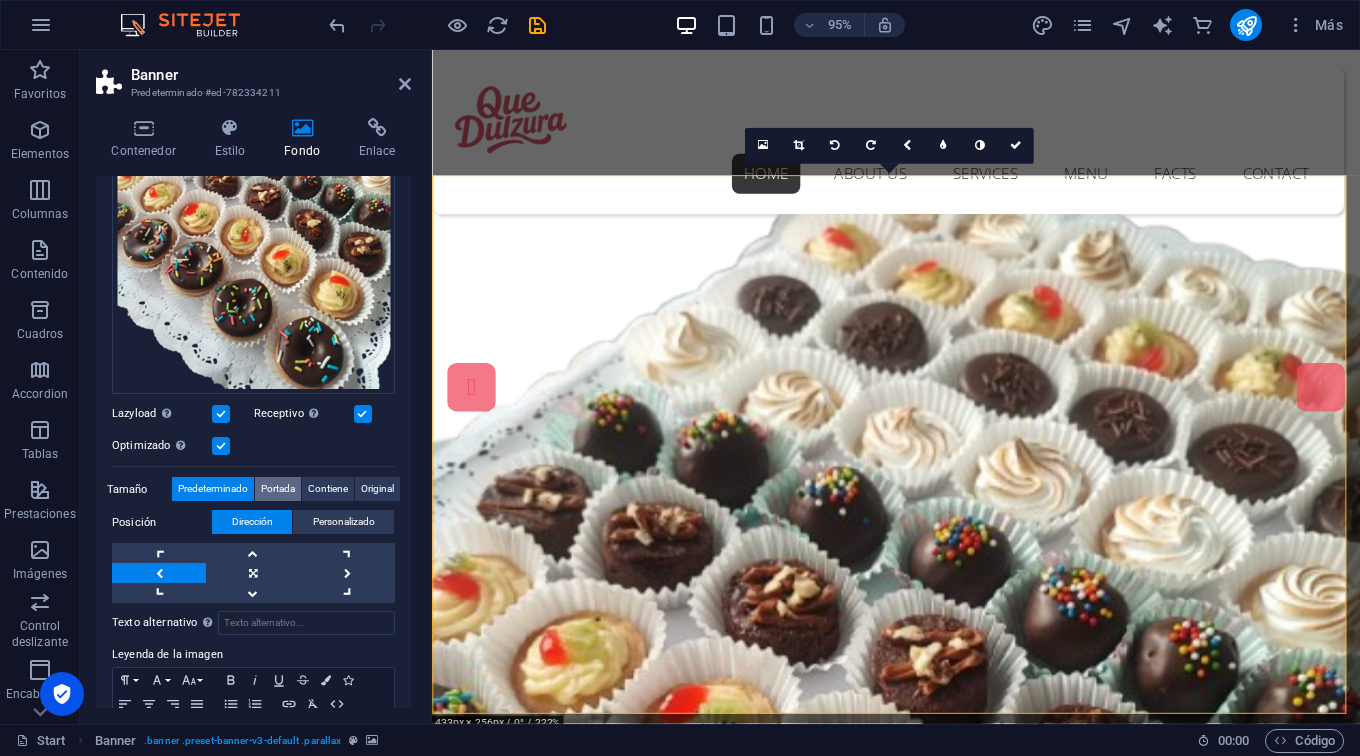 drag, startPoint x: 265, startPoint y: 258, endPoint x: 260, endPoint y: 490, distance: 232.05388 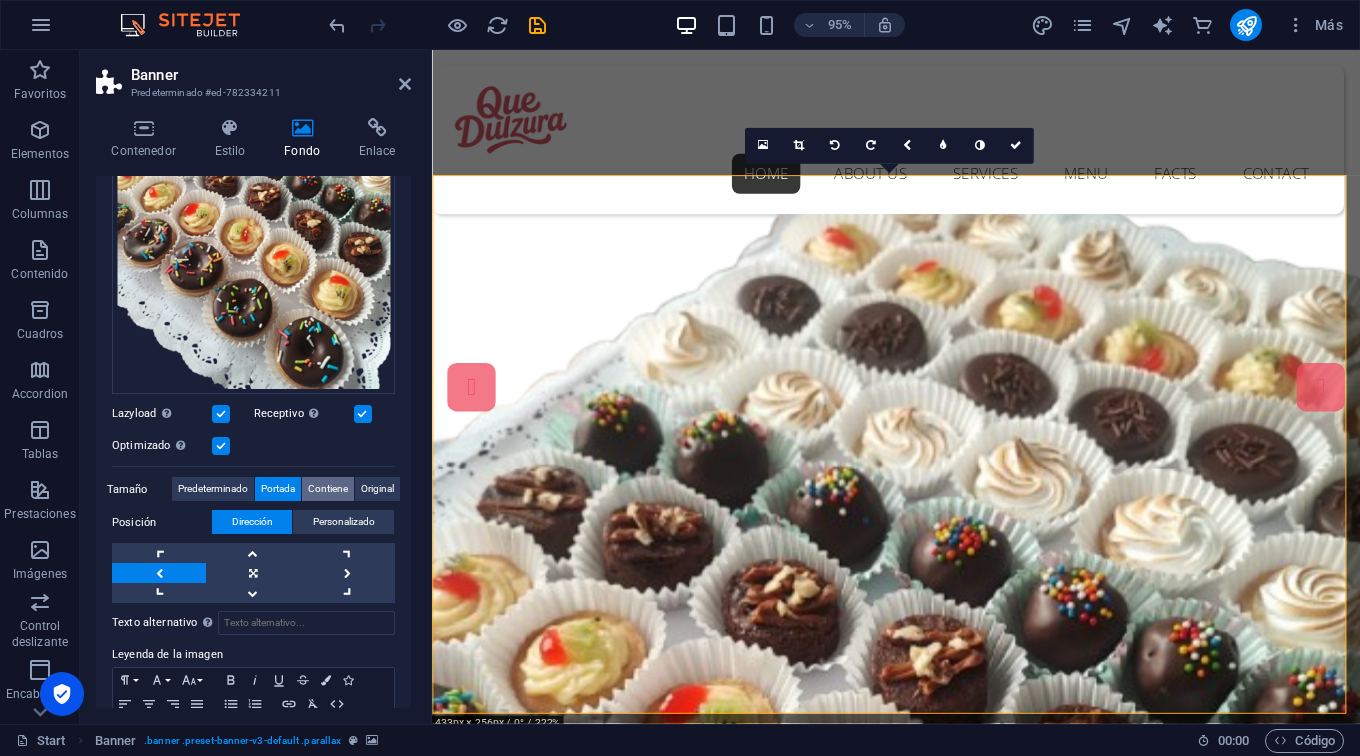 click on "Contiene" at bounding box center (328, 489) 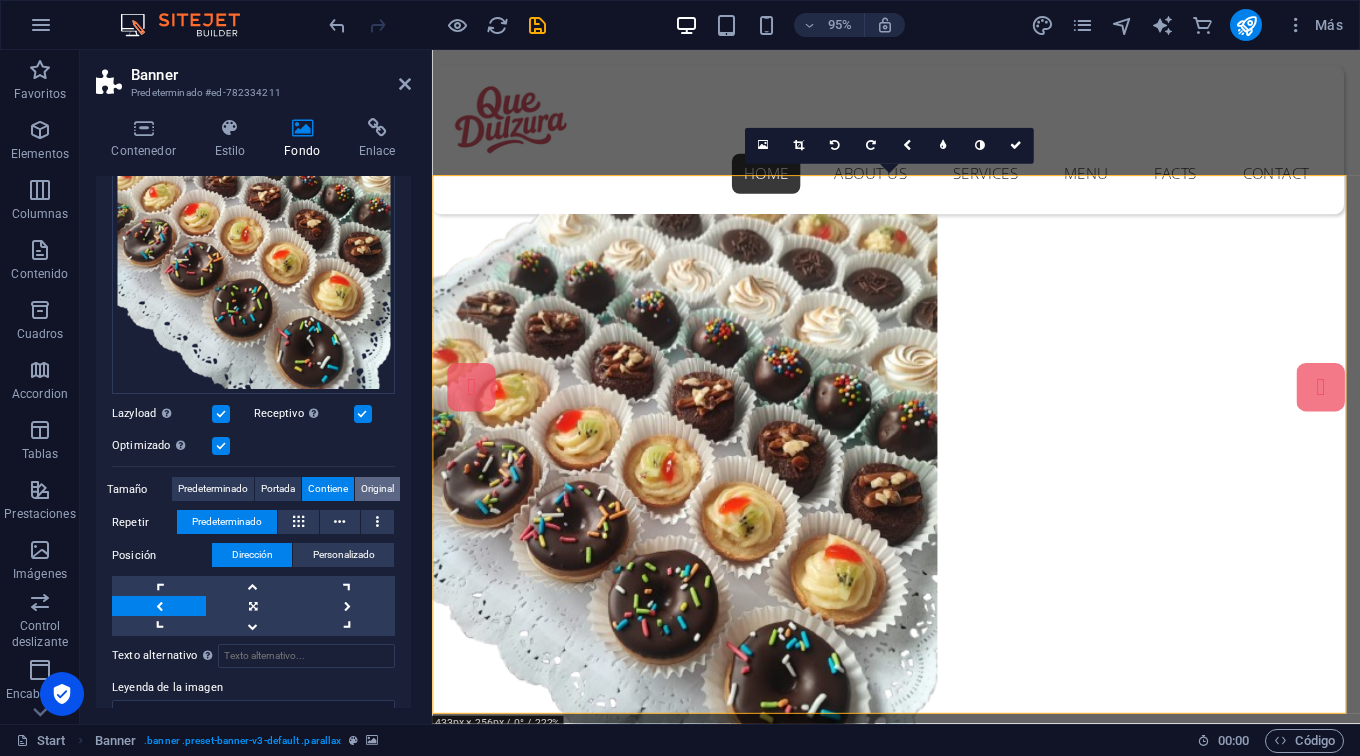 click on "Original" at bounding box center [377, 489] 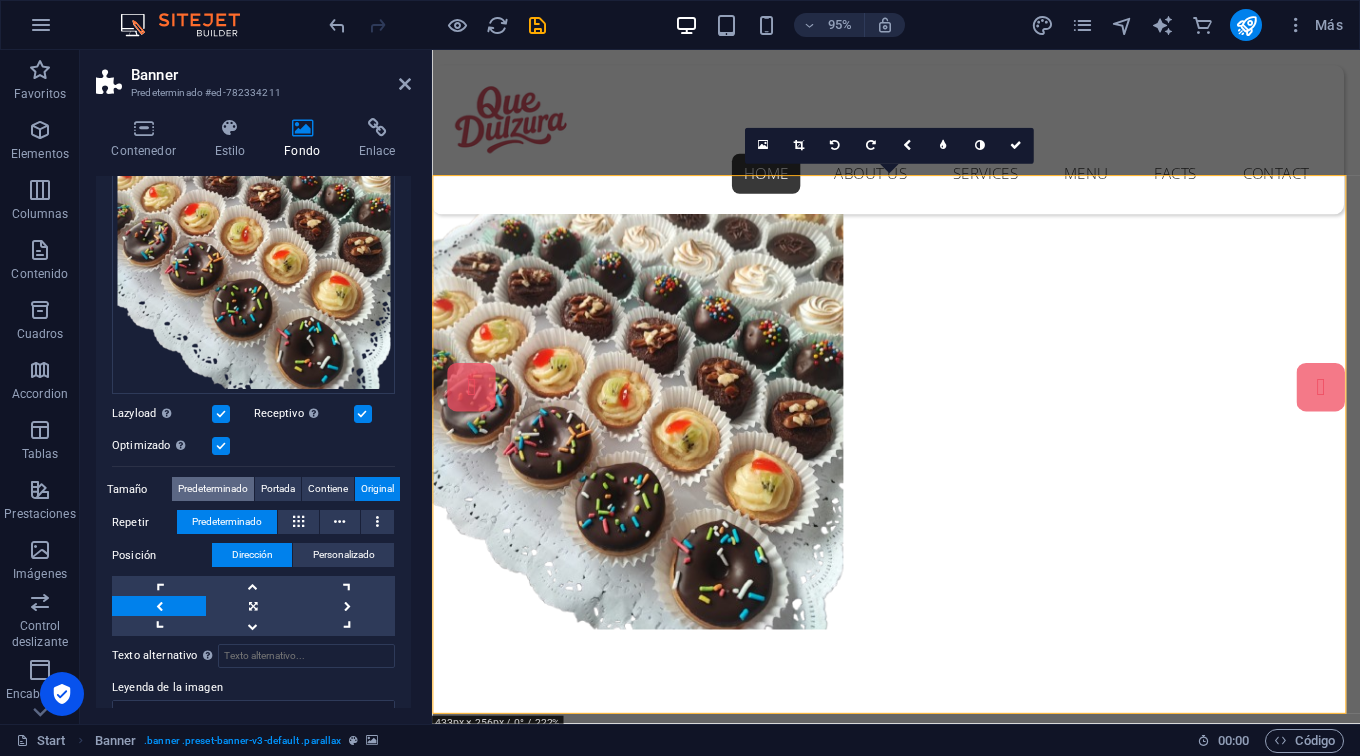 click on "Predeterminado" at bounding box center (213, 489) 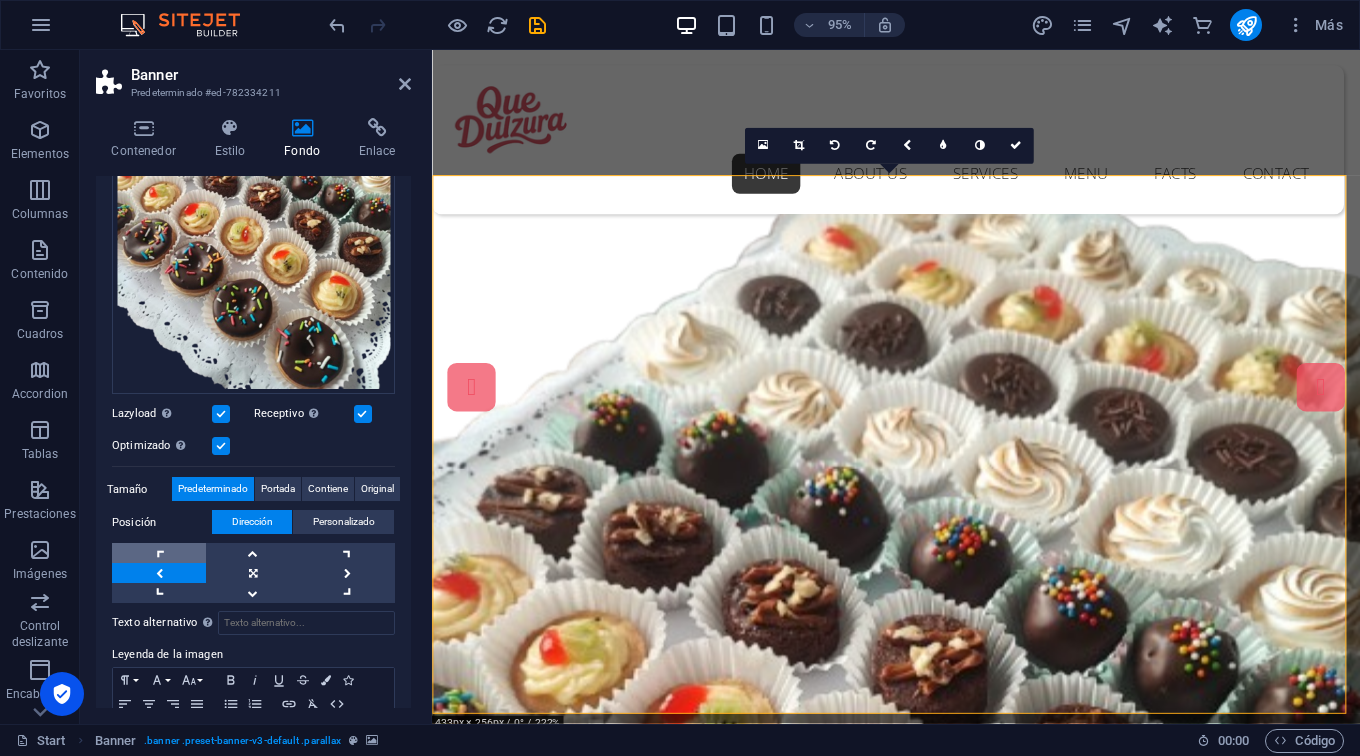 click at bounding box center [159, 553] 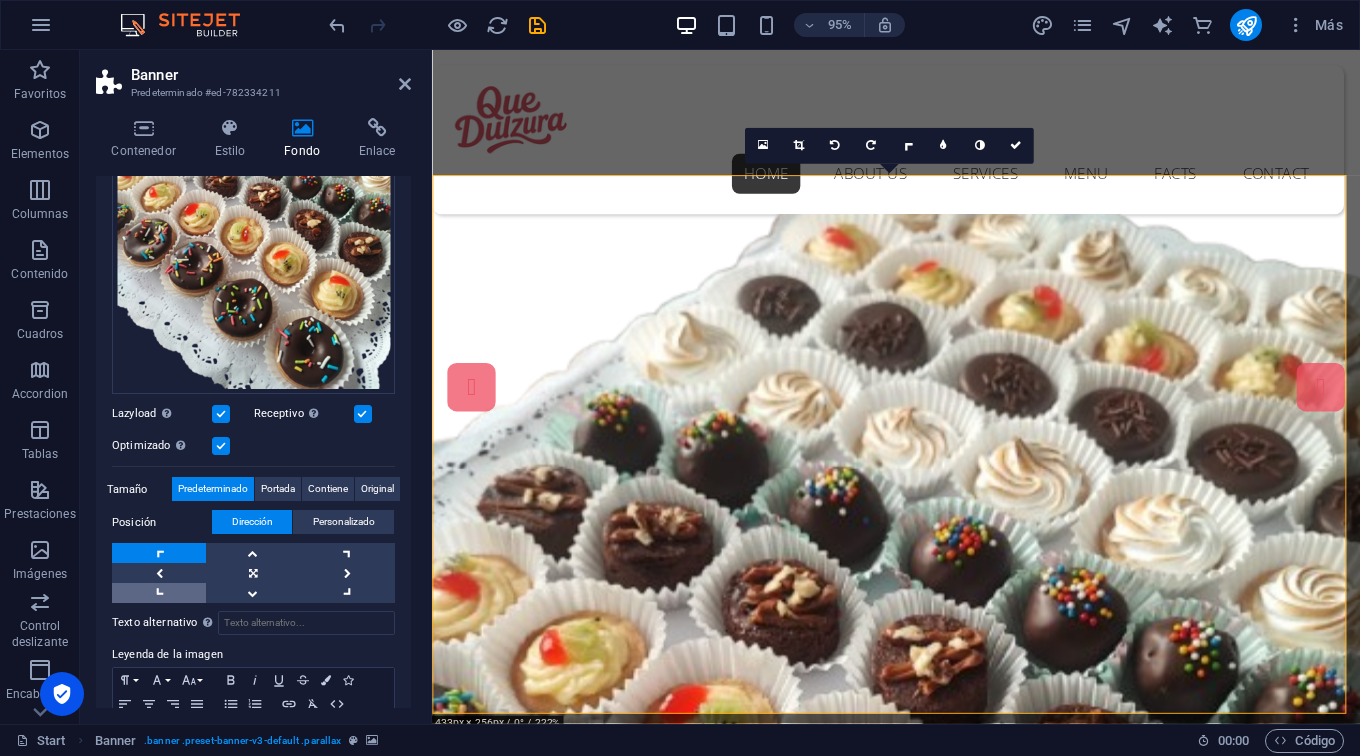 click at bounding box center [159, 593] 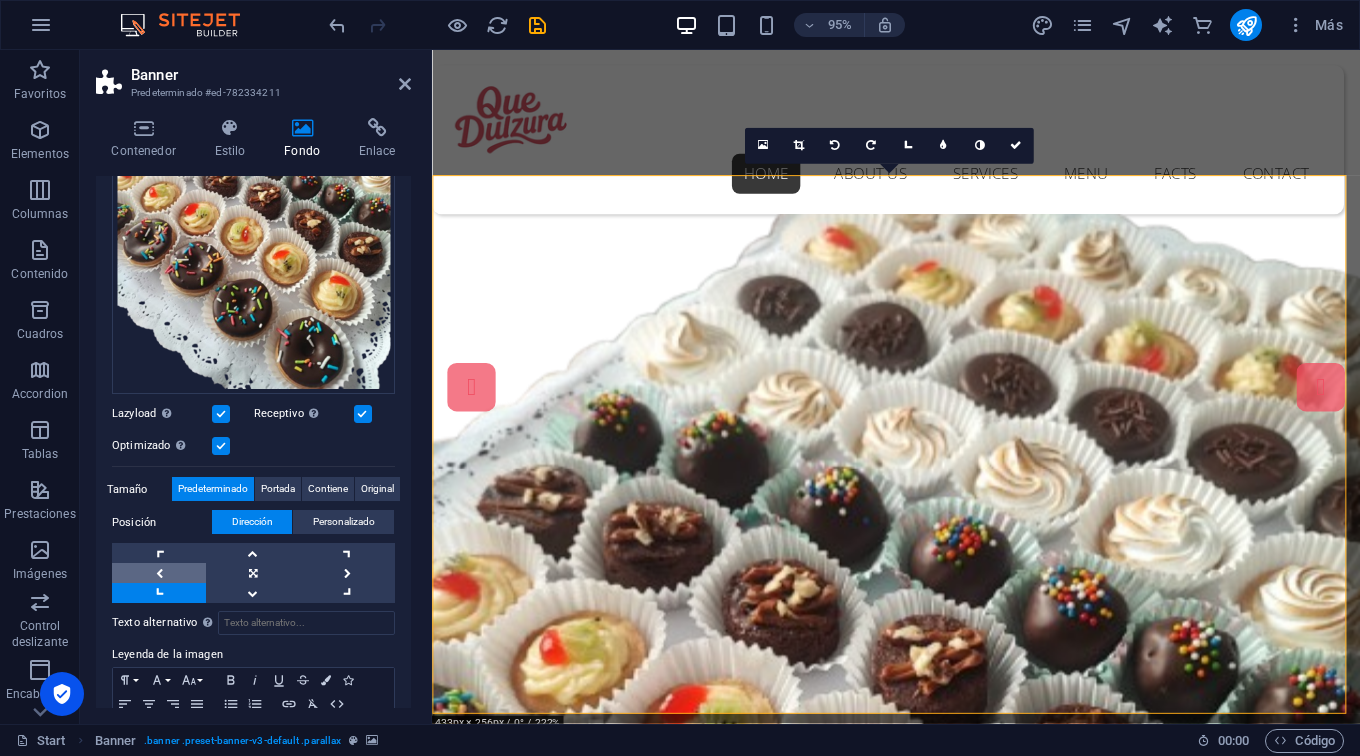 click at bounding box center [159, 573] 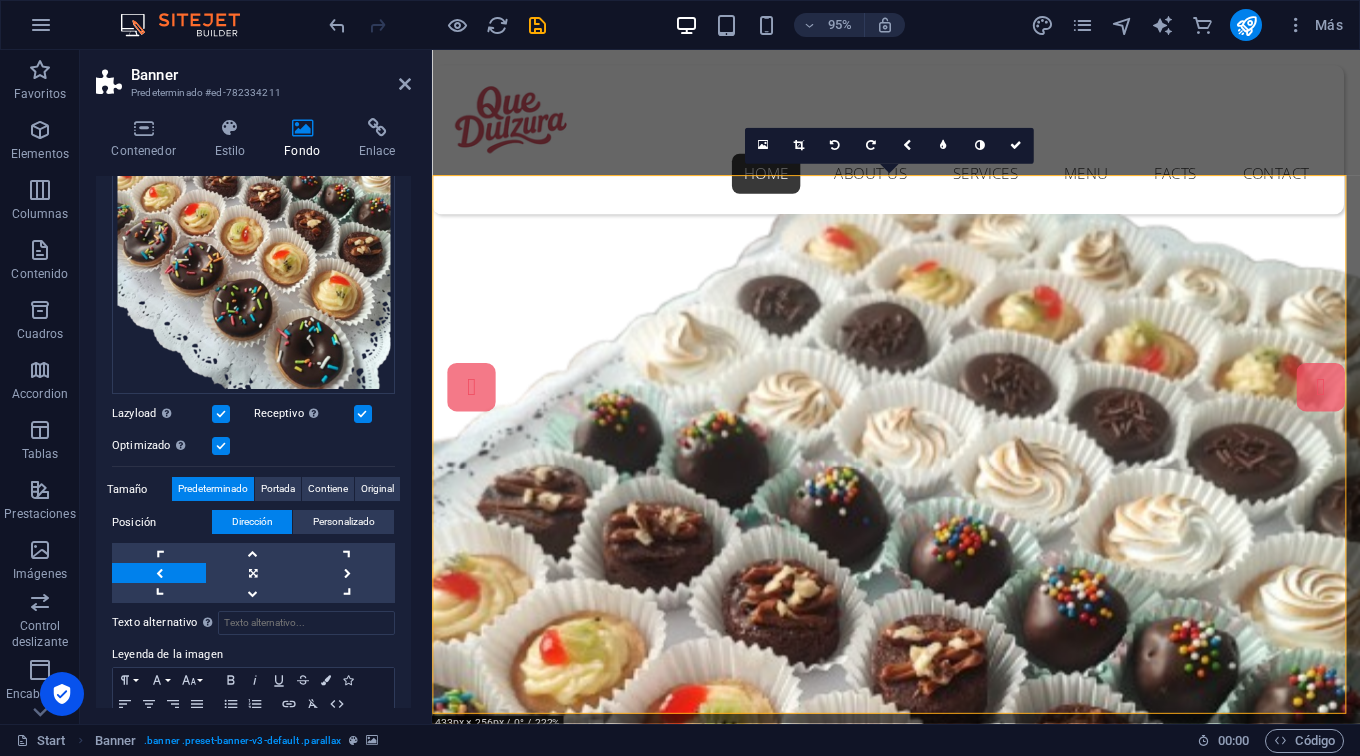 click at bounding box center (159, 573) 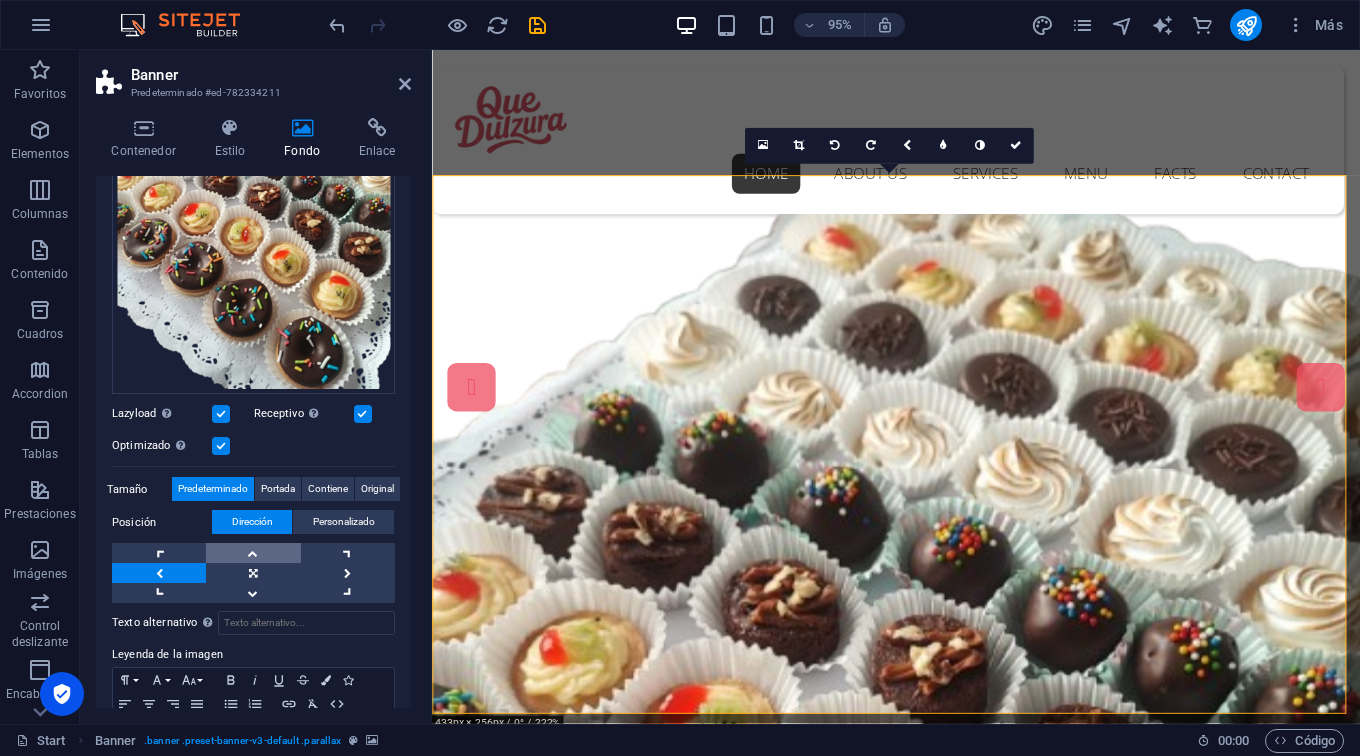 click at bounding box center [253, 553] 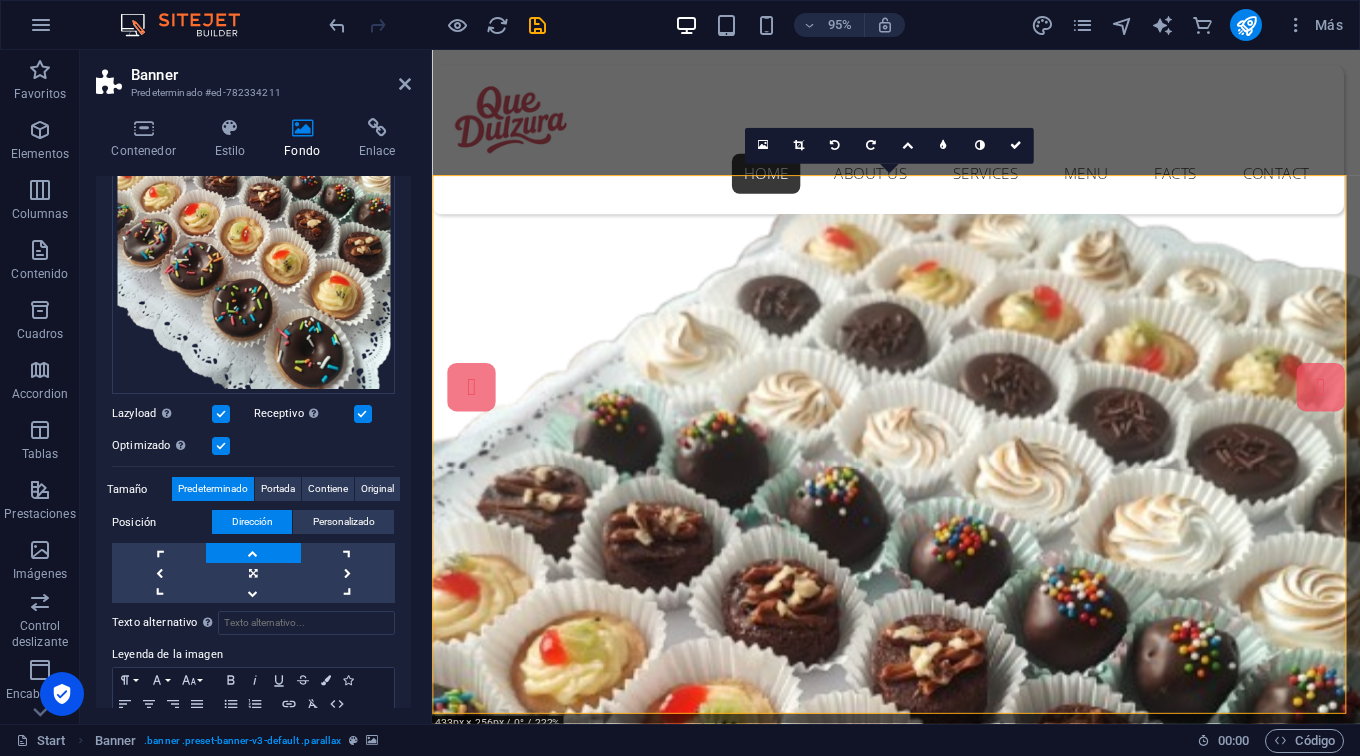 click at bounding box center [253, 553] 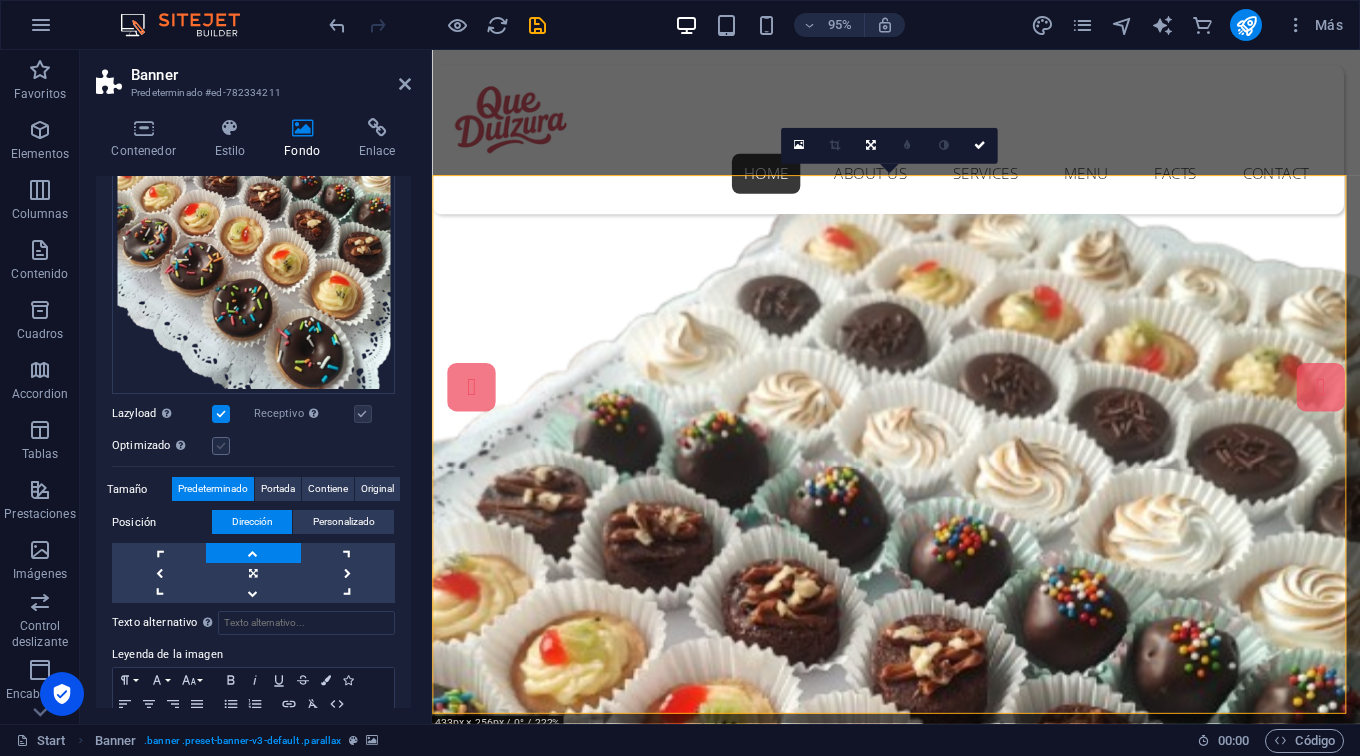 click at bounding box center (221, 446) 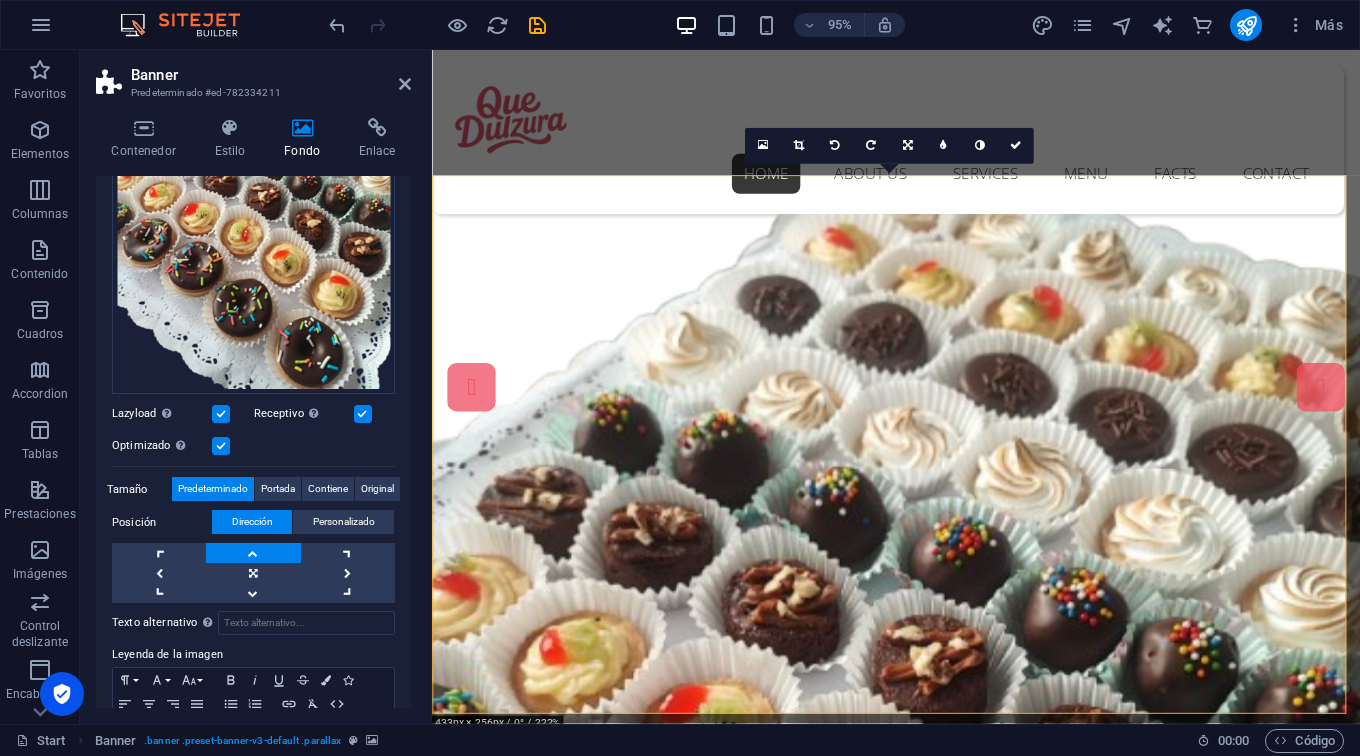 click at bounding box center (221, 446) 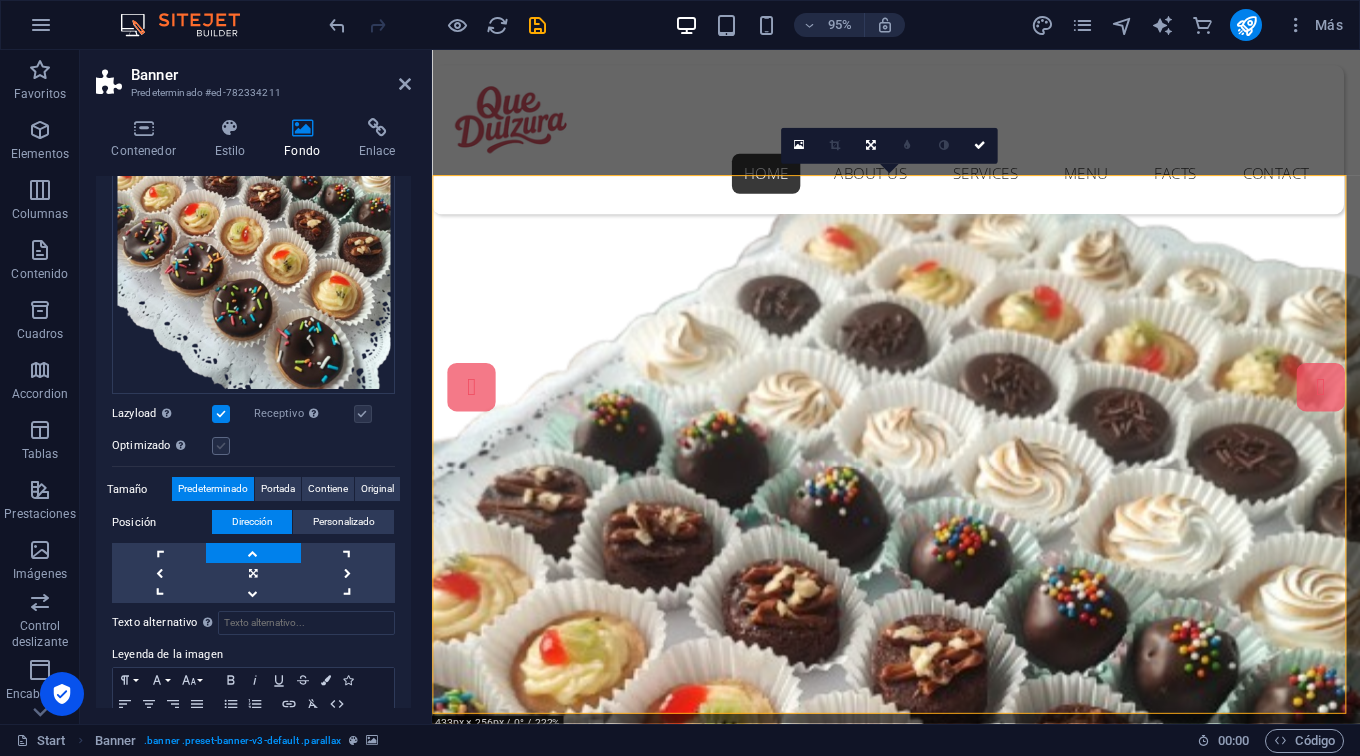 click at bounding box center (221, 446) 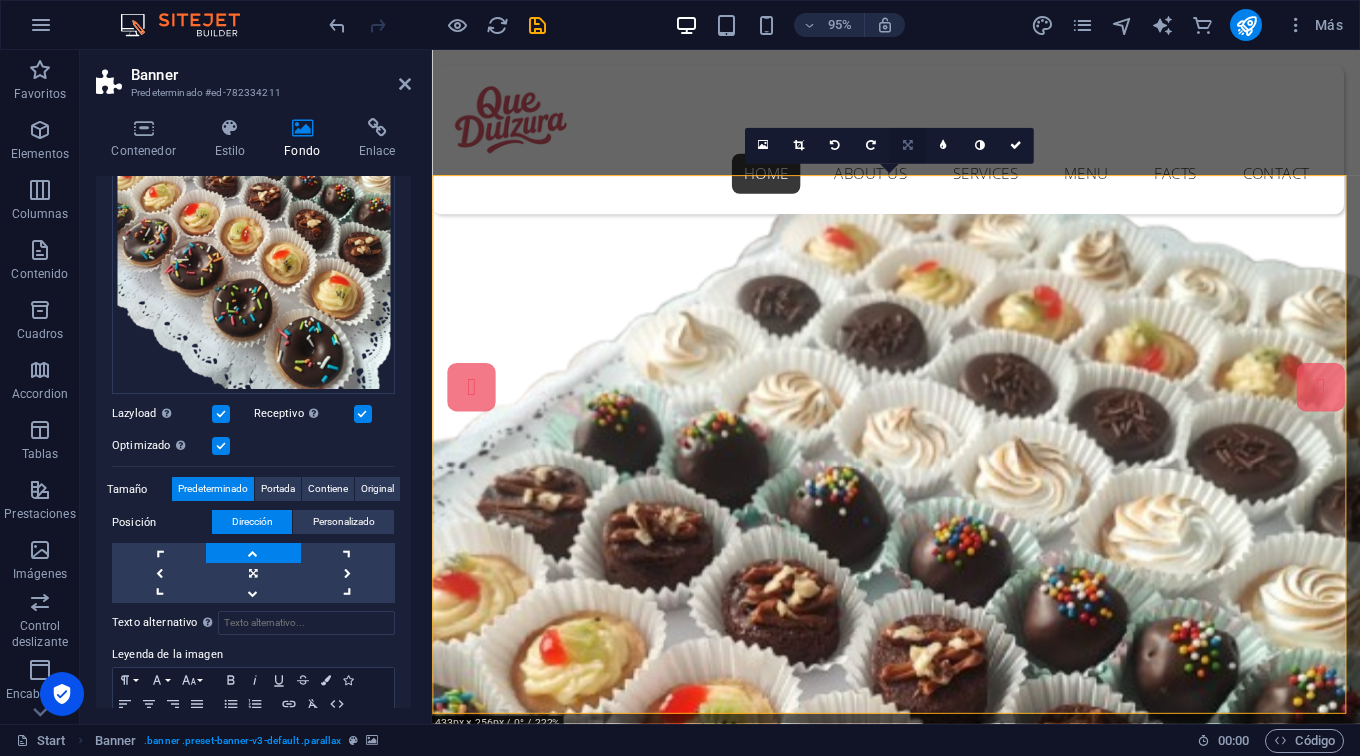 click at bounding box center (907, 145) 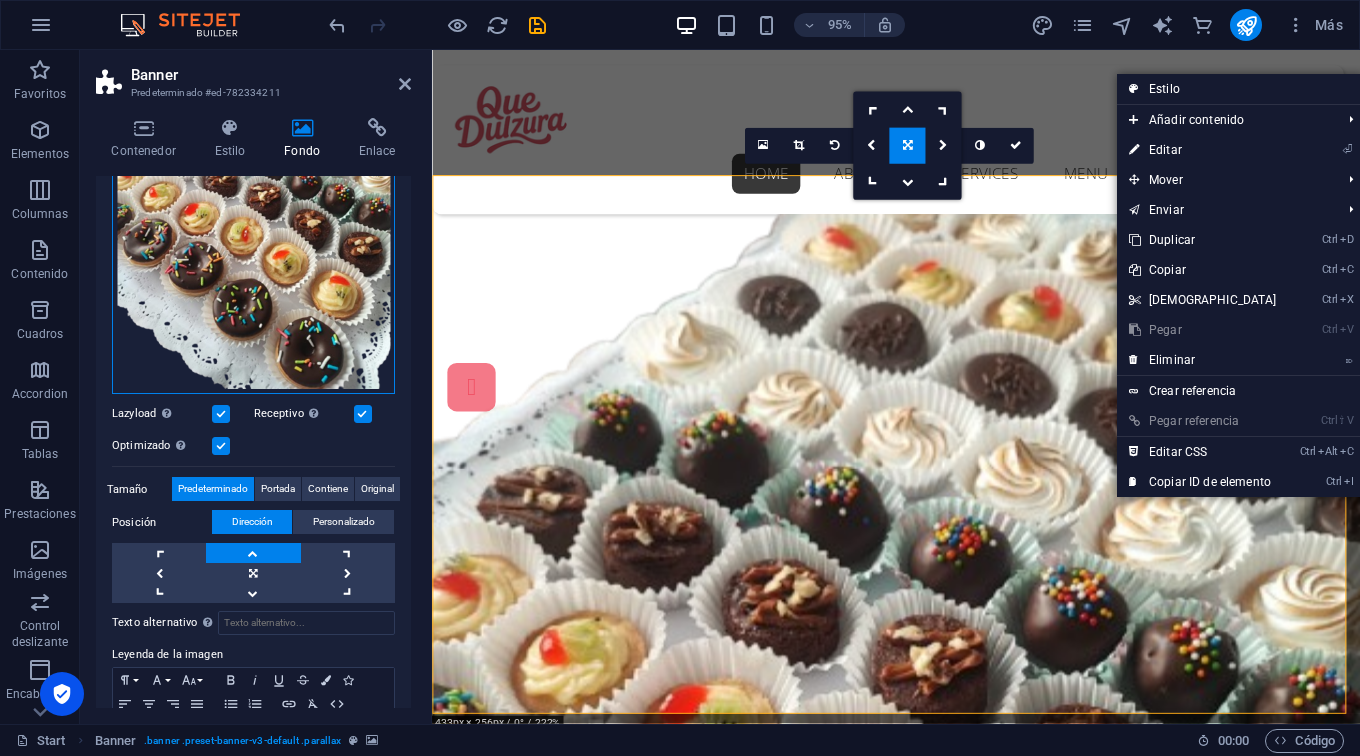 drag, startPoint x: 340, startPoint y: 288, endPoint x: 333, endPoint y: 222, distance: 66.37017 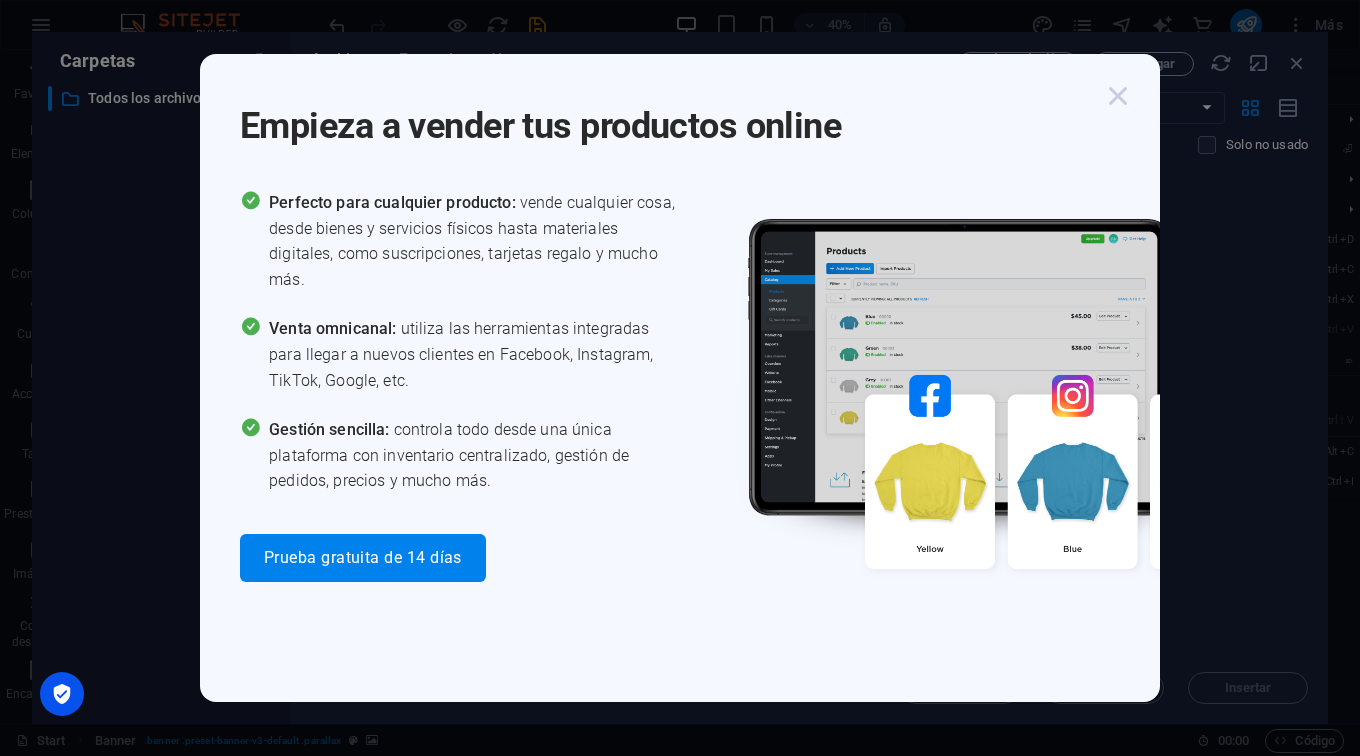 click at bounding box center (1118, 96) 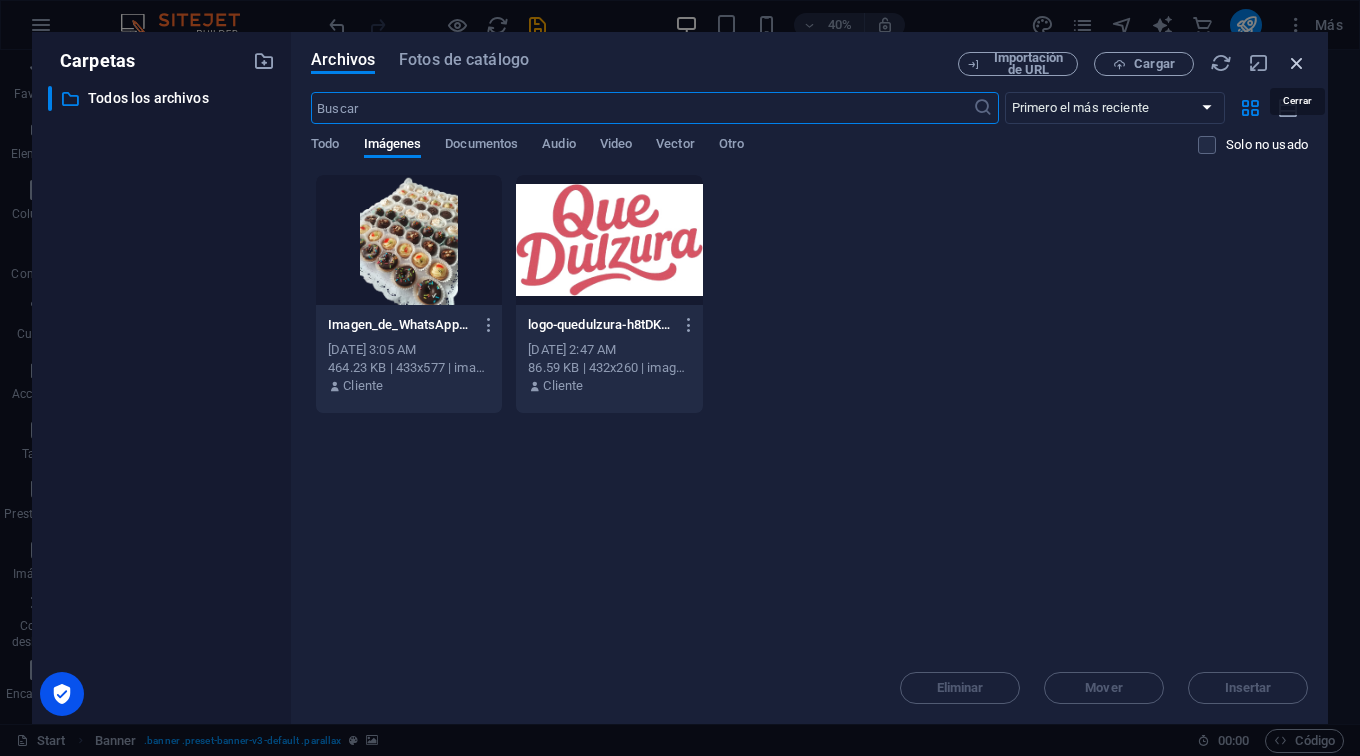 click at bounding box center (1297, 63) 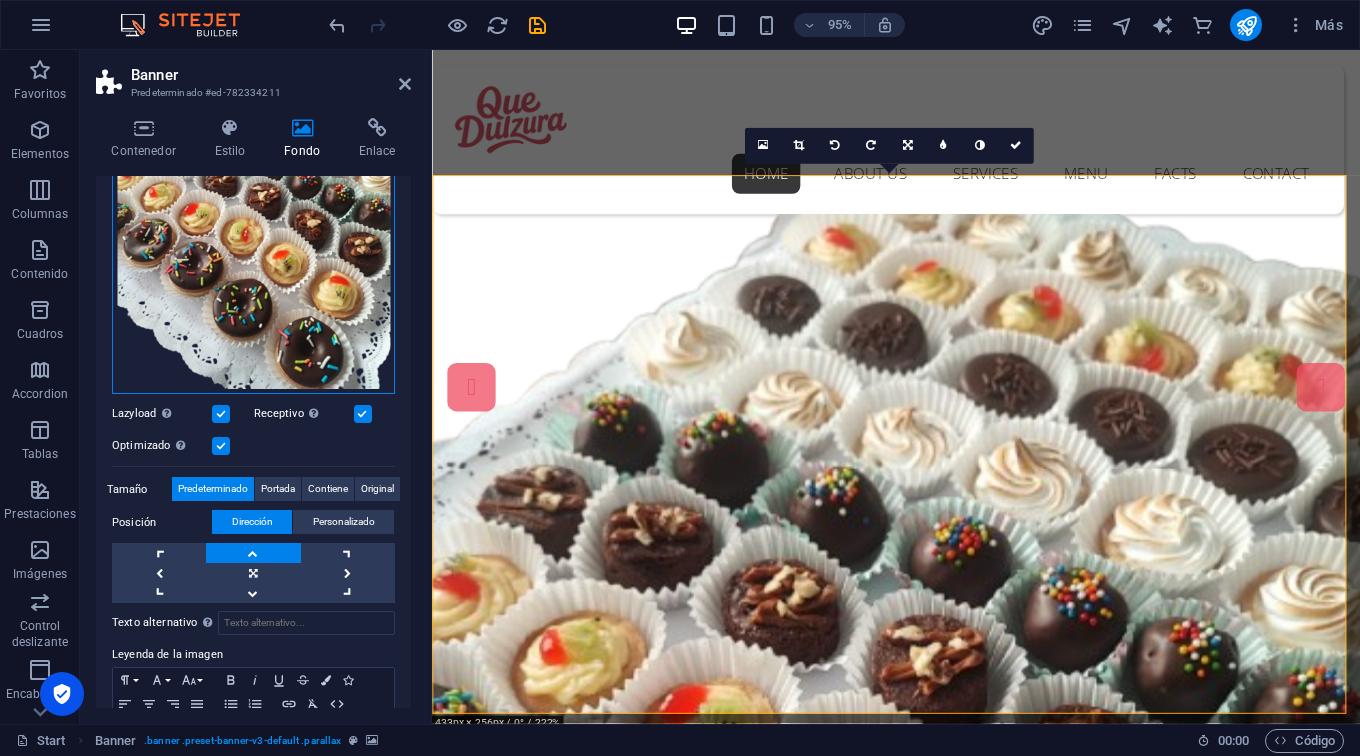 click on "Arrastra archivos aquí, haz clic para escoger archivos o  selecciona archivos de Archivos o de nuestra galería gratuita de fotos y vídeos" at bounding box center (253, 208) 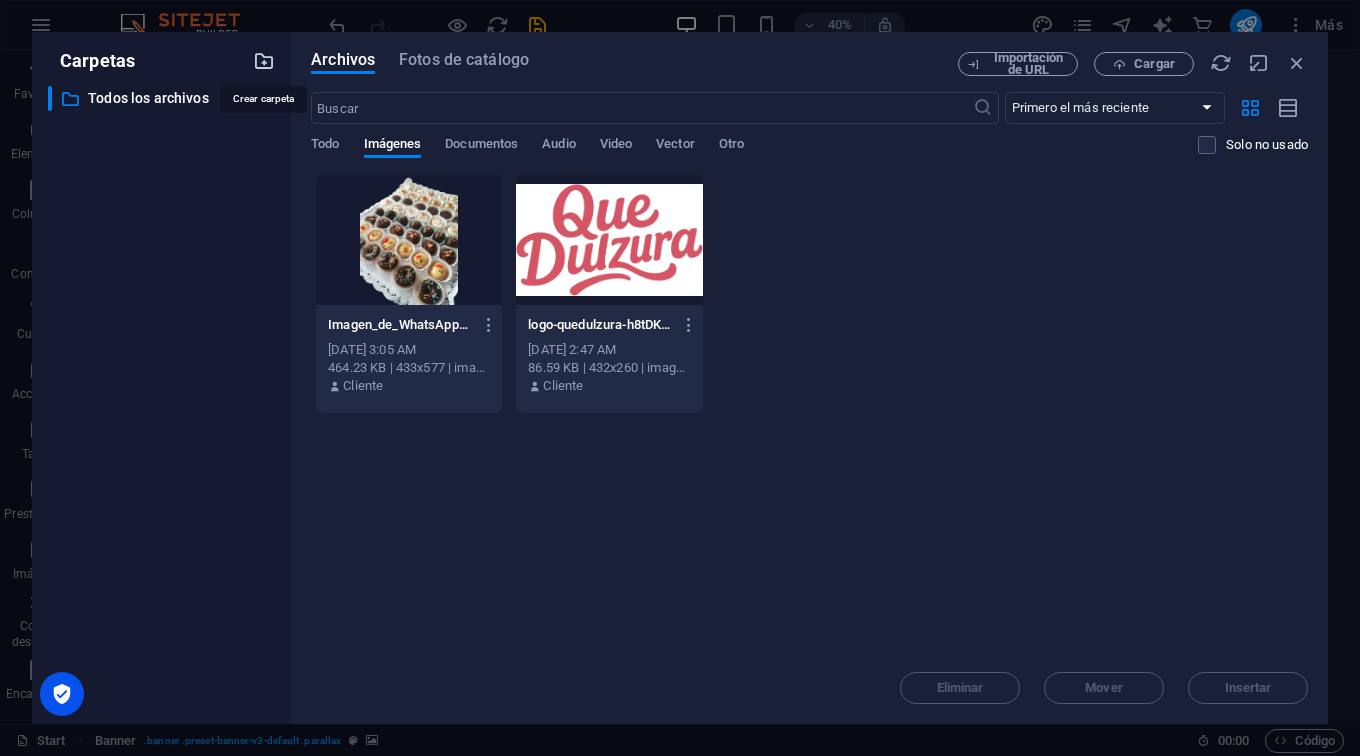 click at bounding box center (264, 61) 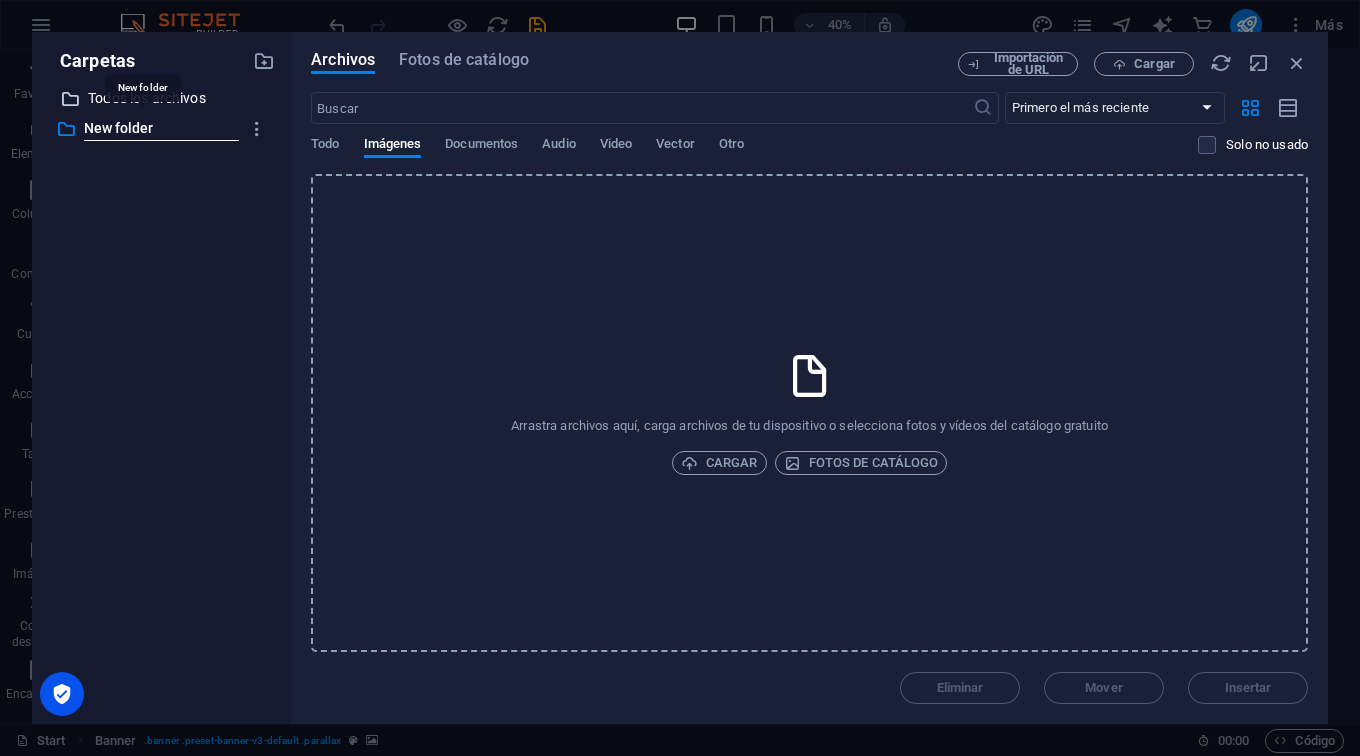 click on "Todos los archivos" at bounding box center [163, 98] 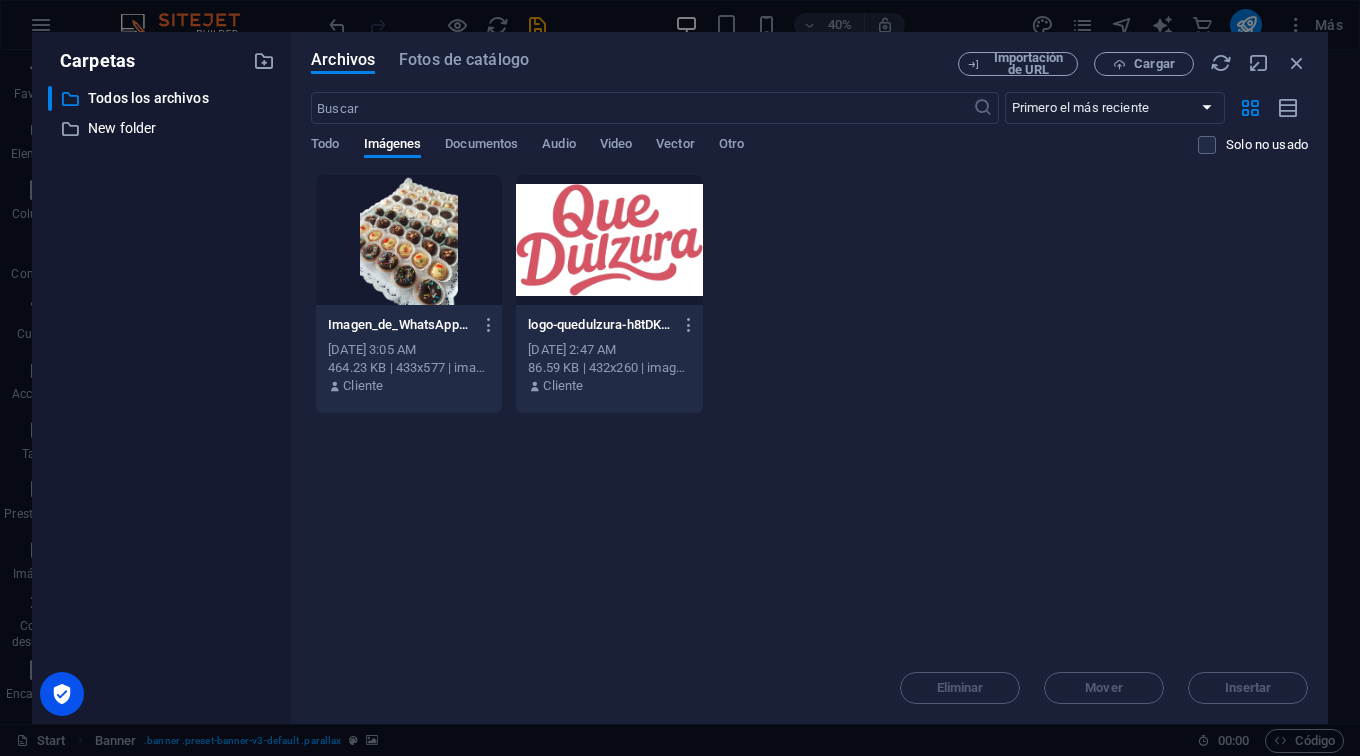 click on "Eliminar Mover Insertar" at bounding box center [809, 678] 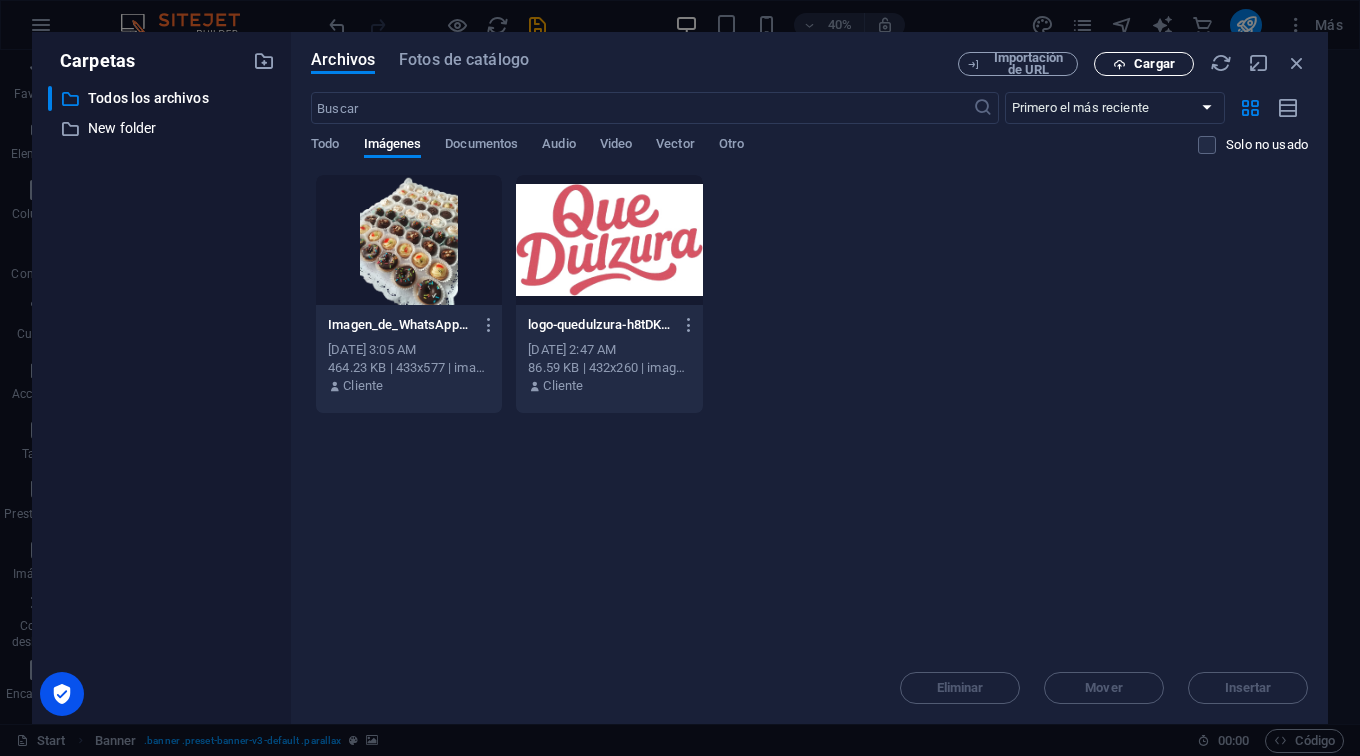 click on "Cargar" at bounding box center [1144, 64] 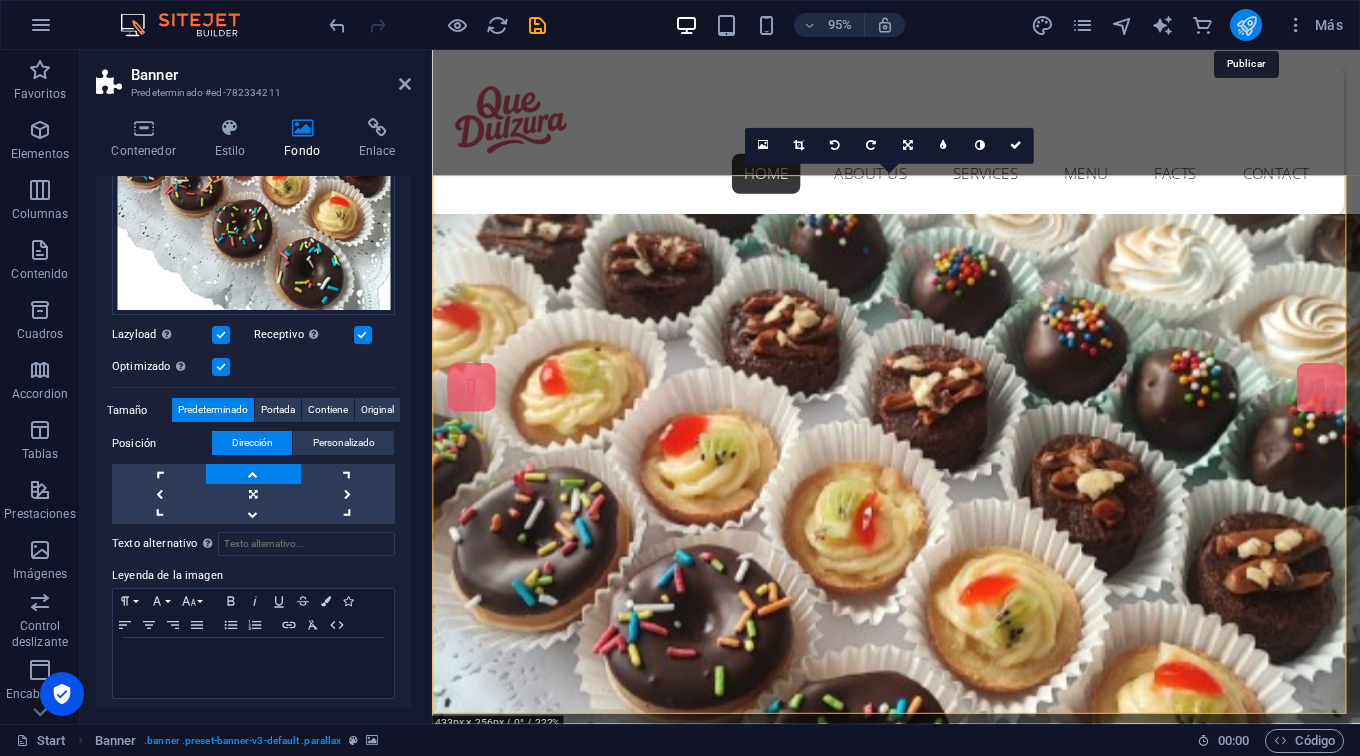 click at bounding box center [1246, 25] 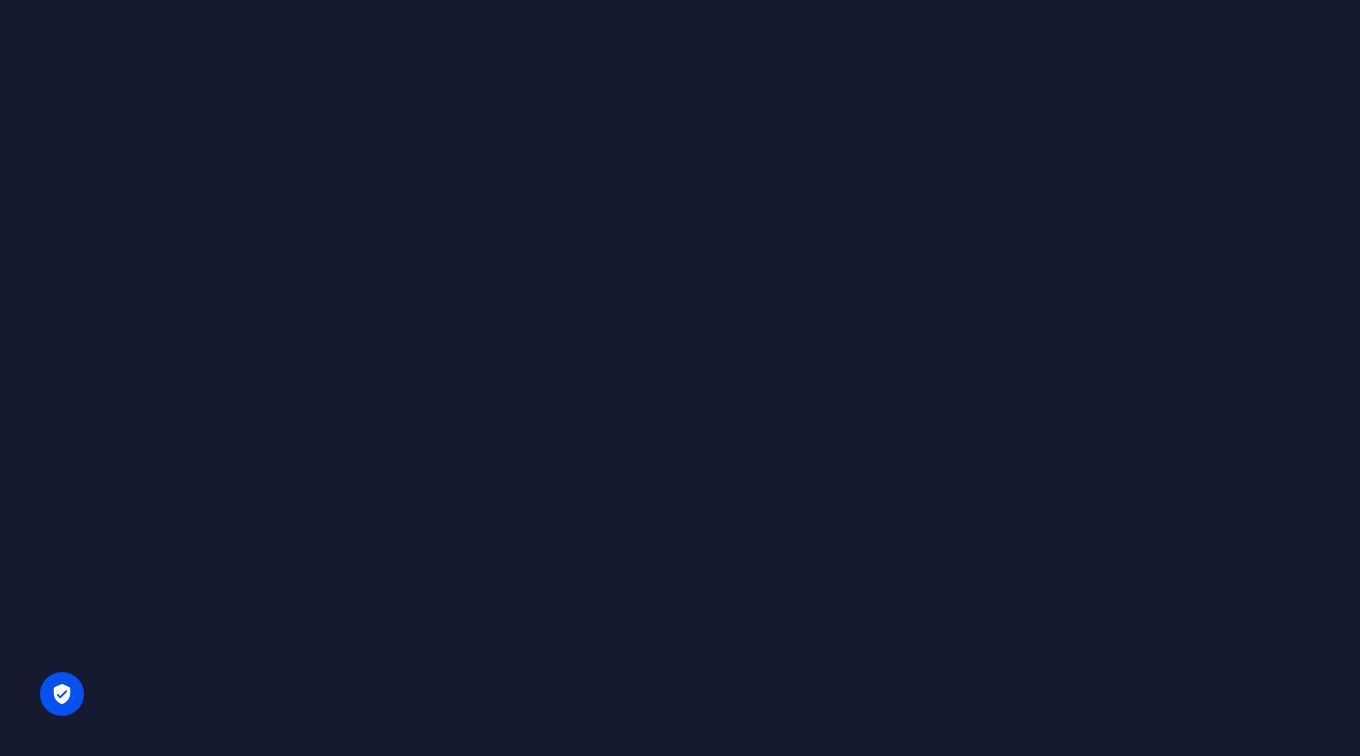 scroll, scrollTop: 0, scrollLeft: 0, axis: both 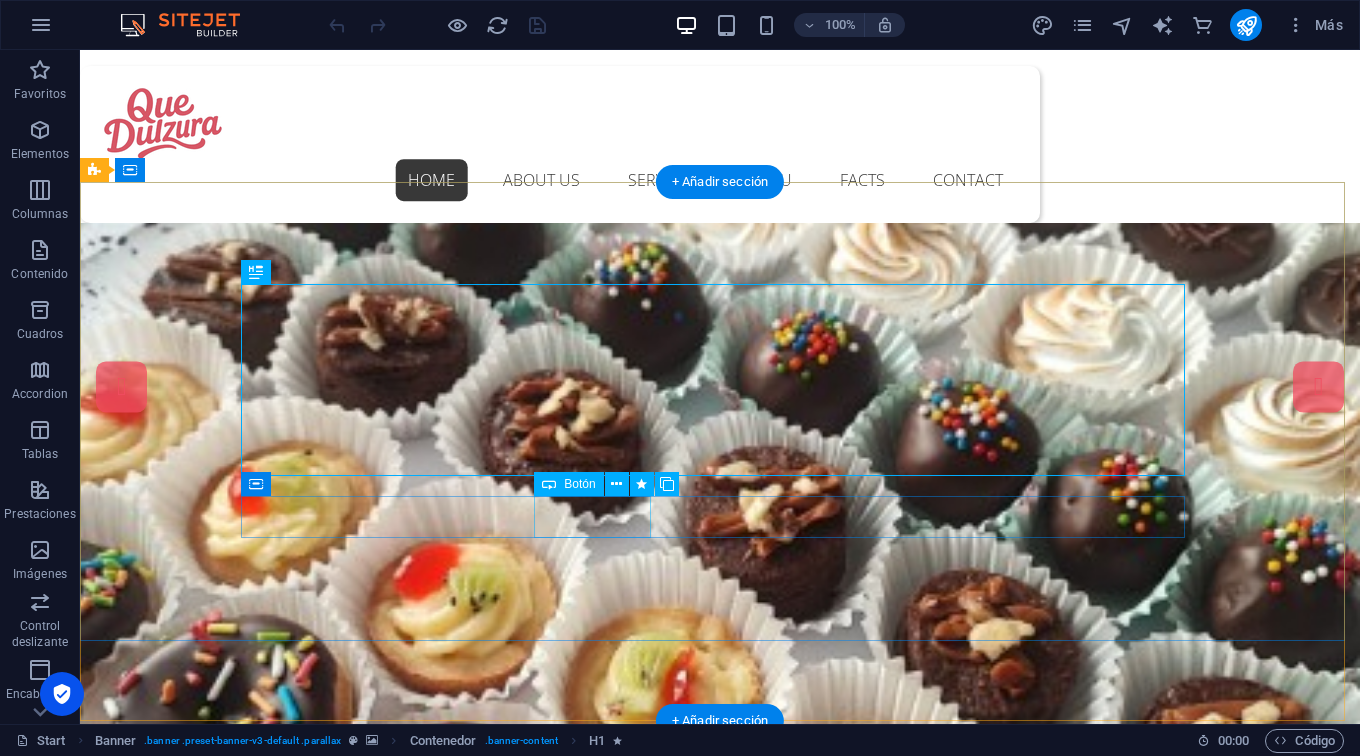 click on "Our Menu" at bounding box center (720, 1177) 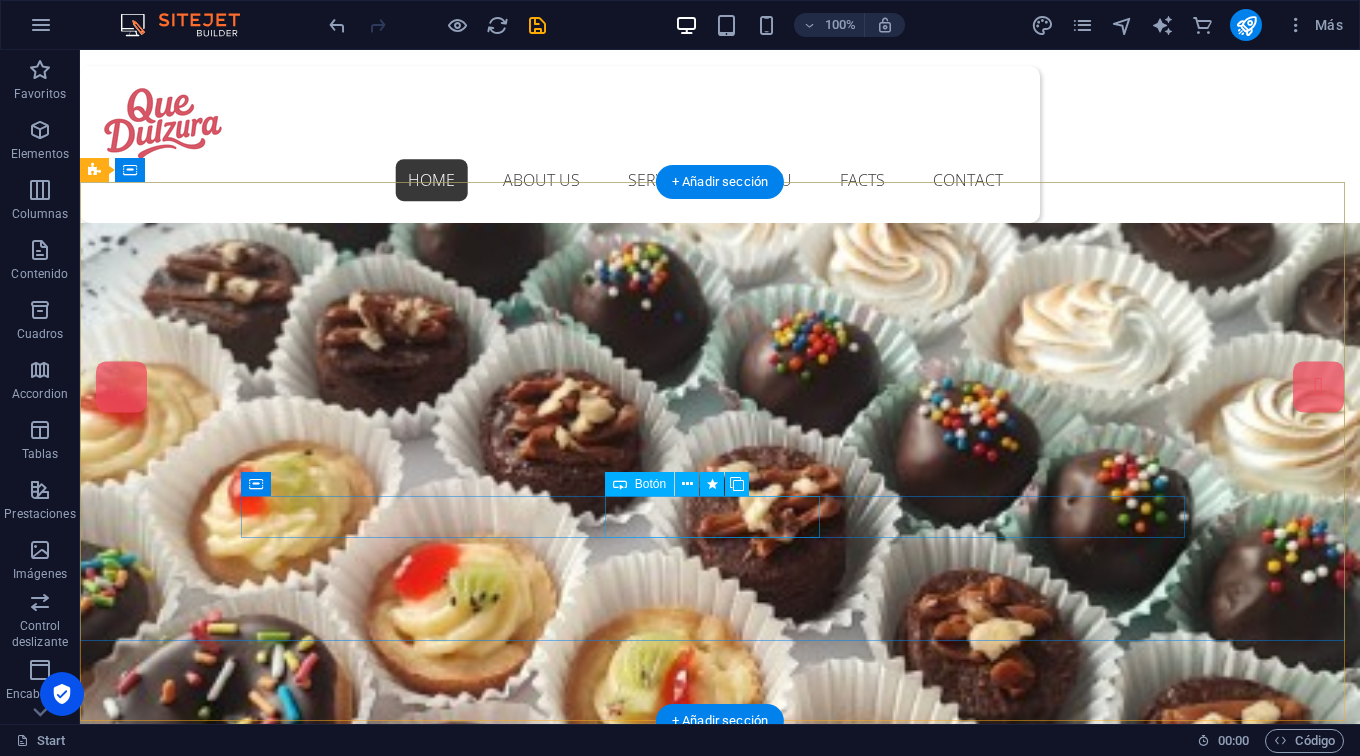 click on "About  [DOMAIN_NAME]" at bounding box center (720, 1177) 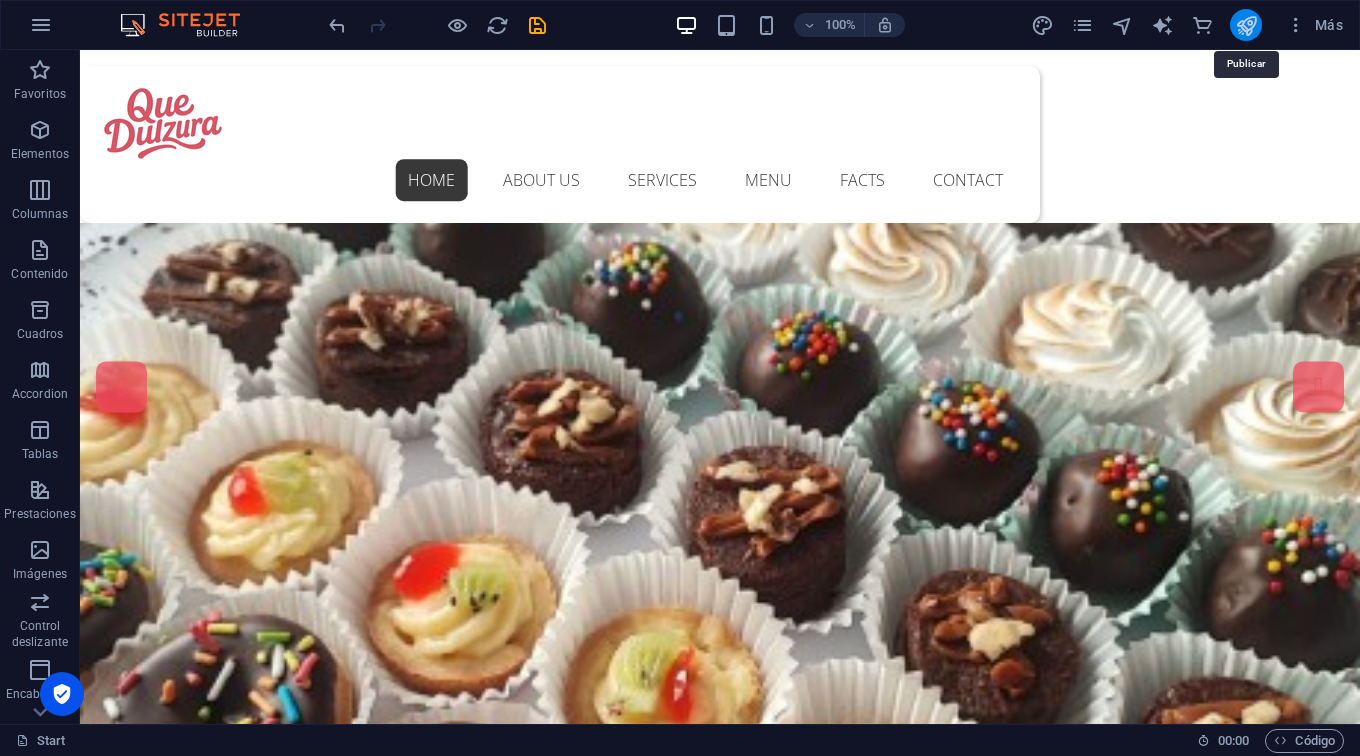 click at bounding box center [1246, 25] 